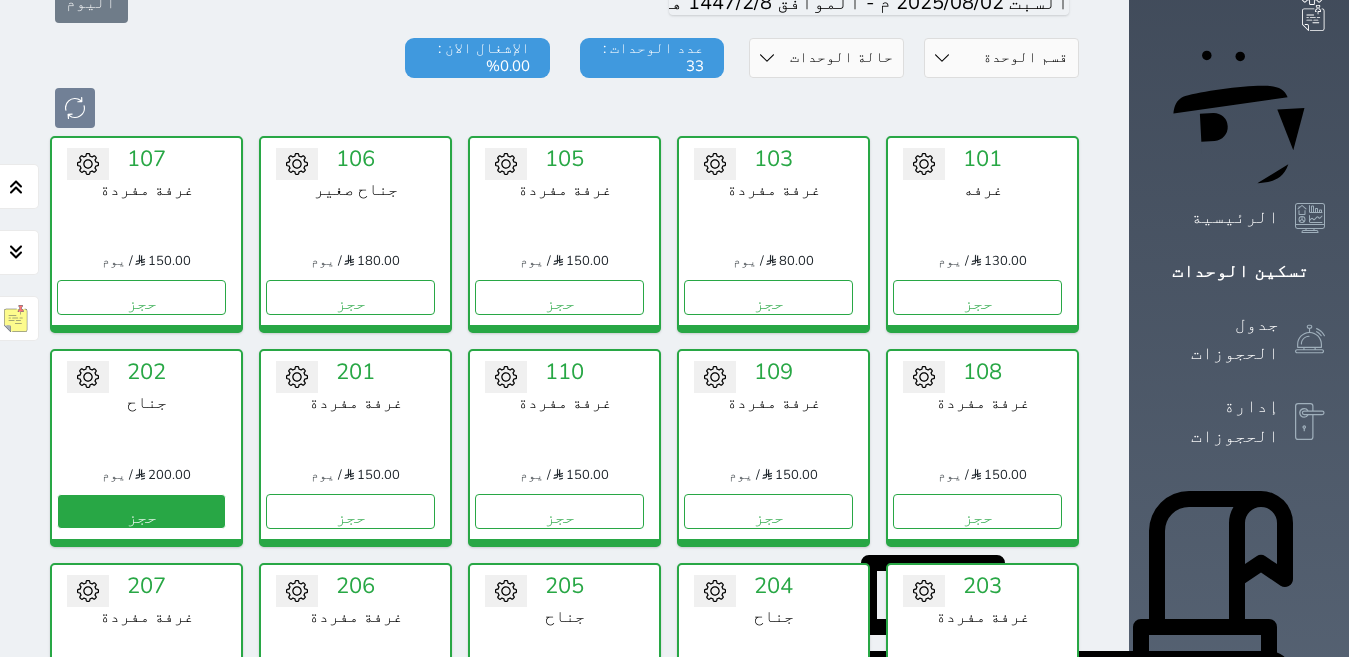 scroll, scrollTop: 478, scrollLeft: 0, axis: vertical 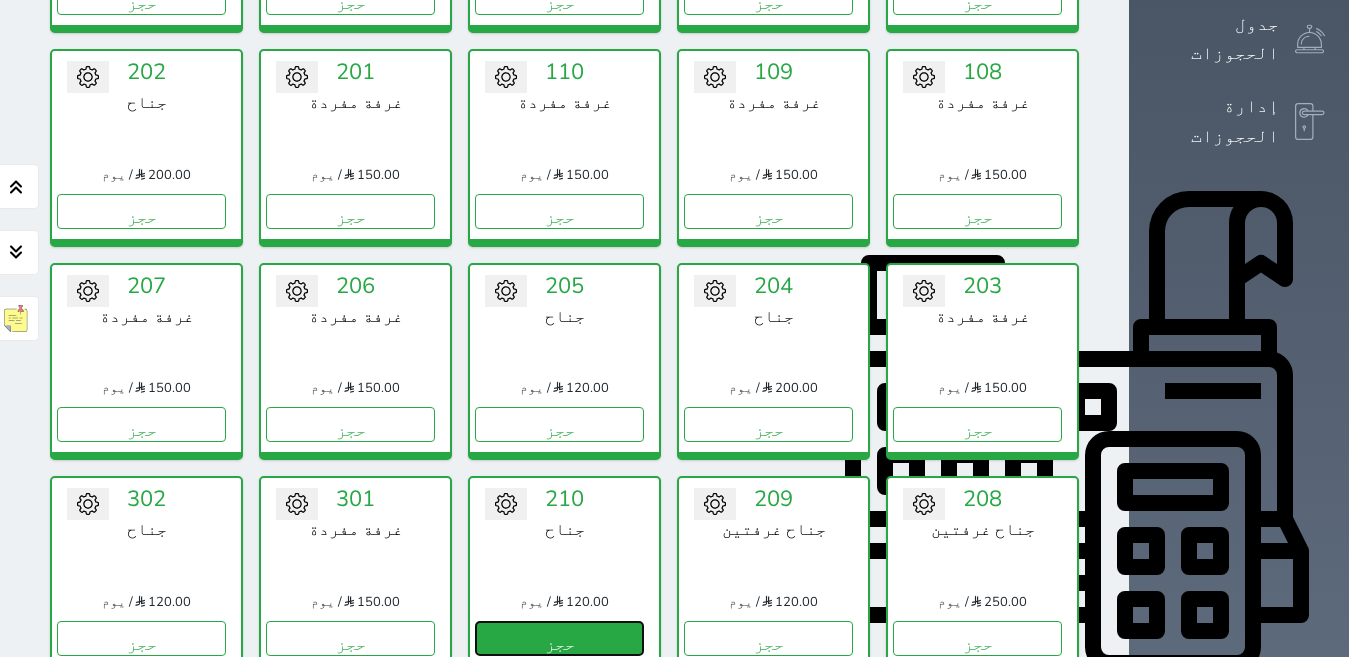 click on "حجز" at bounding box center [559, 638] 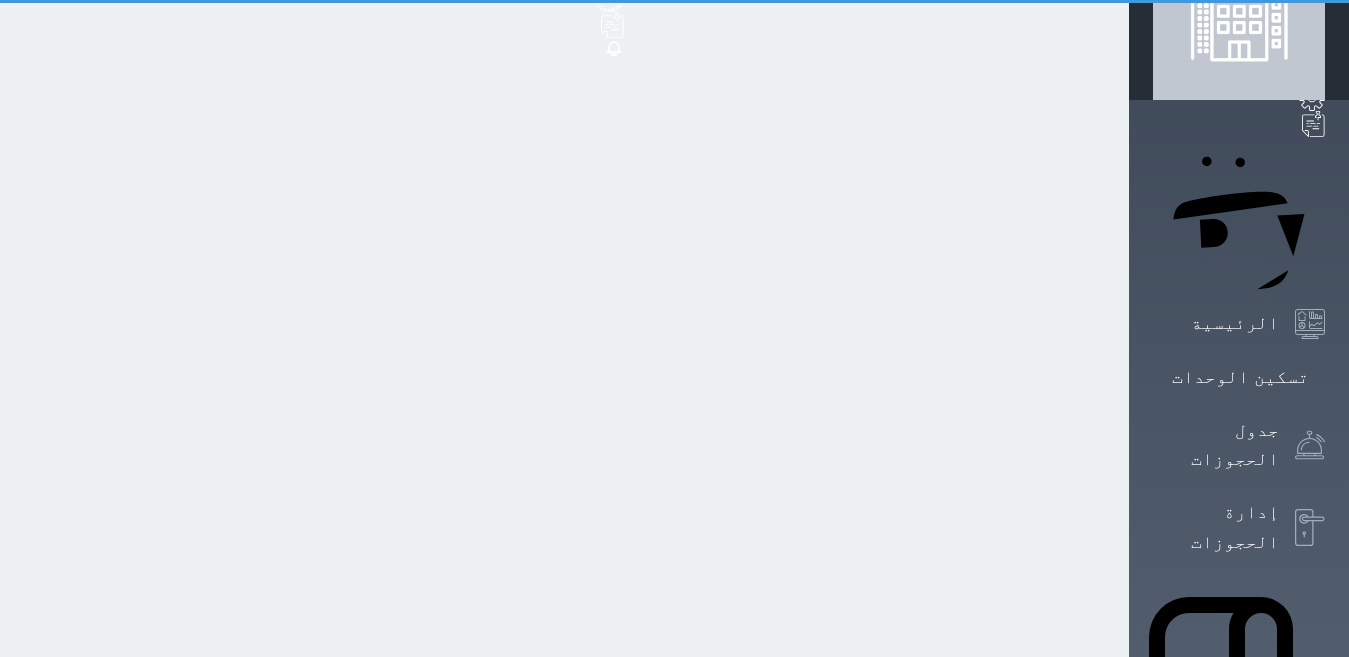 scroll, scrollTop: 17, scrollLeft: 0, axis: vertical 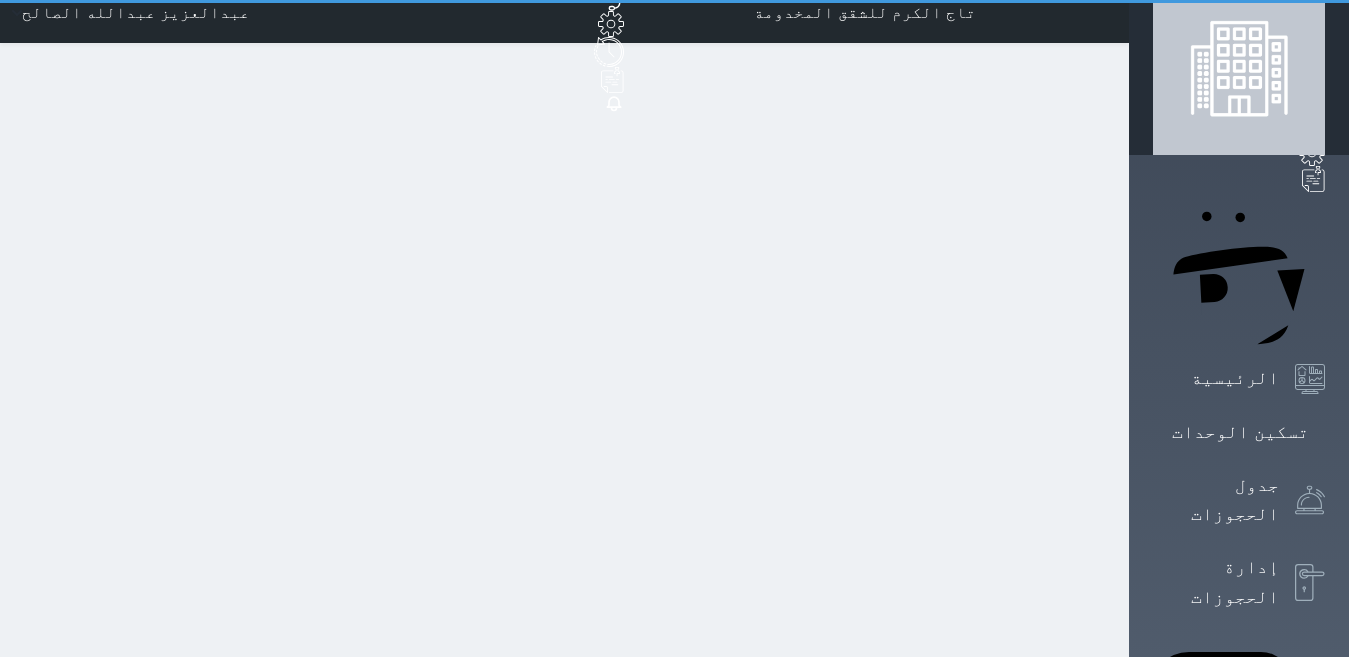 select on "1" 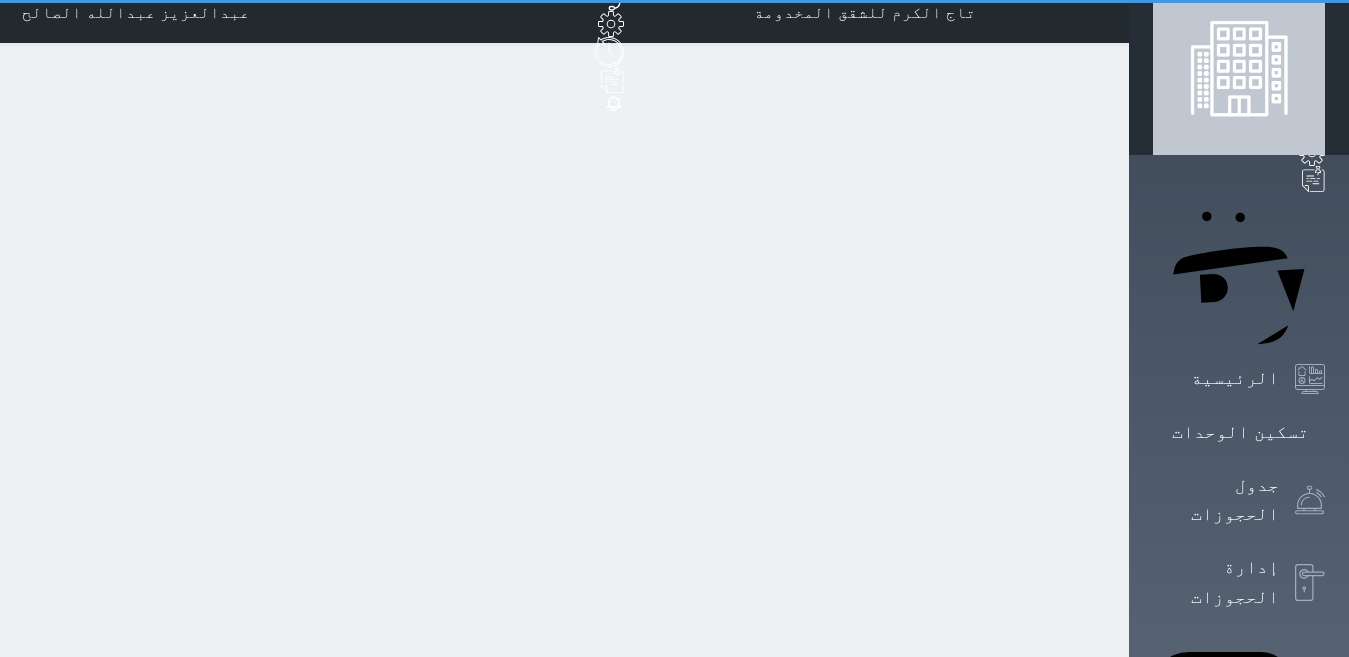 scroll, scrollTop: 0, scrollLeft: 0, axis: both 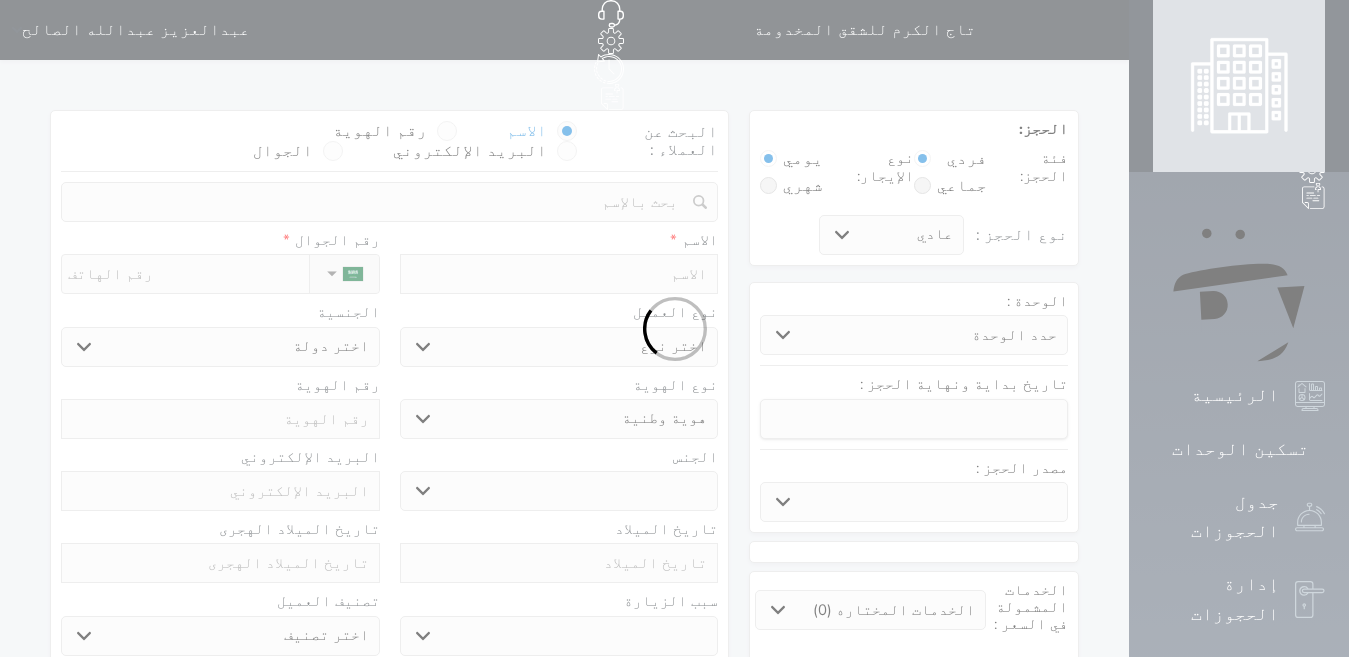 select 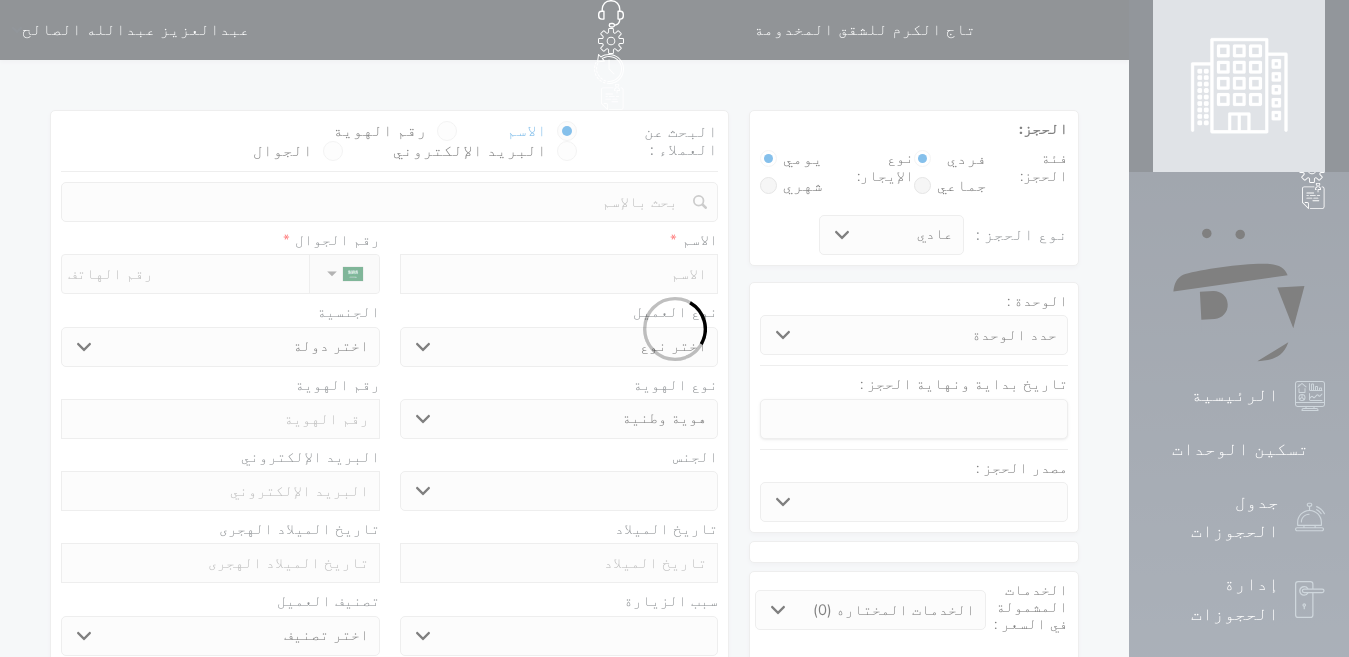 select 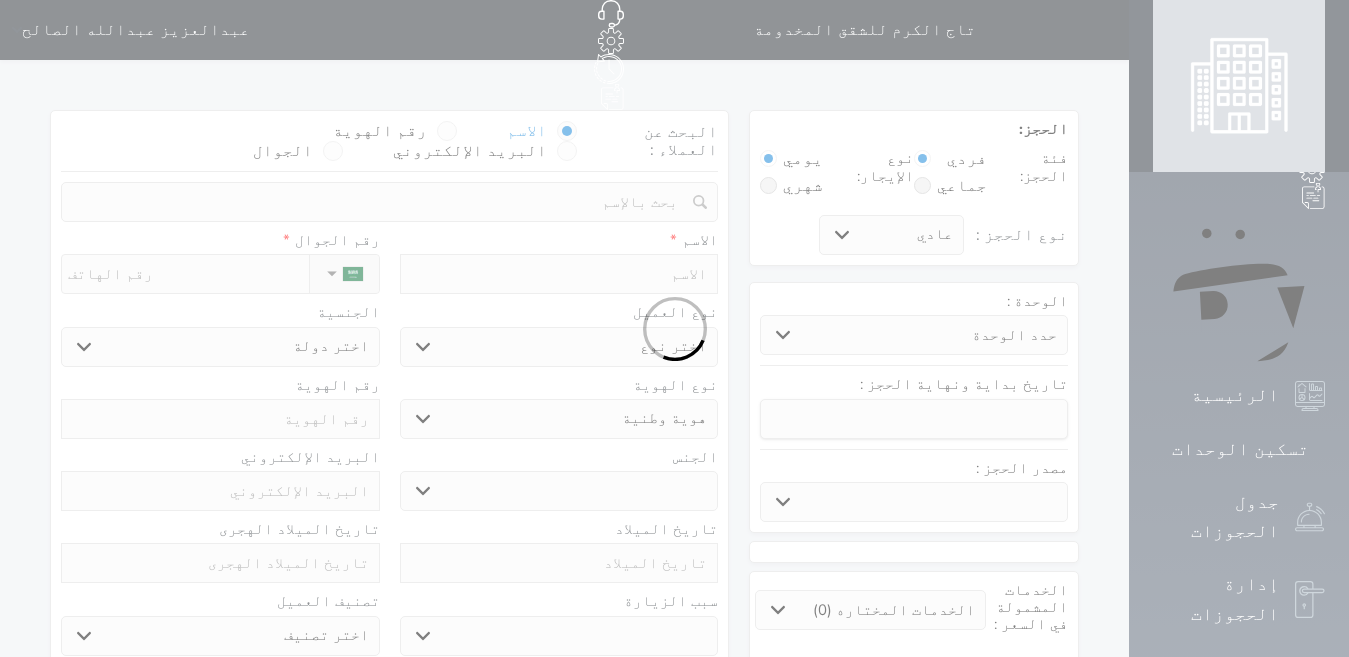 select 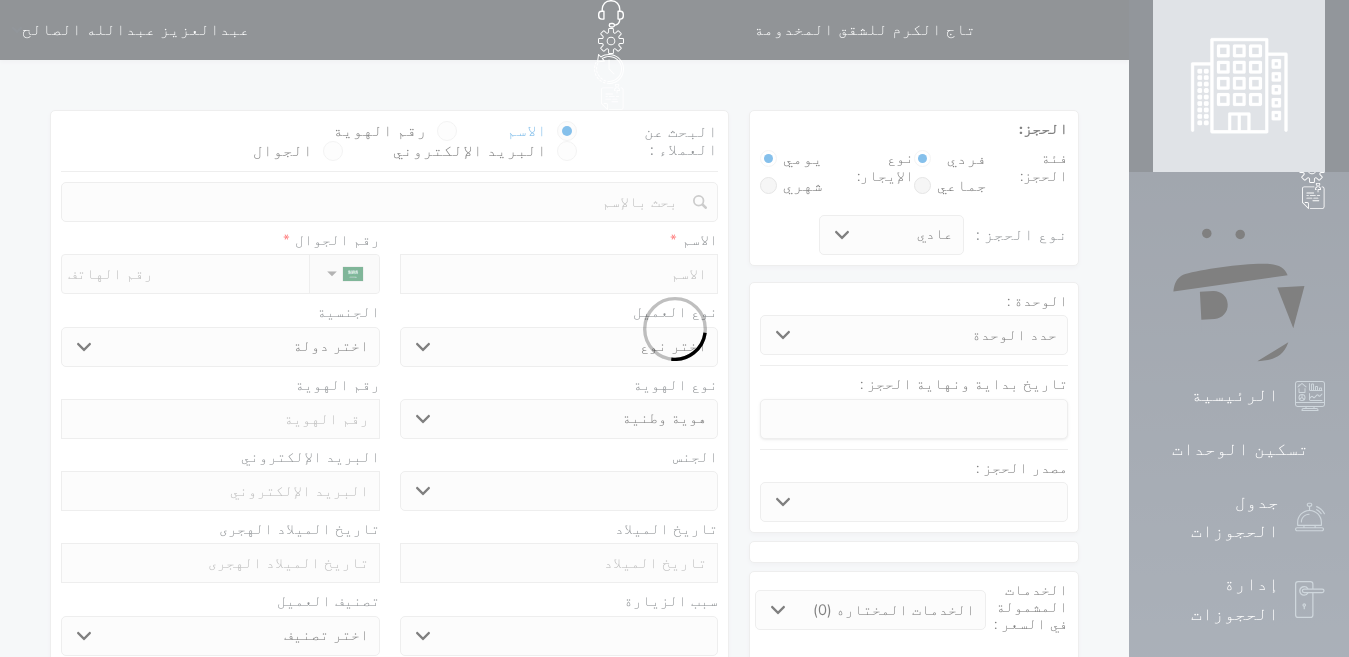select 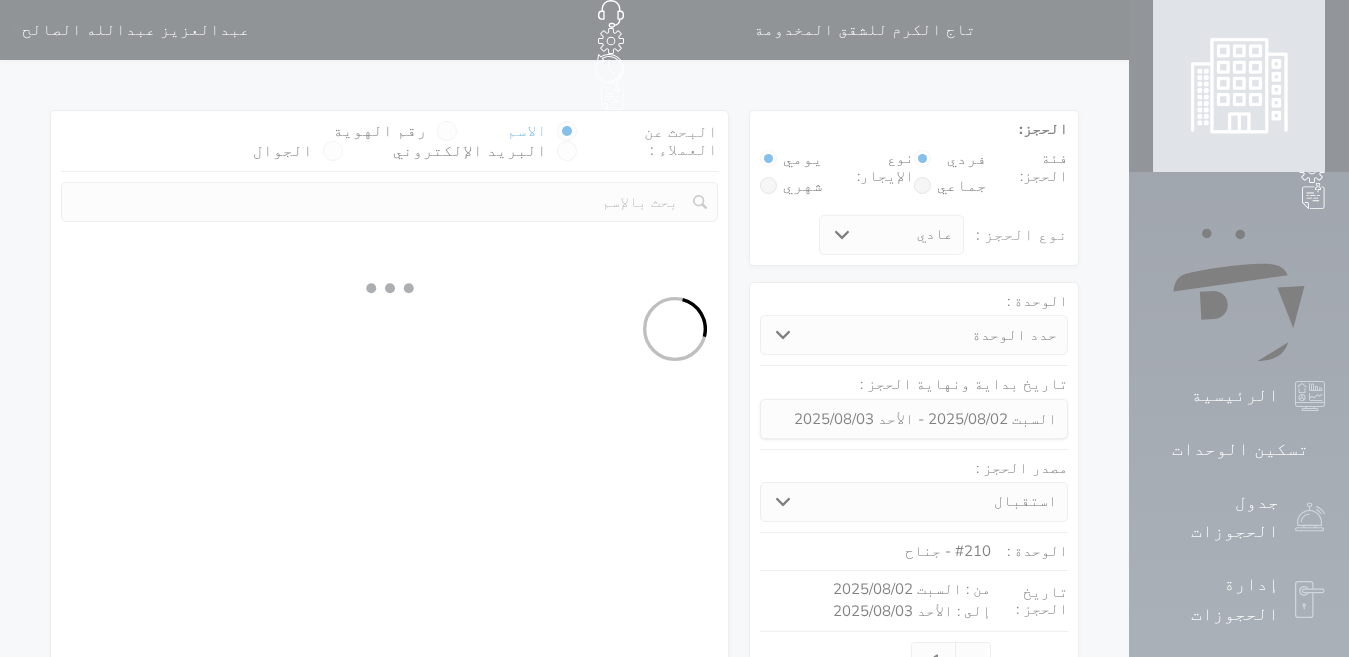 select 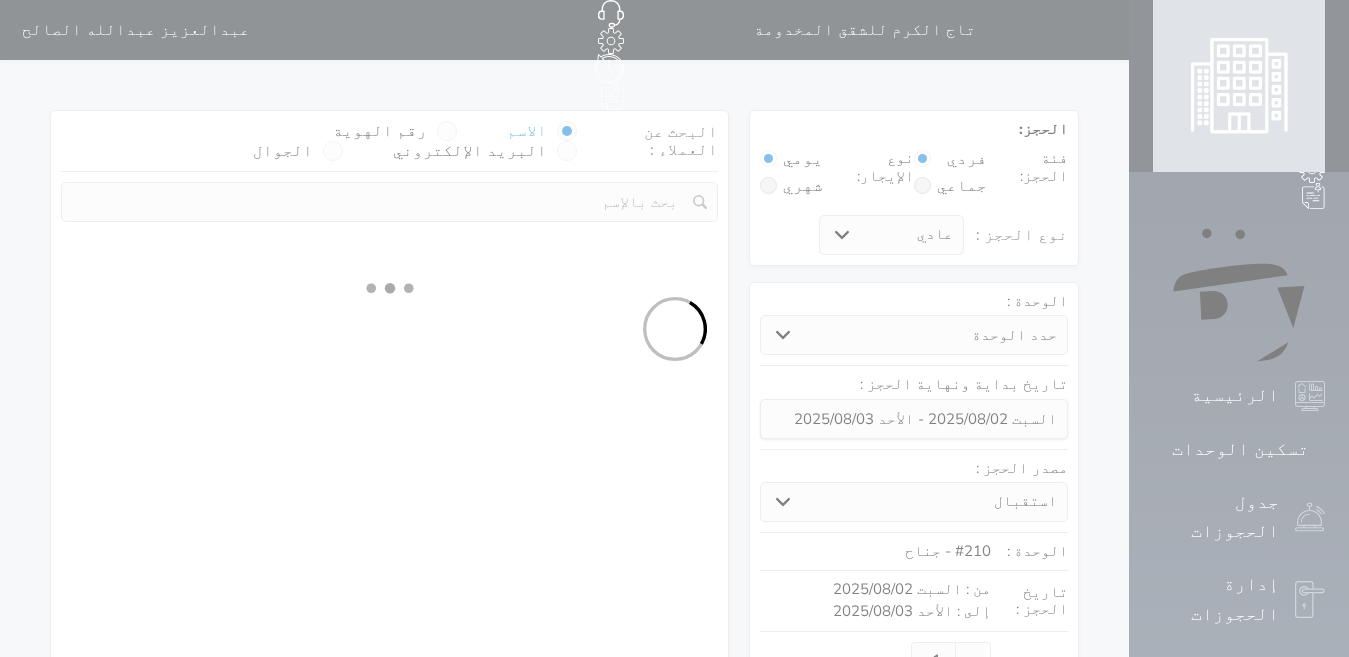 select on "113" 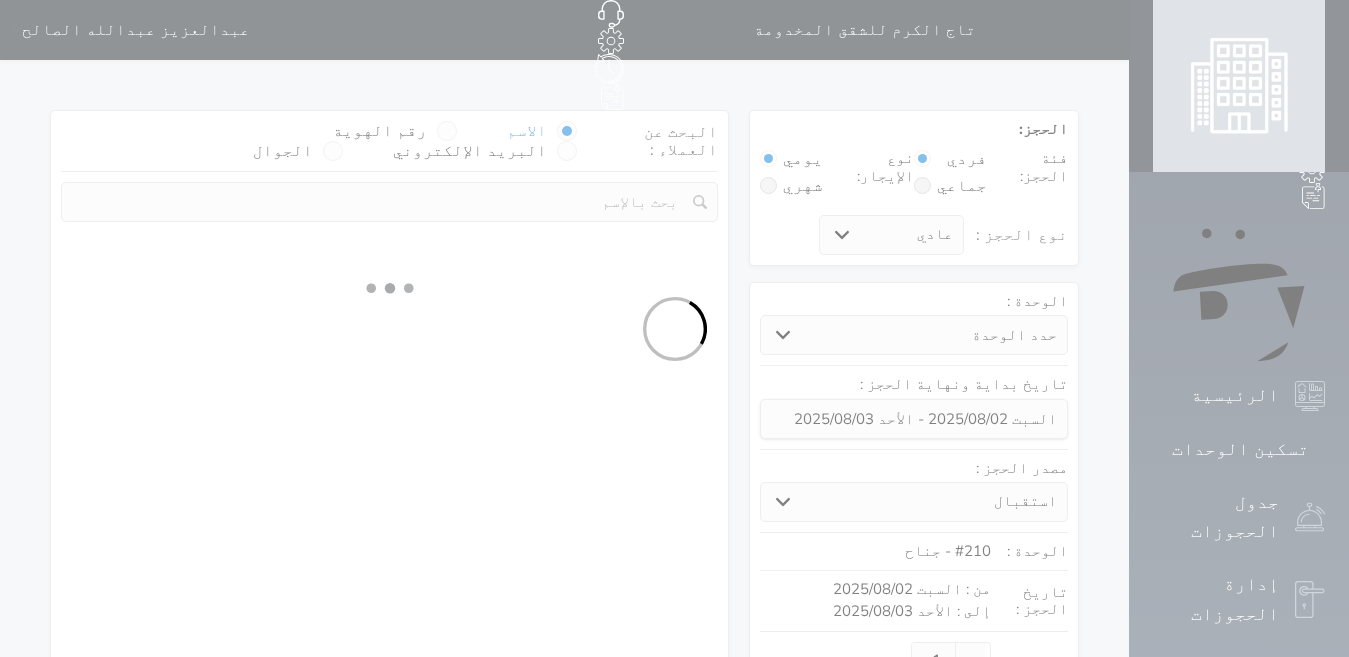 select on "1" 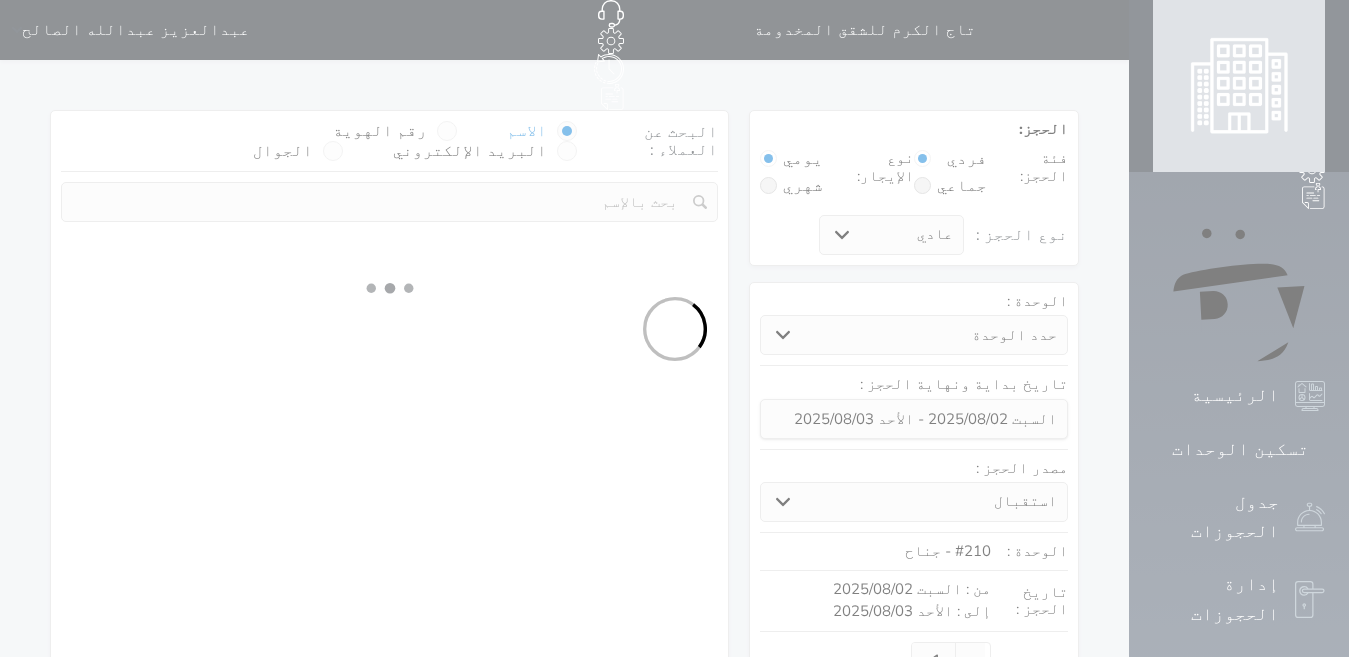 select 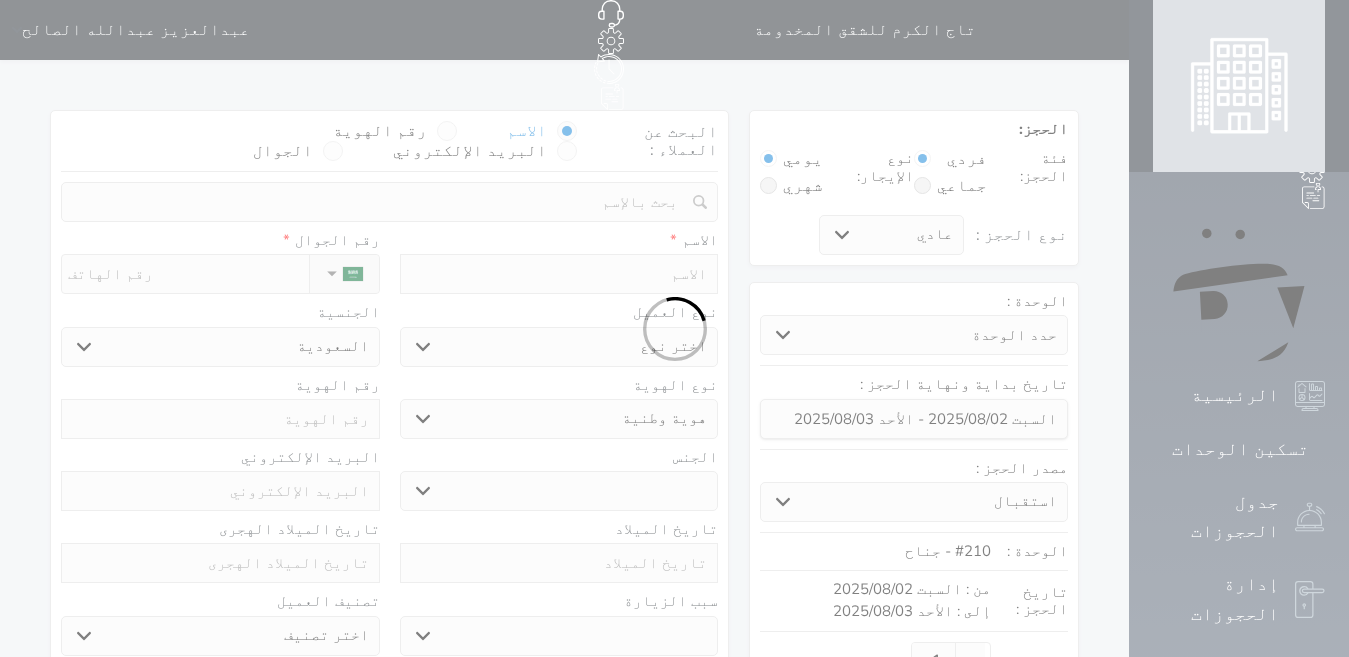 select 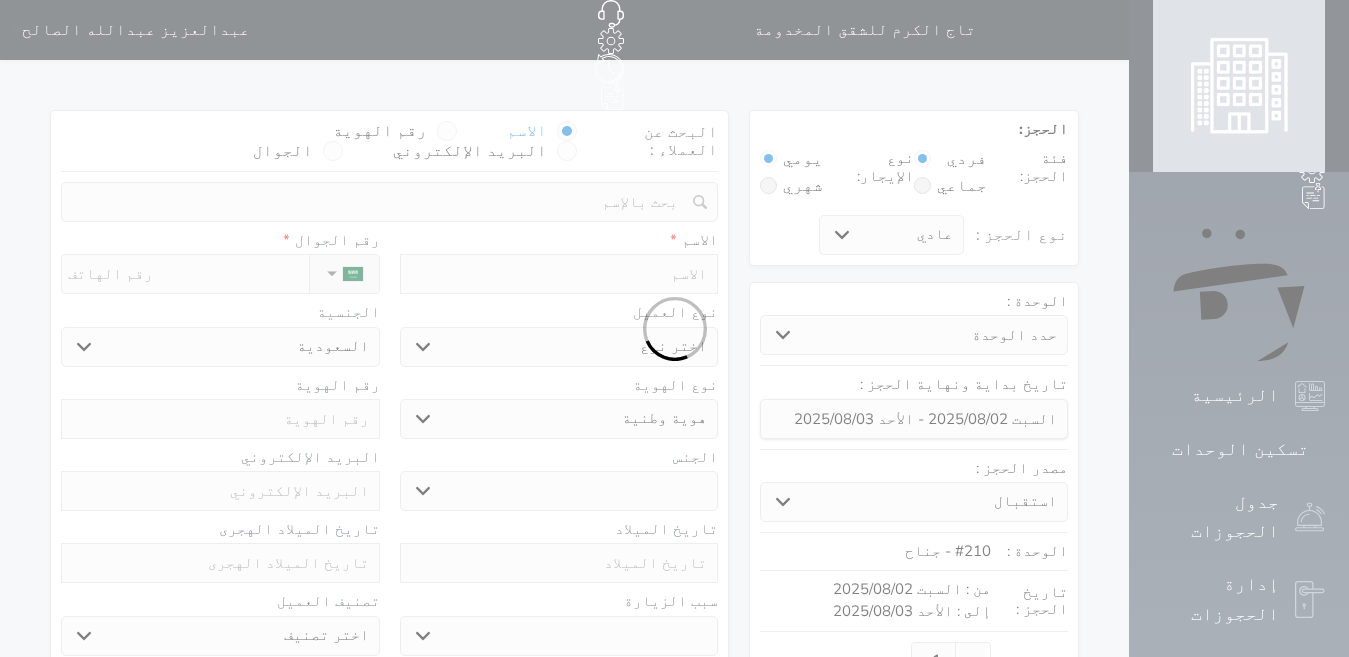 select 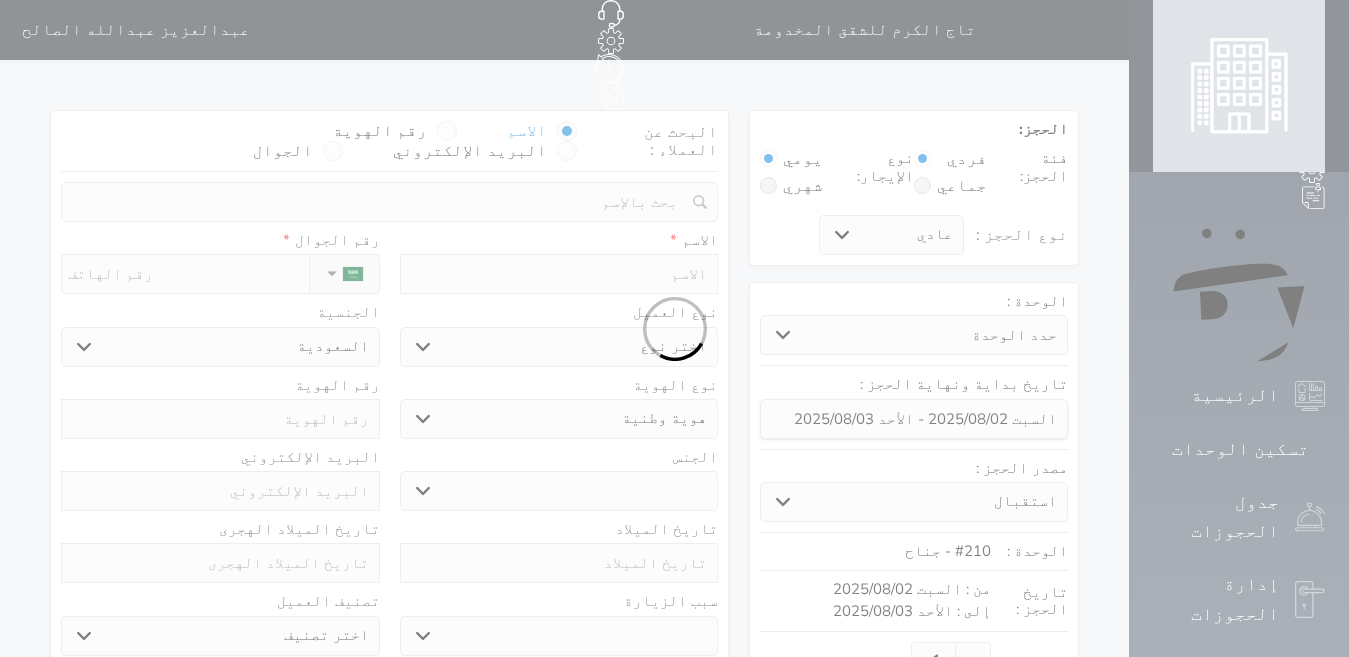 select 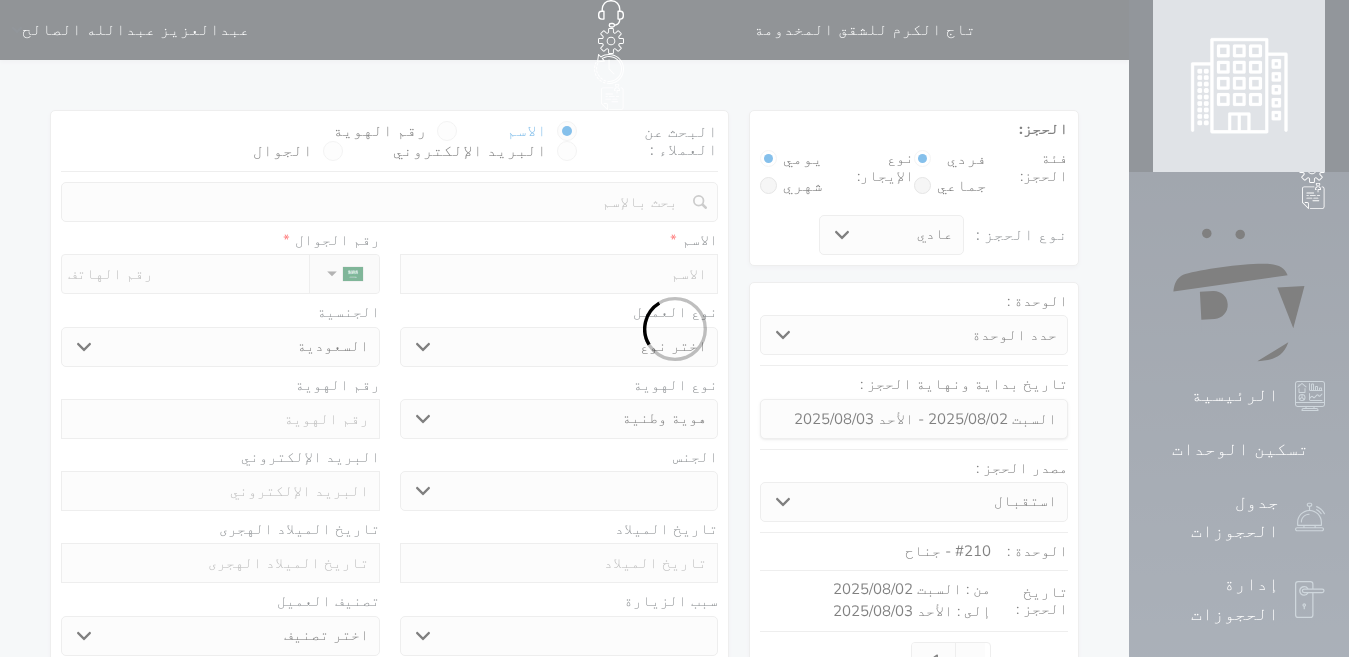 select 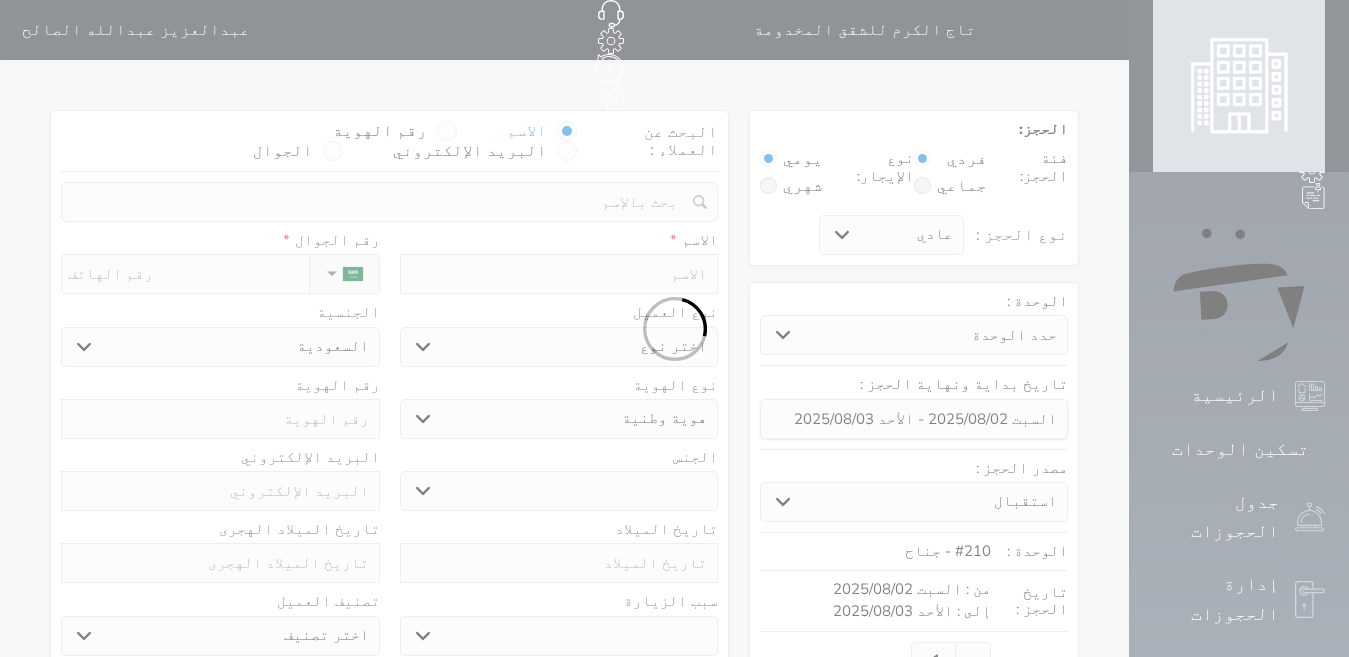 select 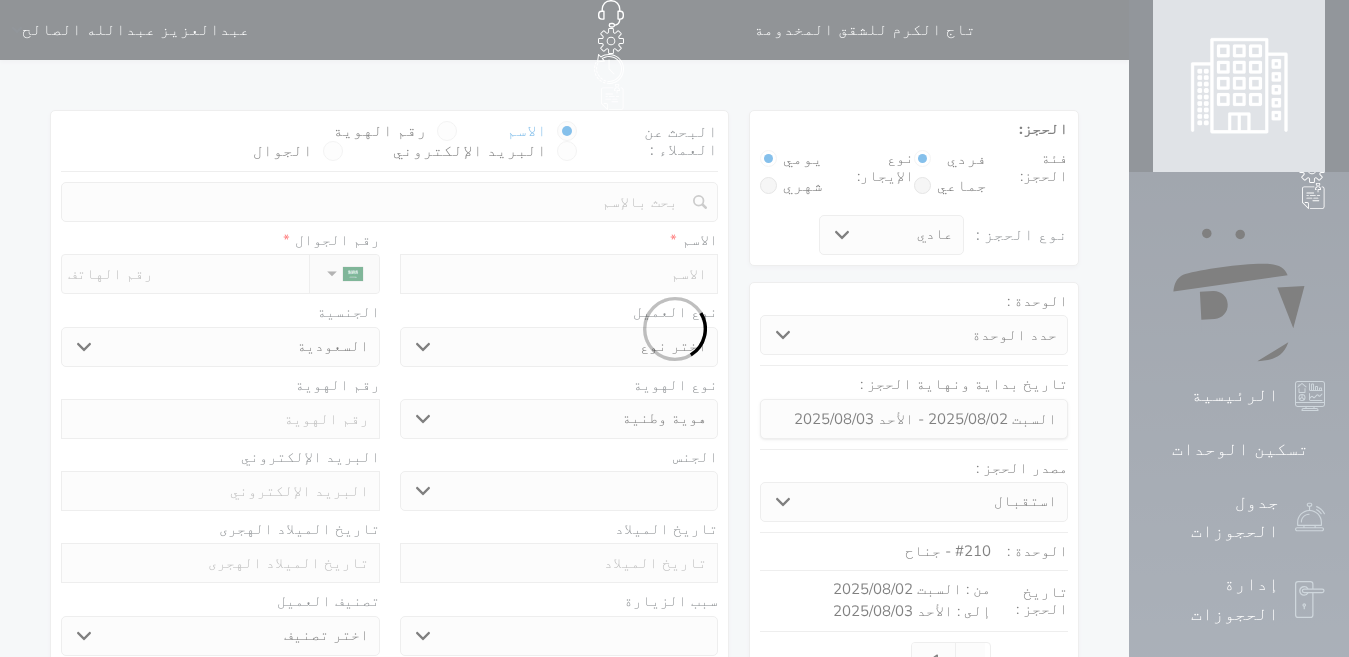 select 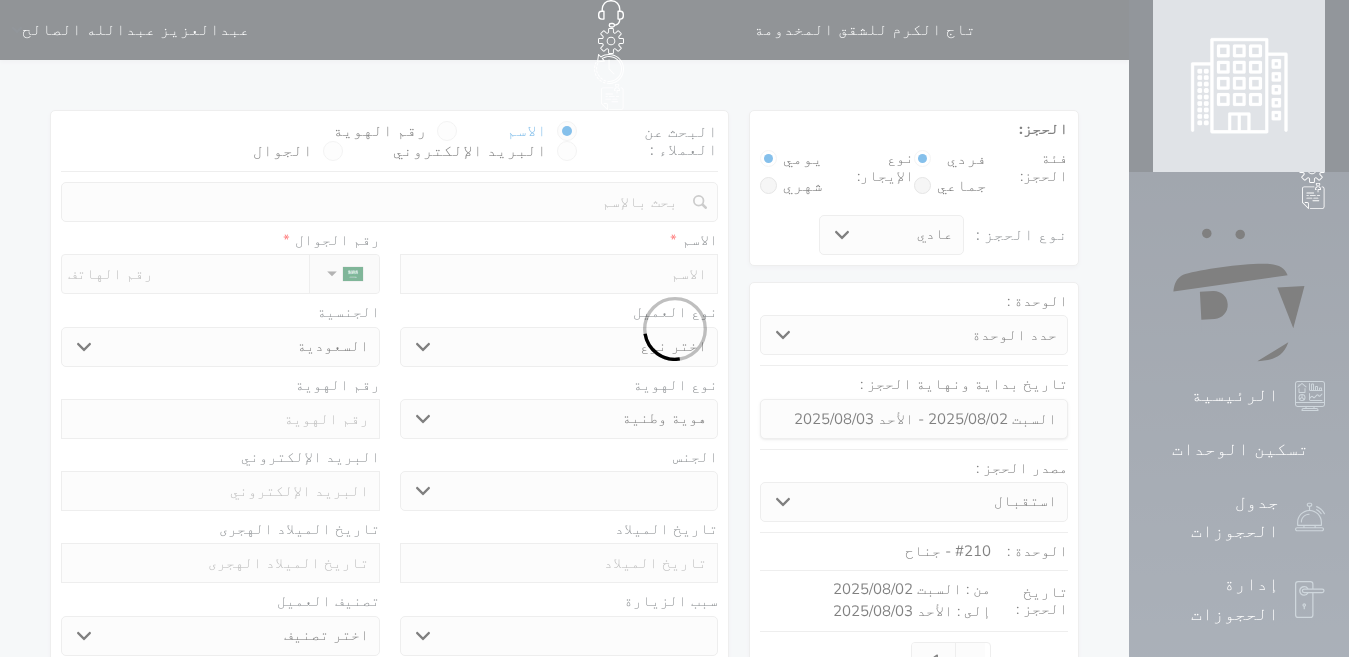 select 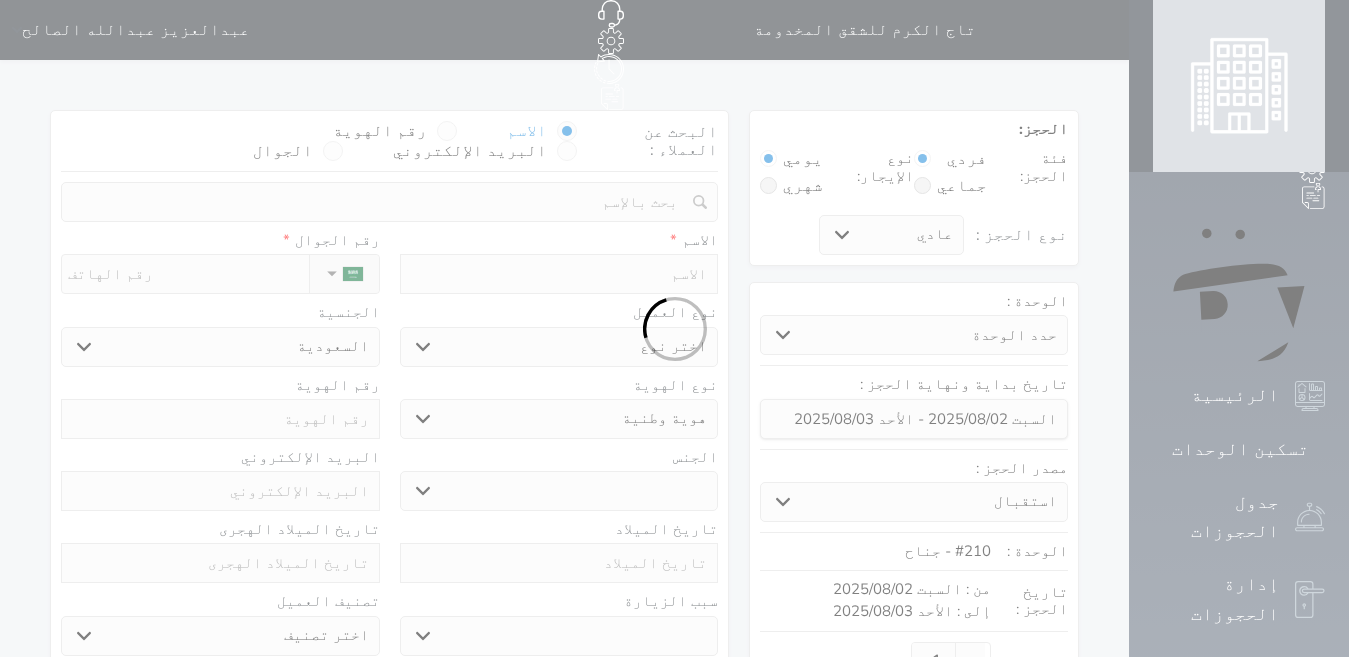 select on "1" 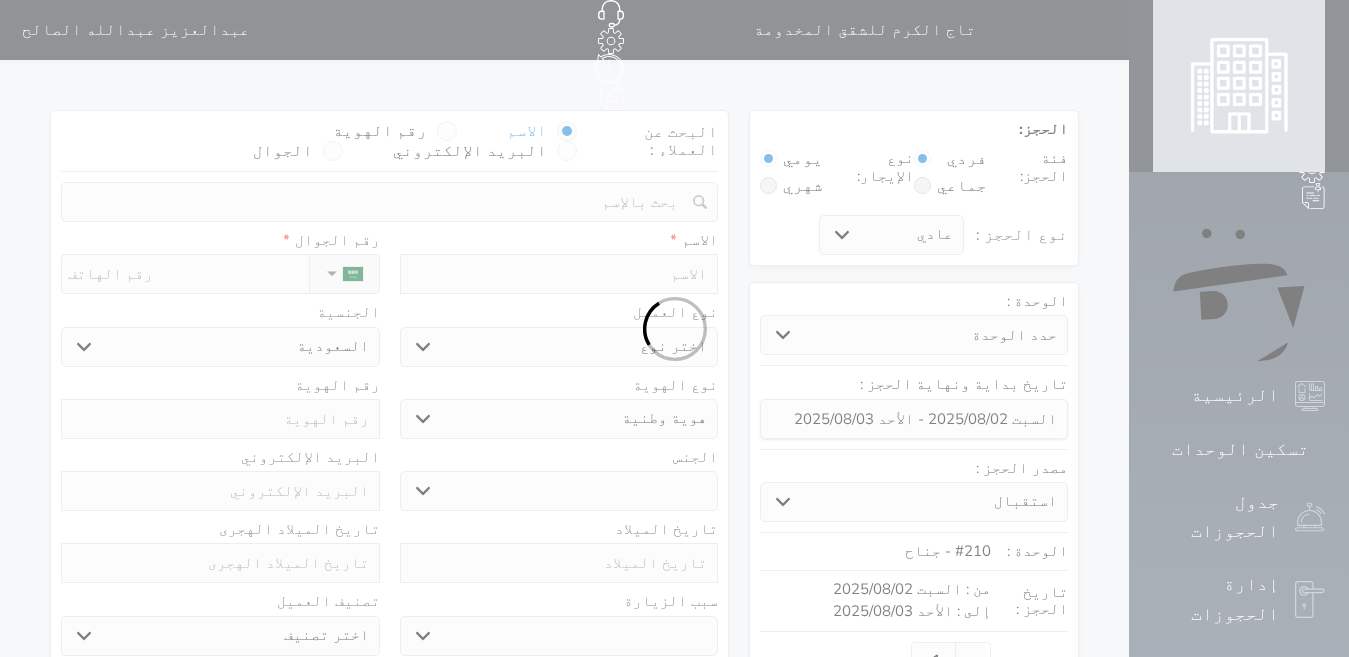 select on "7" 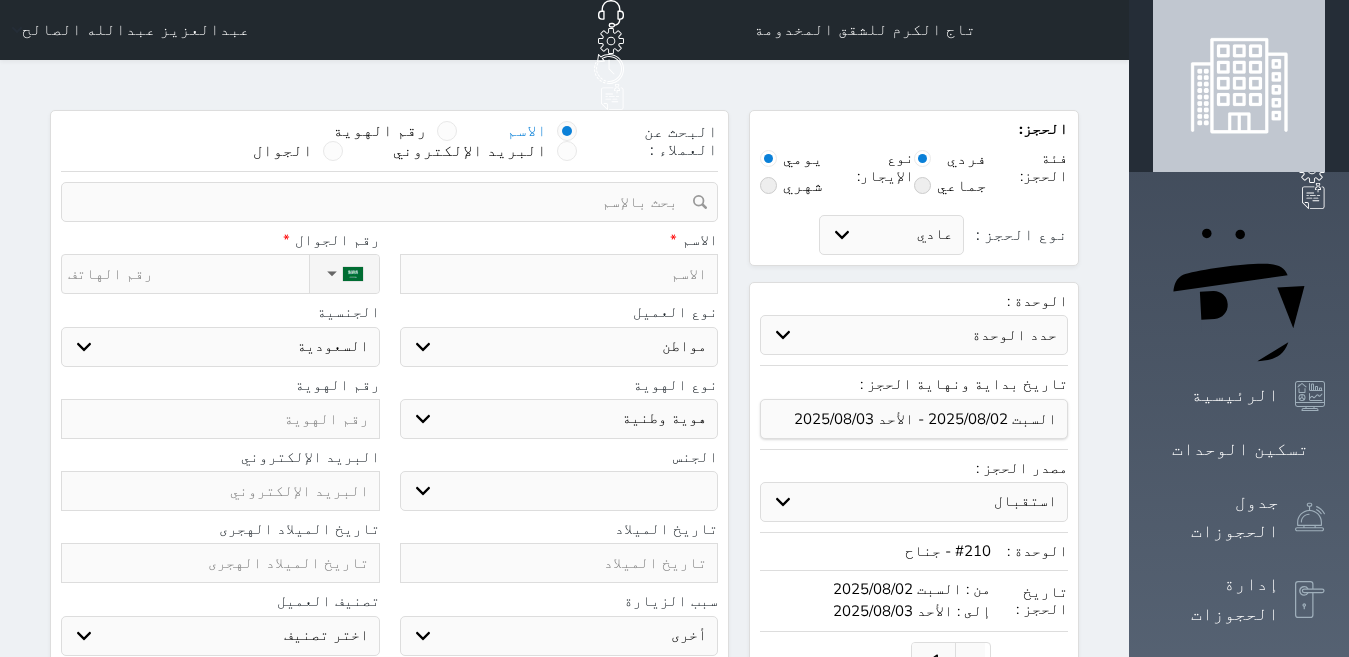 click at bounding box center (559, 274) 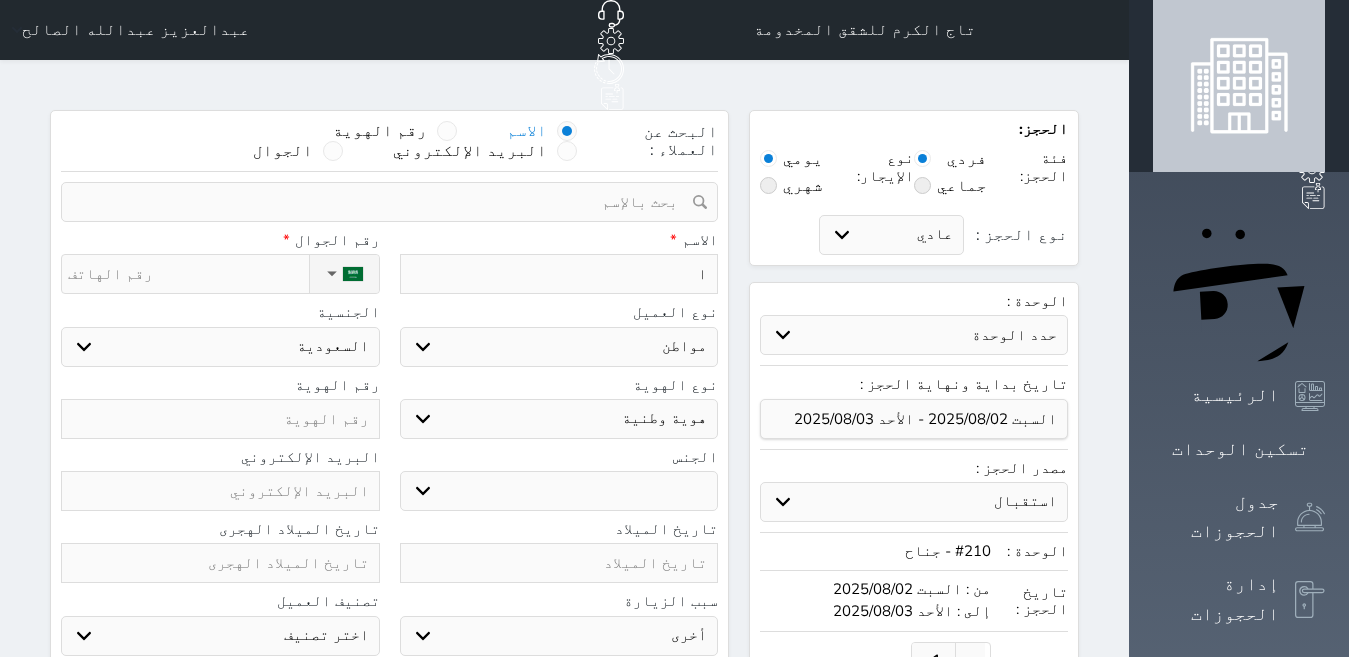 type on "اب" 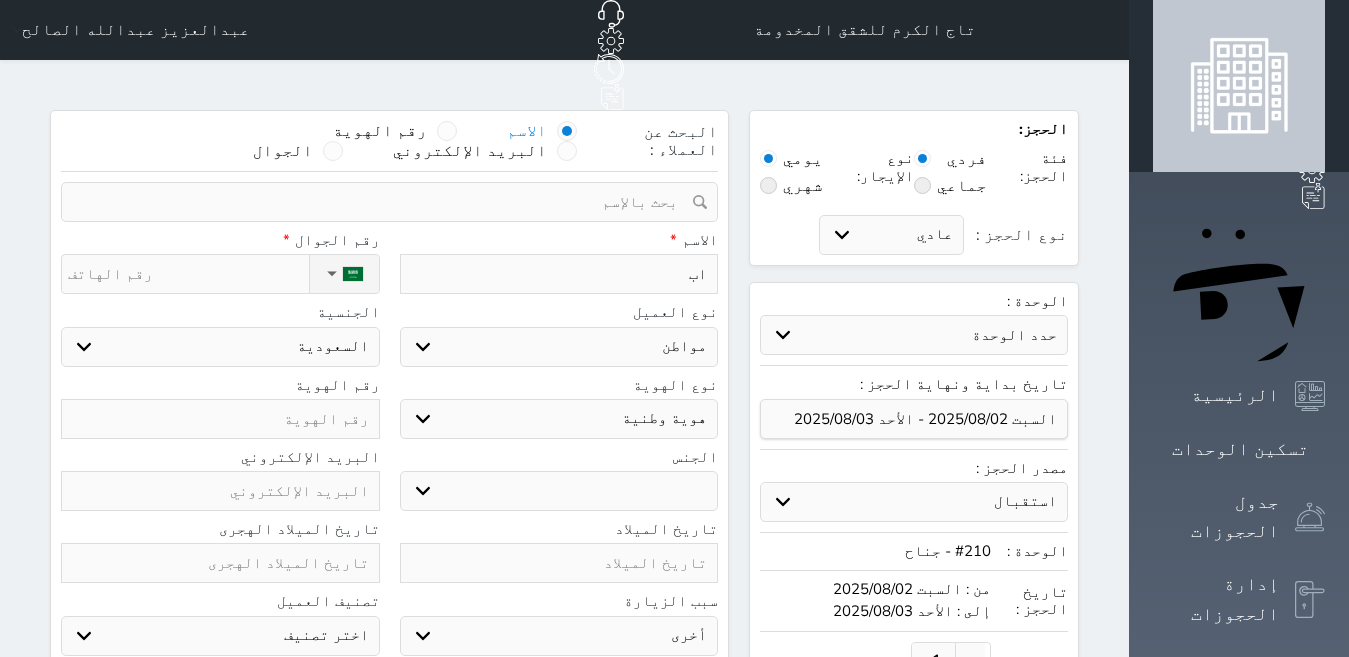 type on "ابر" 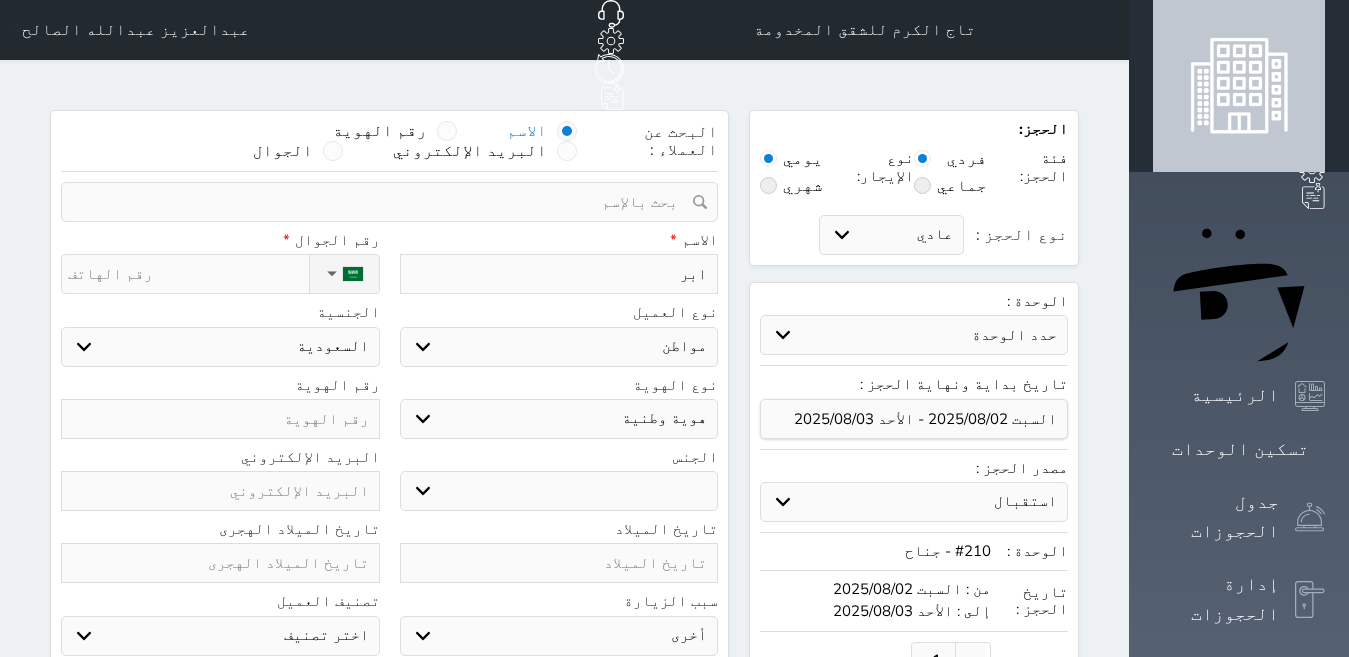 type on "ابرا" 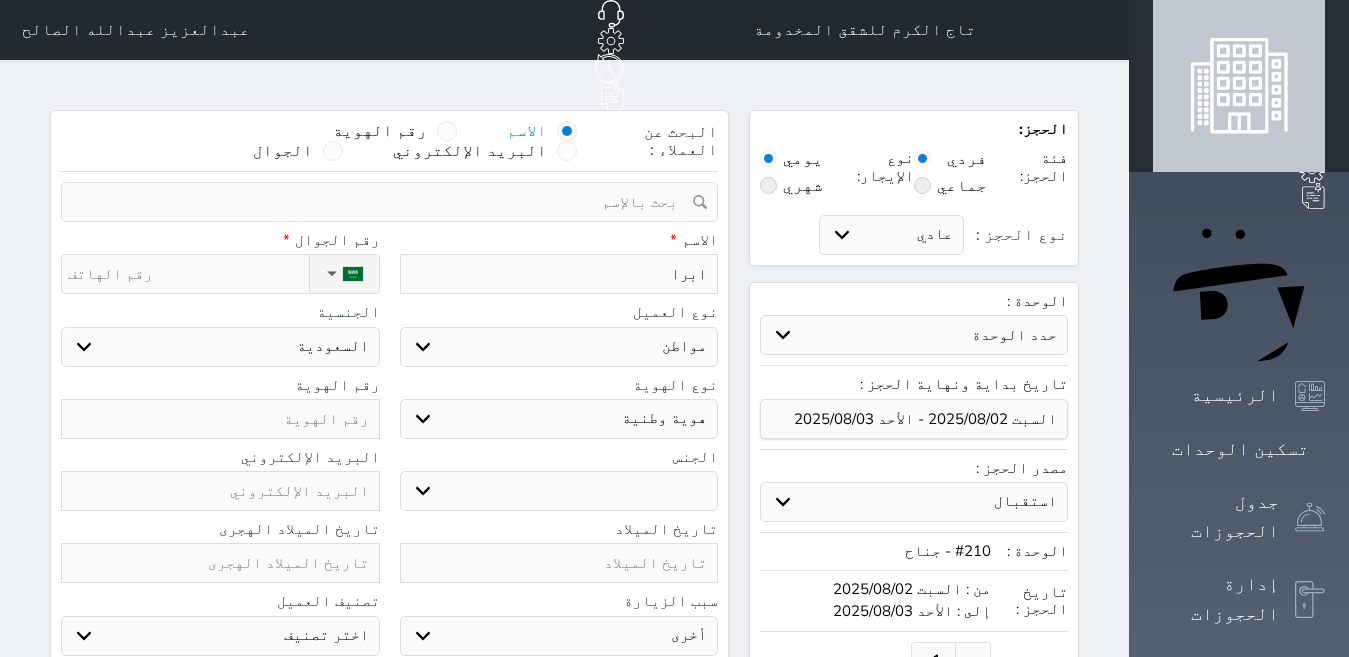 type on "[FIRST]" 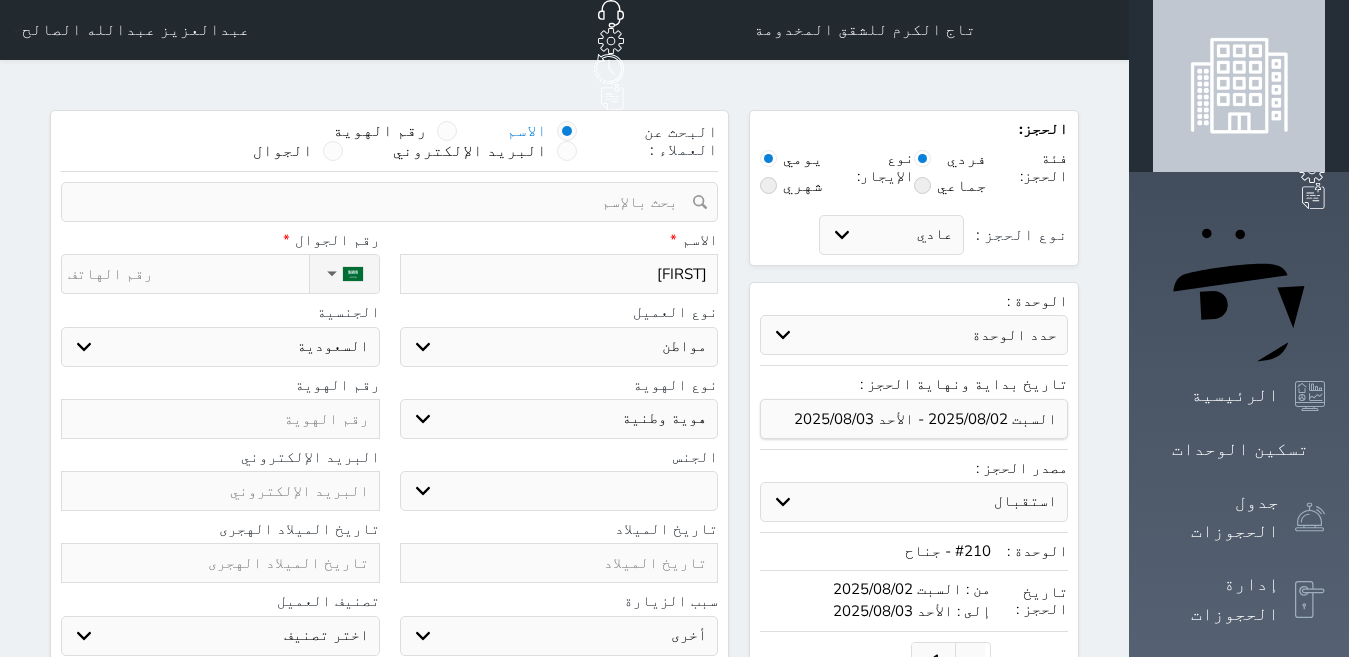 type on "[FIRST]" 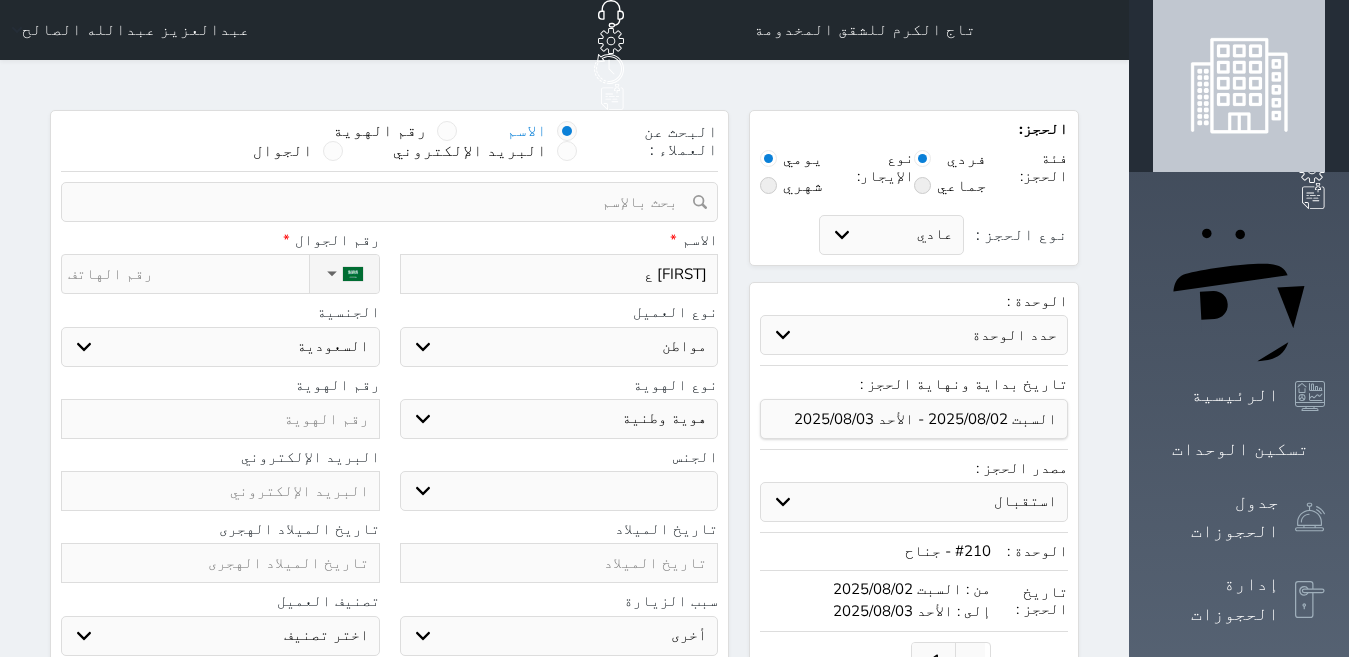 type on "[FIRST] [LAST]" 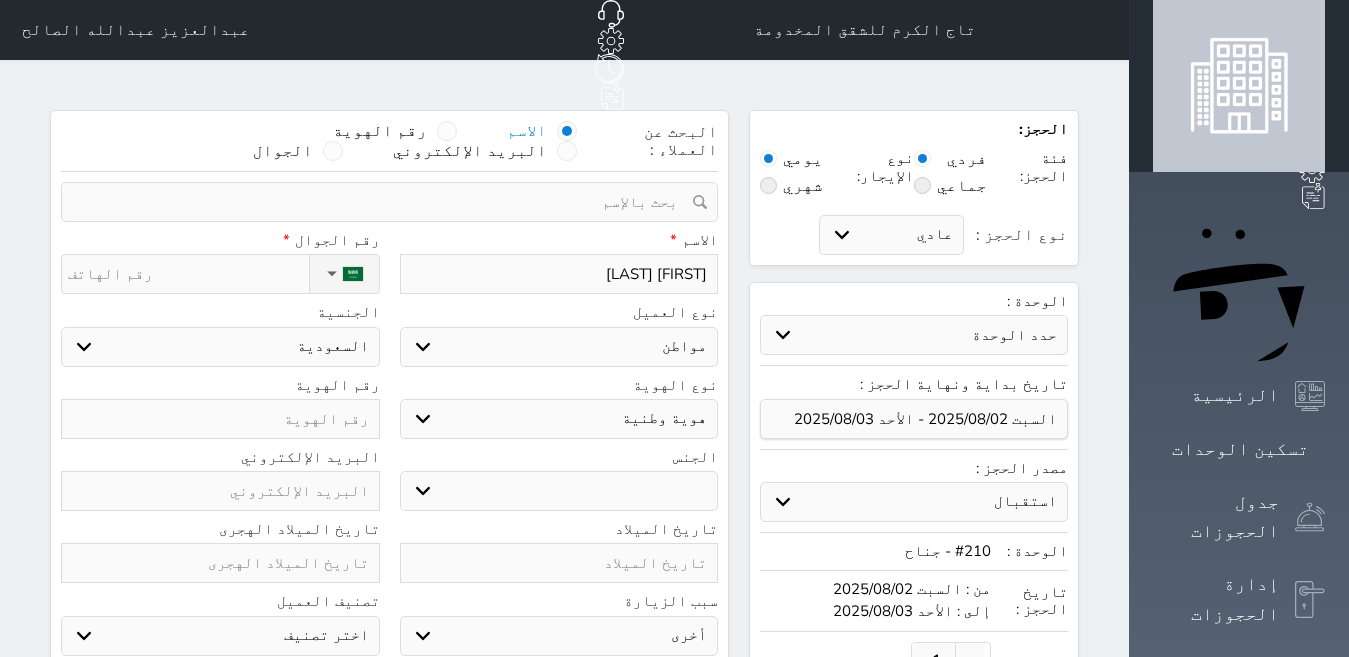 type on "[FIRST] [LAST]" 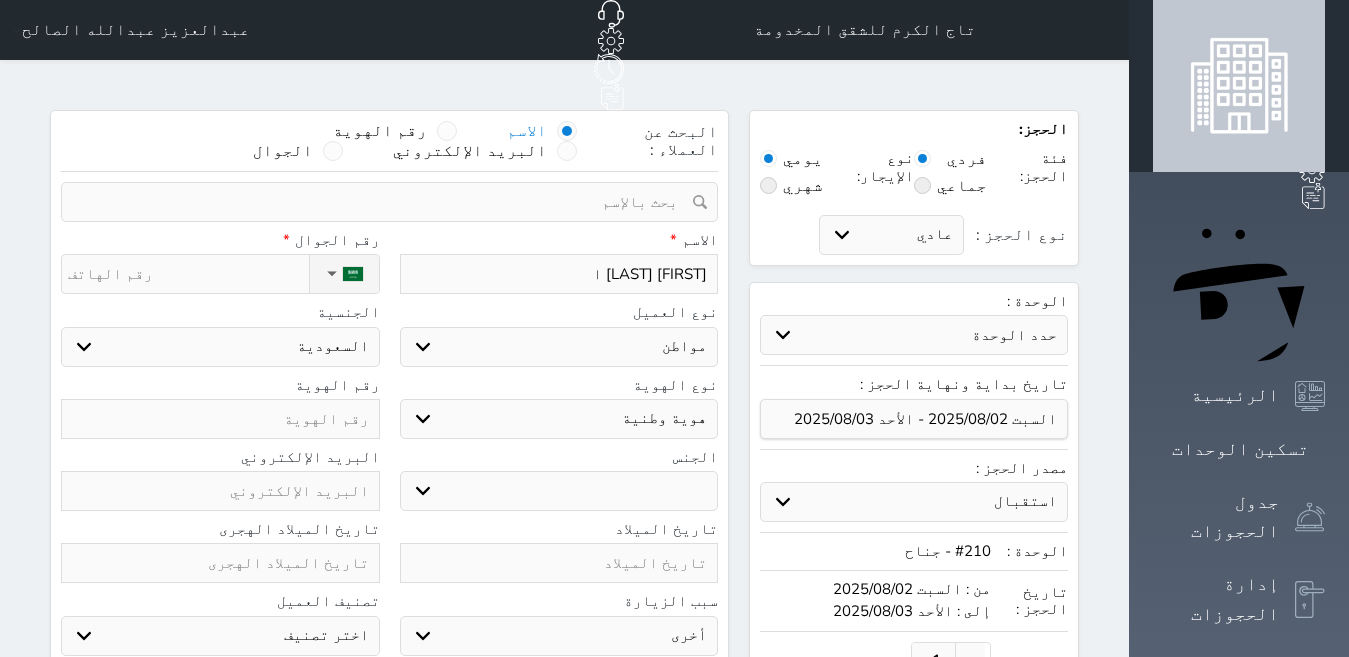 type on "سجل حجوزات العميل [FIRST] [LAST] ال" 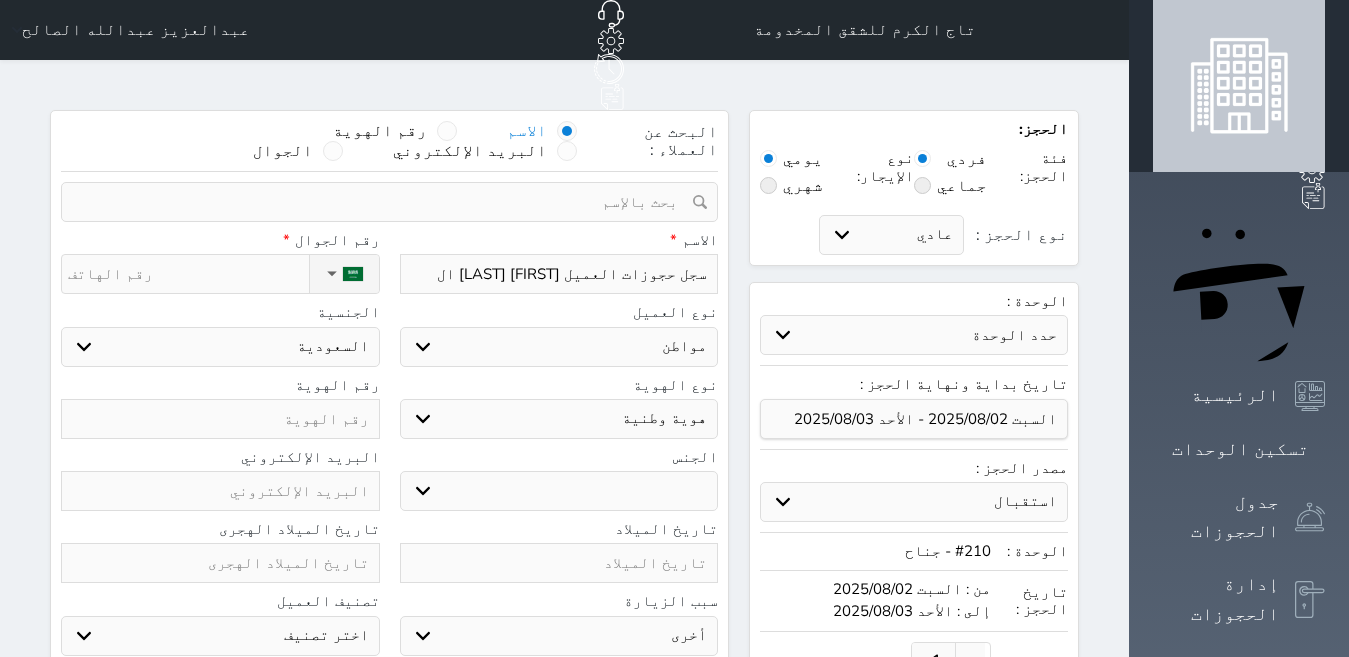 type on "[FIRST] [LAST]" 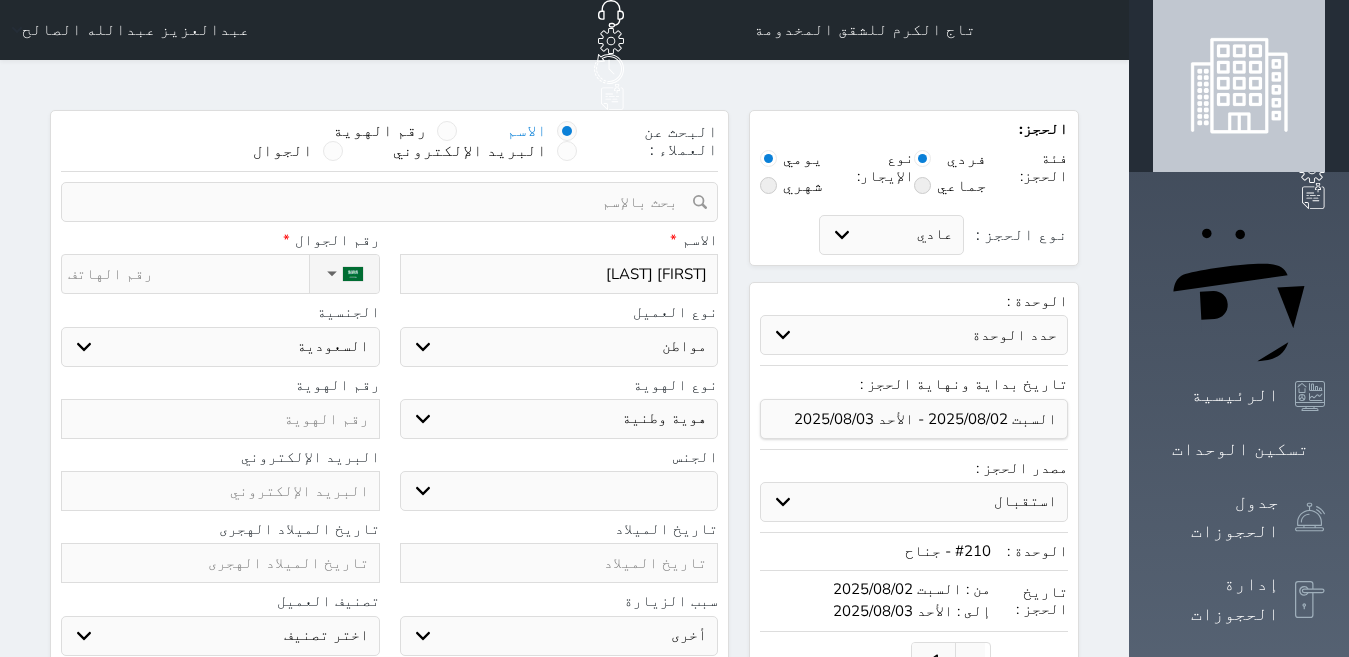 type on "[FIRST] [LAST]" 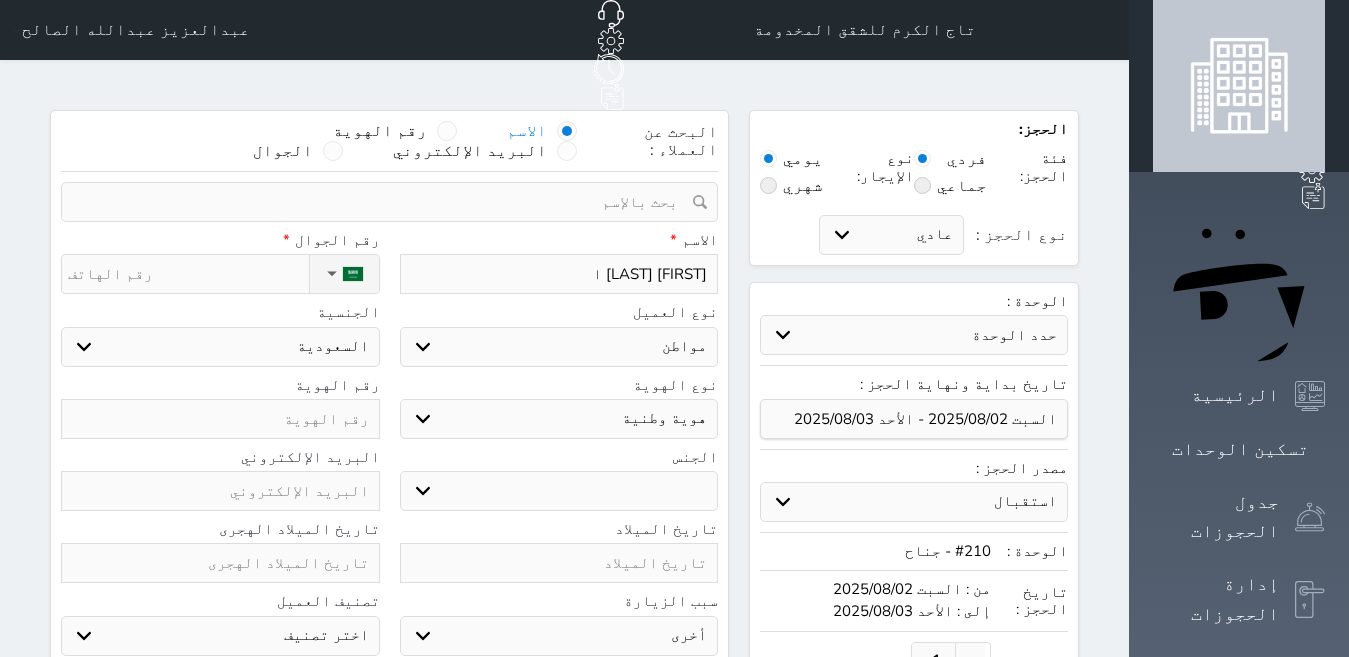 type on "[FIRST] [LAST] [LAST]" 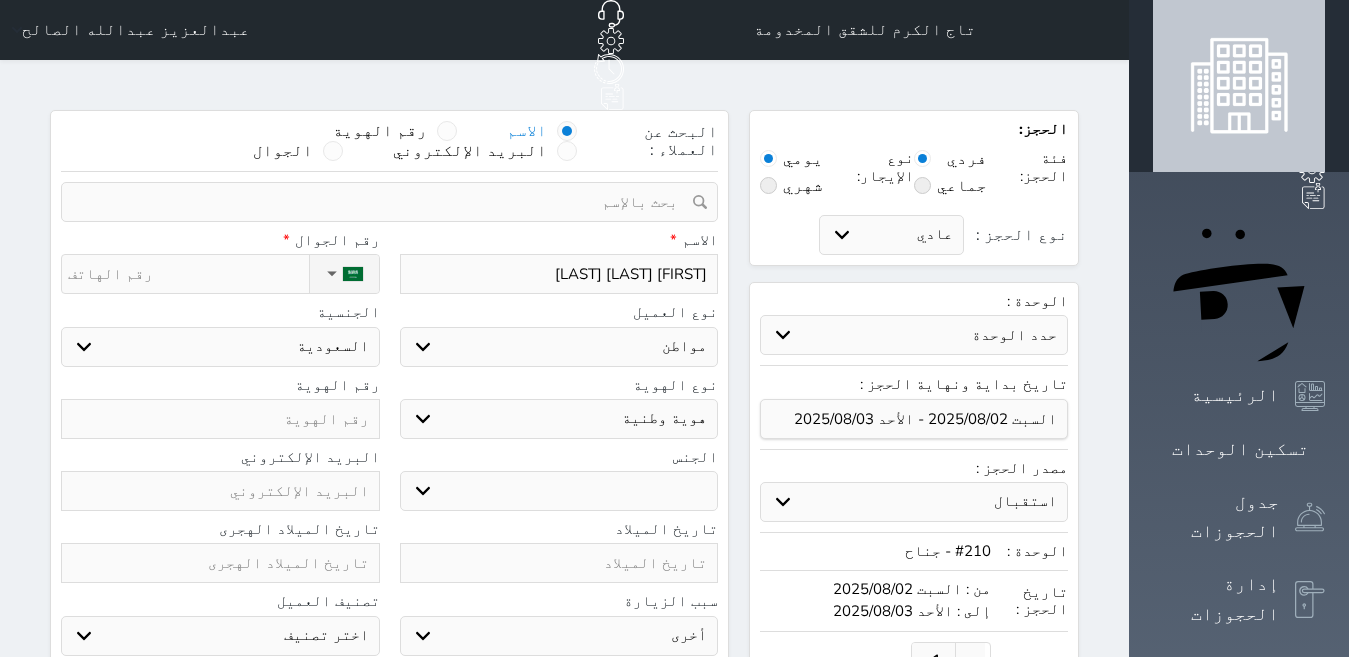 type on "[FIRST] [LAST]" 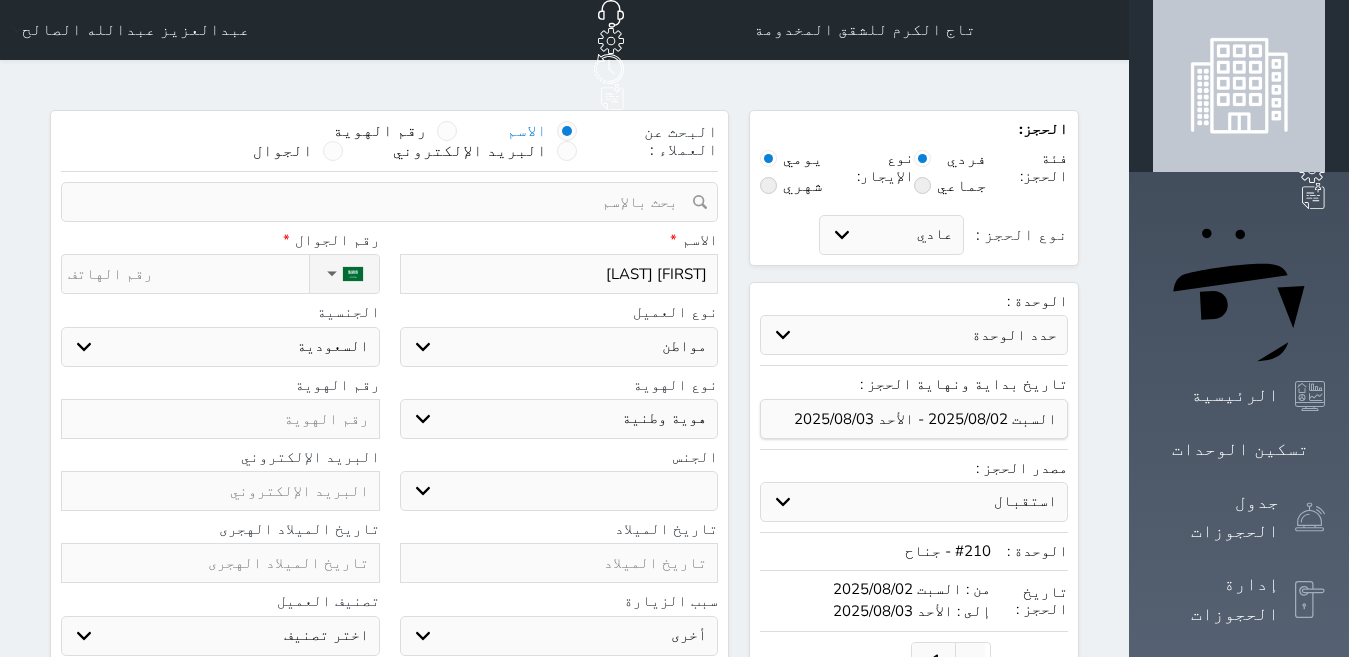 type on "[FIRST] [LAST]" 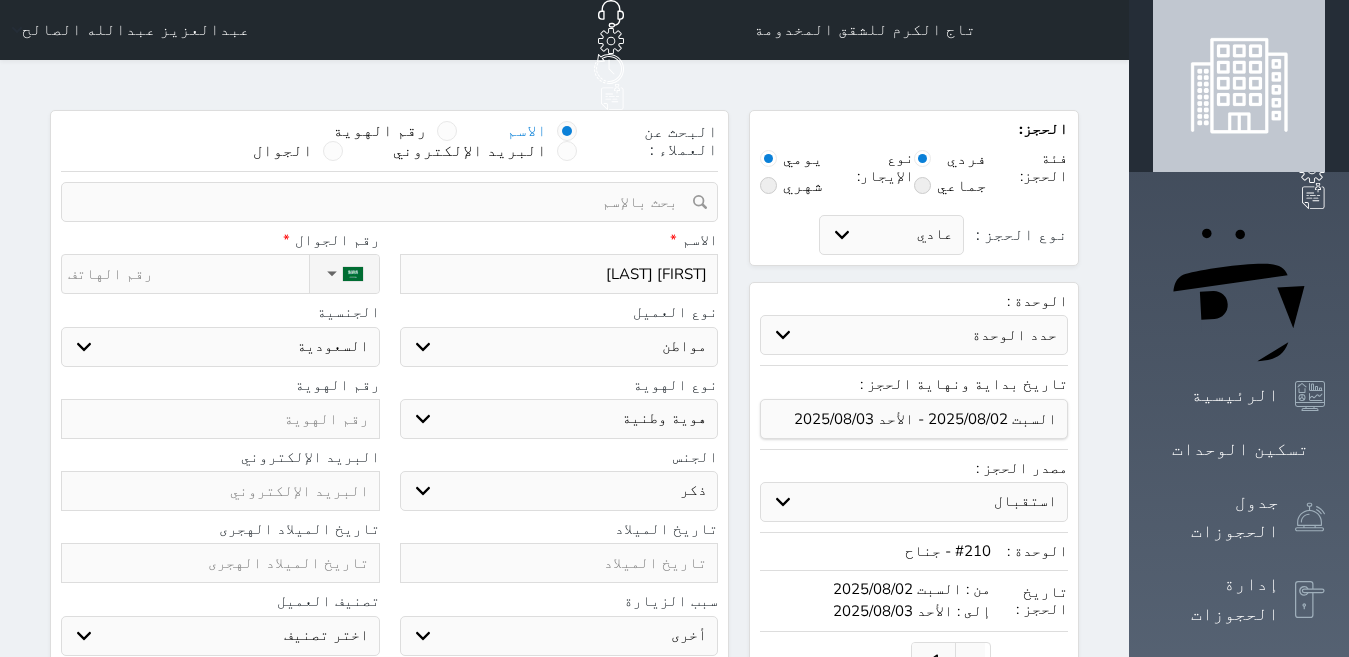 click on "ذكر   انثى" at bounding box center [559, 491] 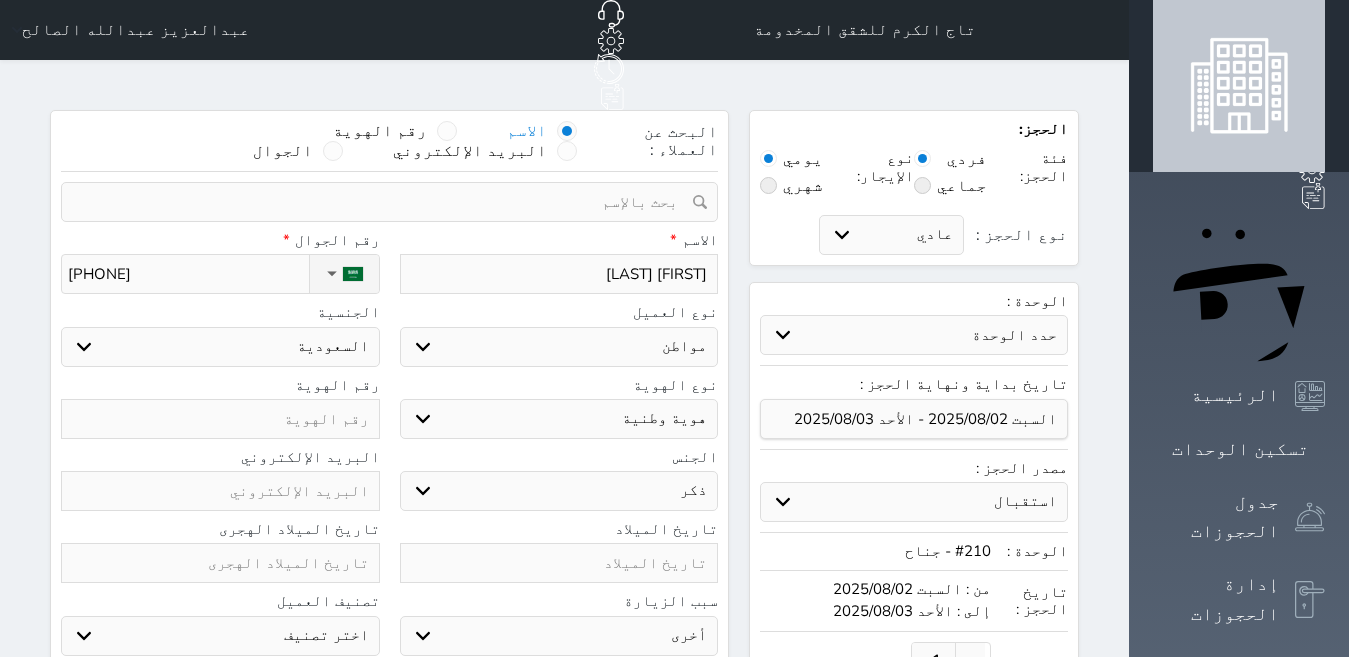 type on "[PHONE]" 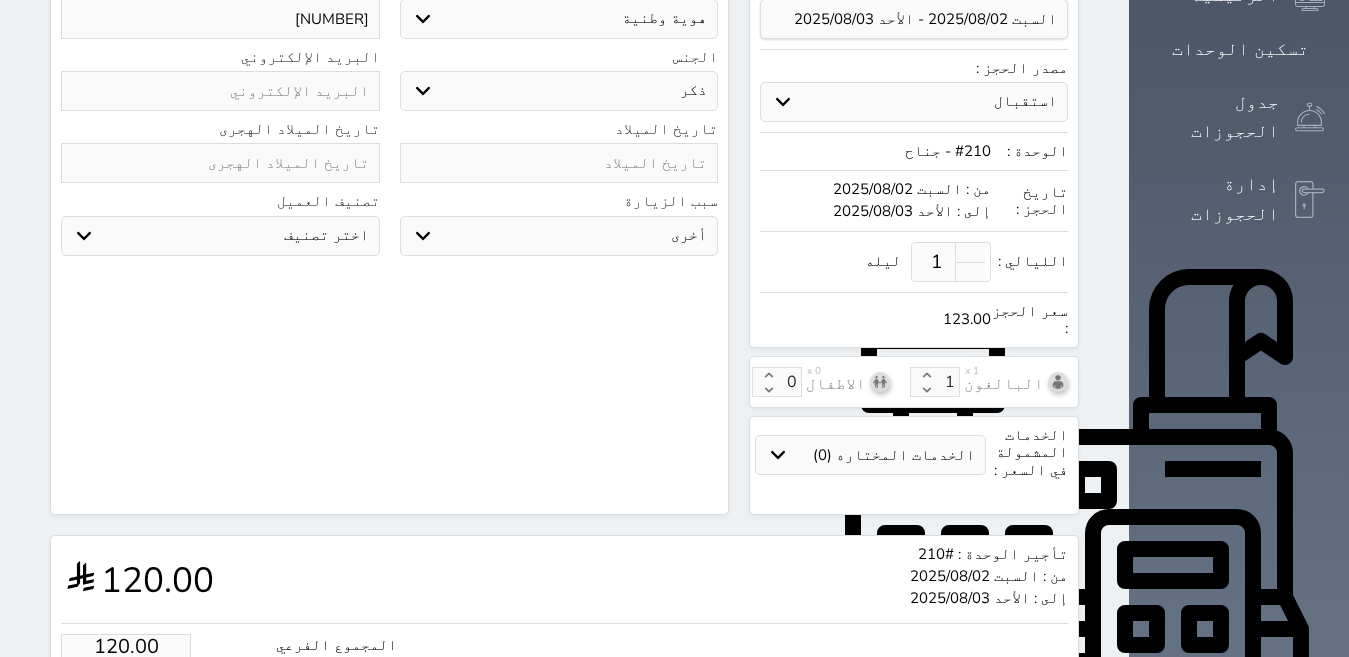 scroll, scrollTop: 652, scrollLeft: 0, axis: vertical 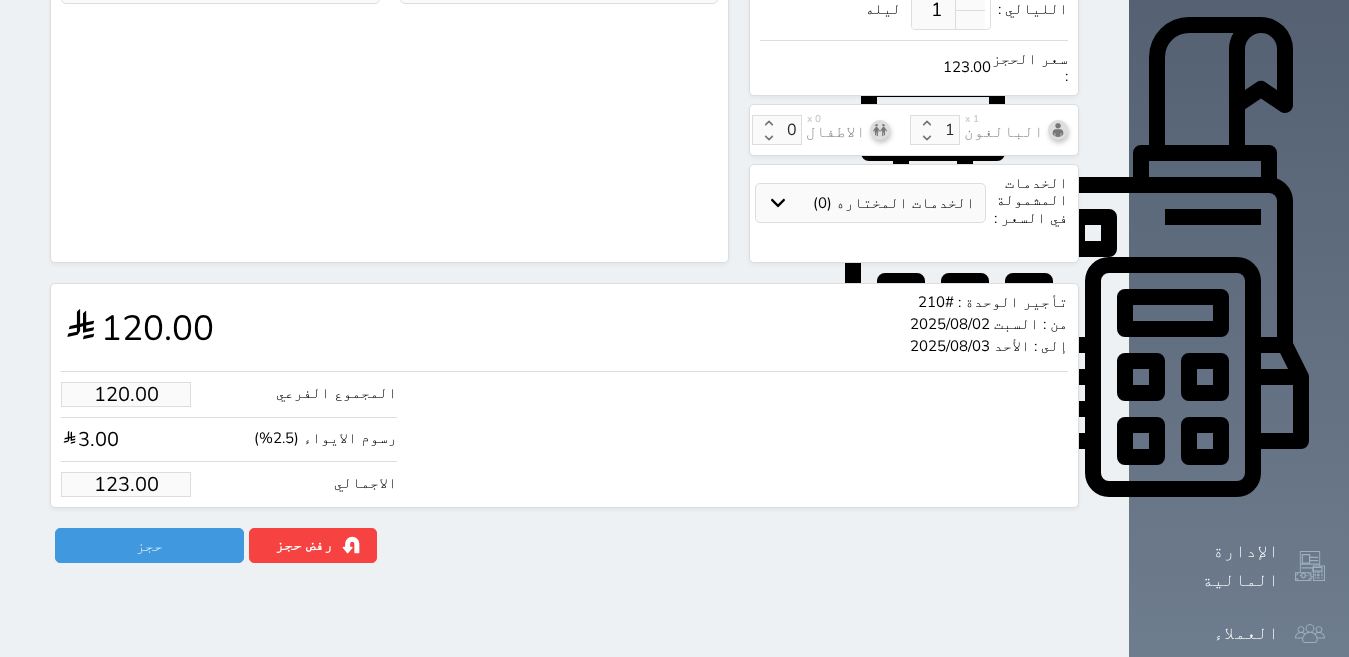 type on "[NUMBER]" 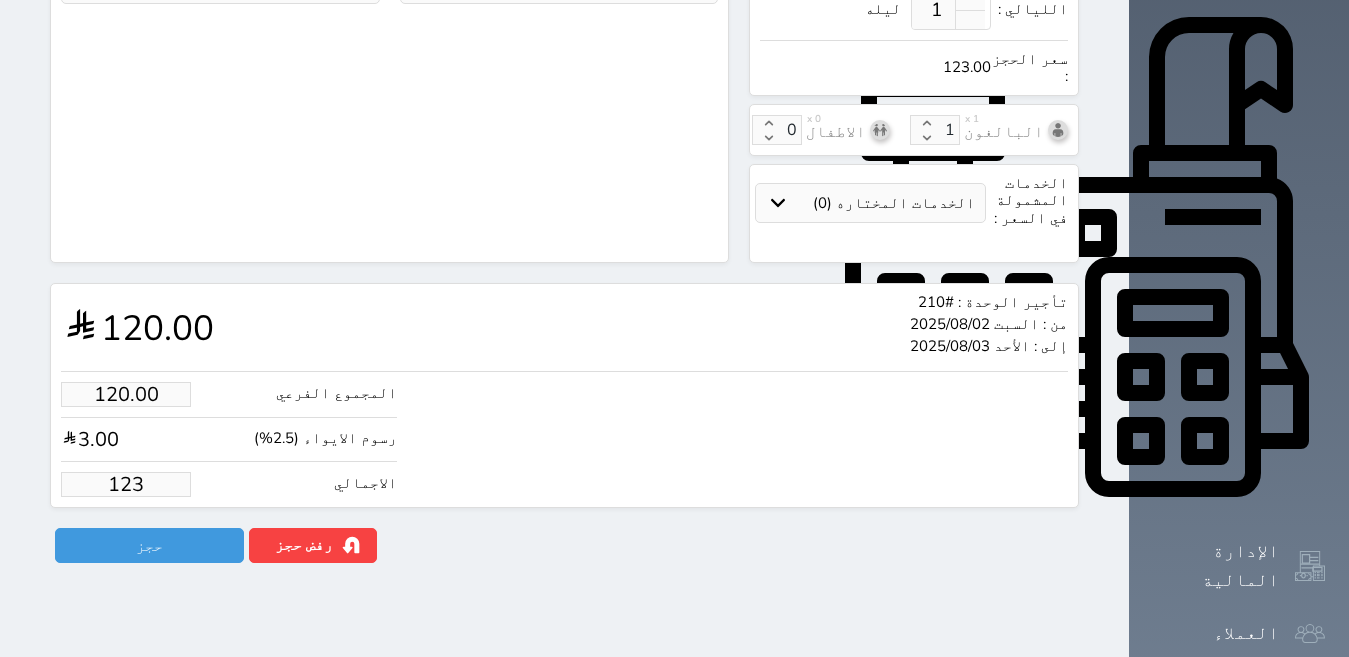 type on "11.71" 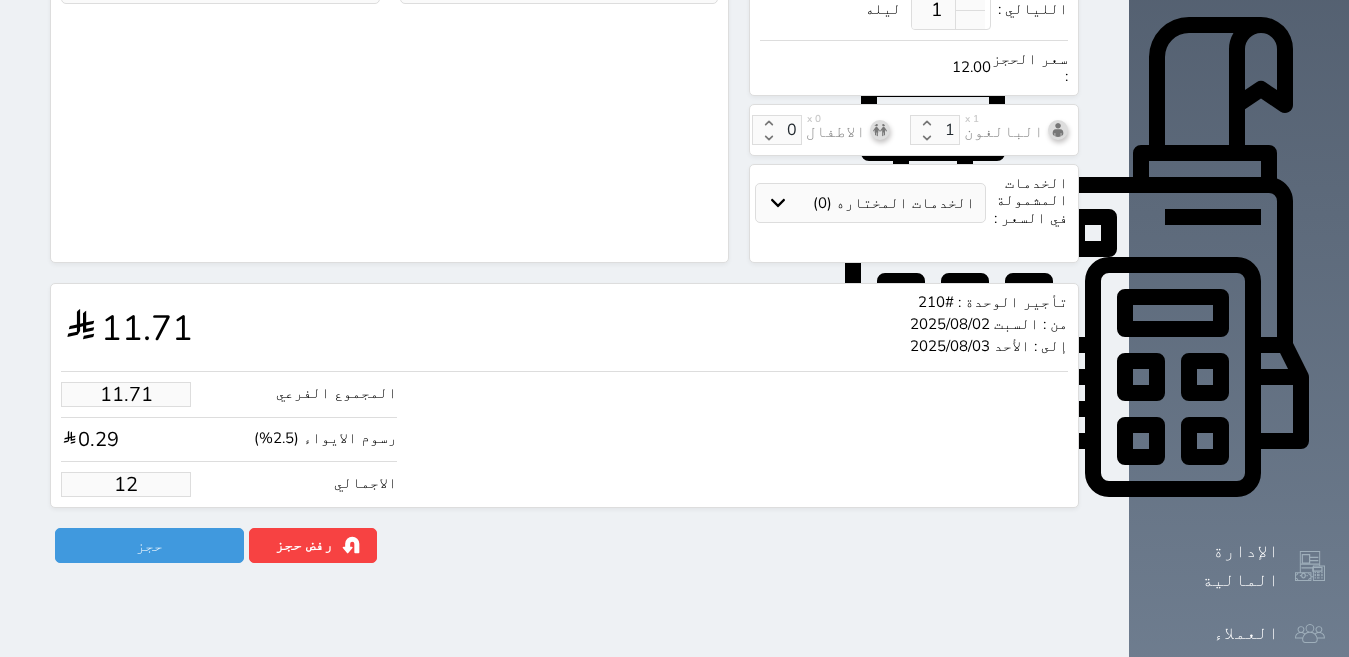 type on "1.025" 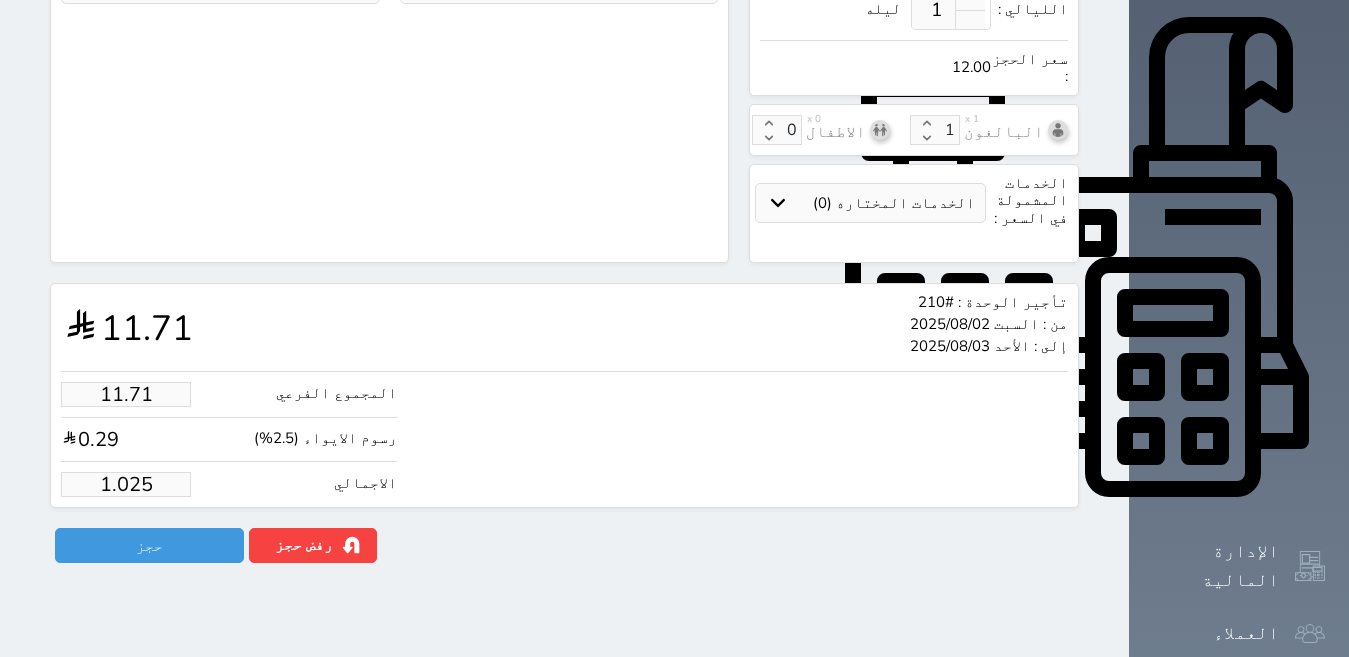 type on "1.00" 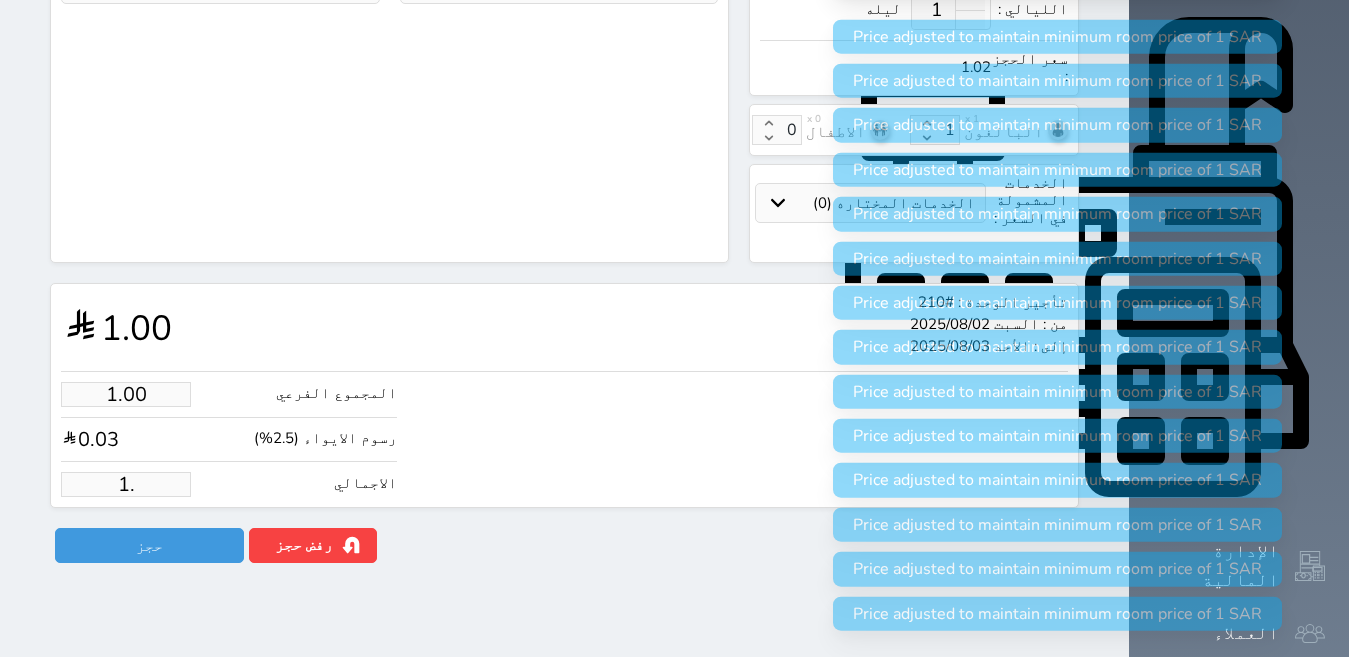 type on "1" 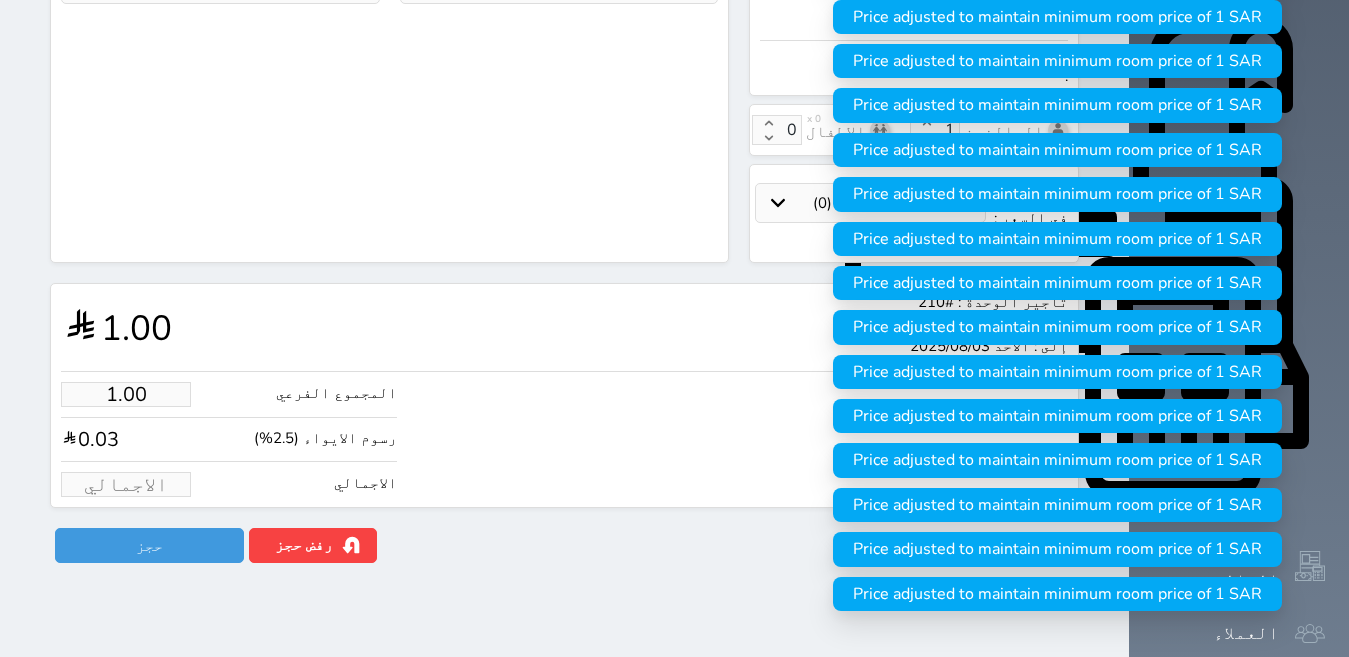 type on "1" 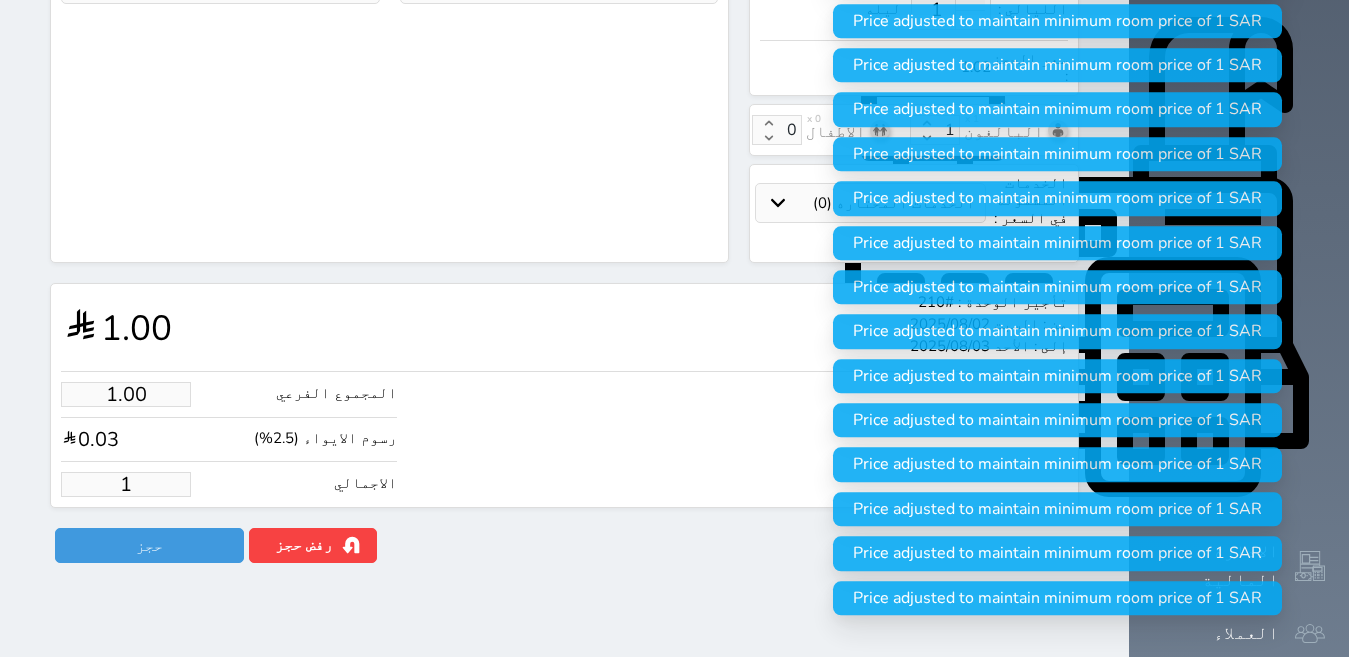 type on "14.63" 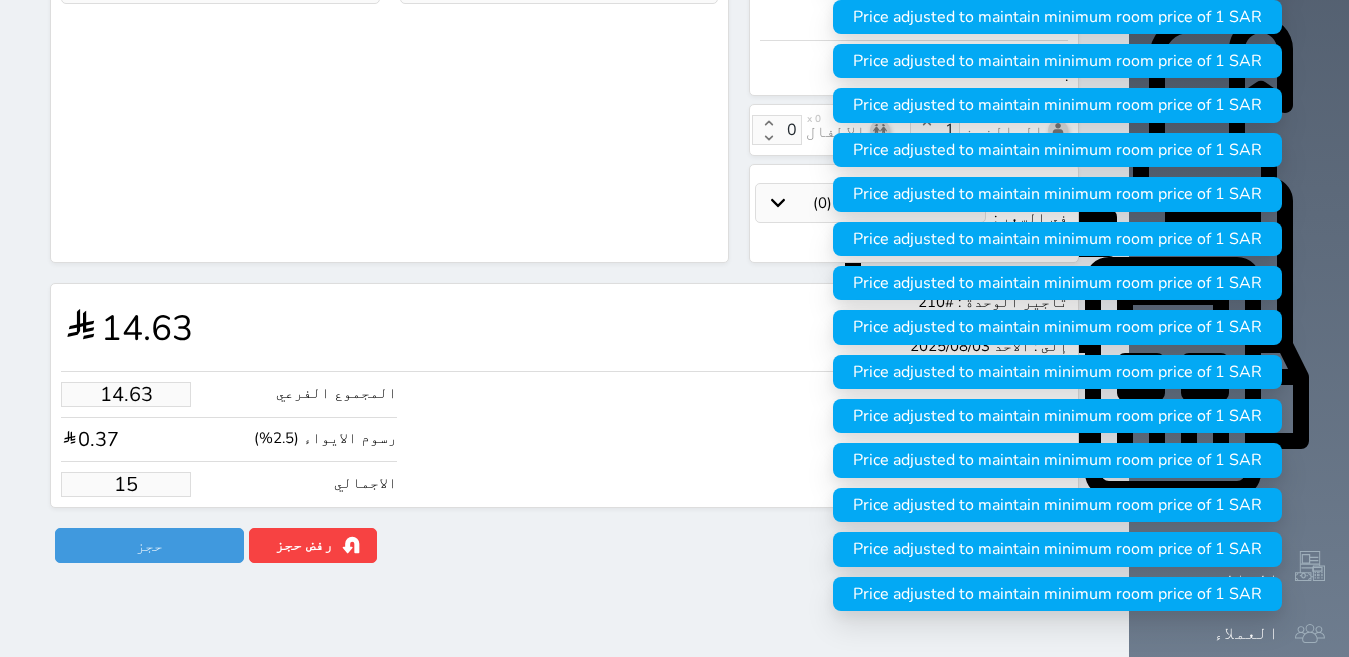 type on "146.34" 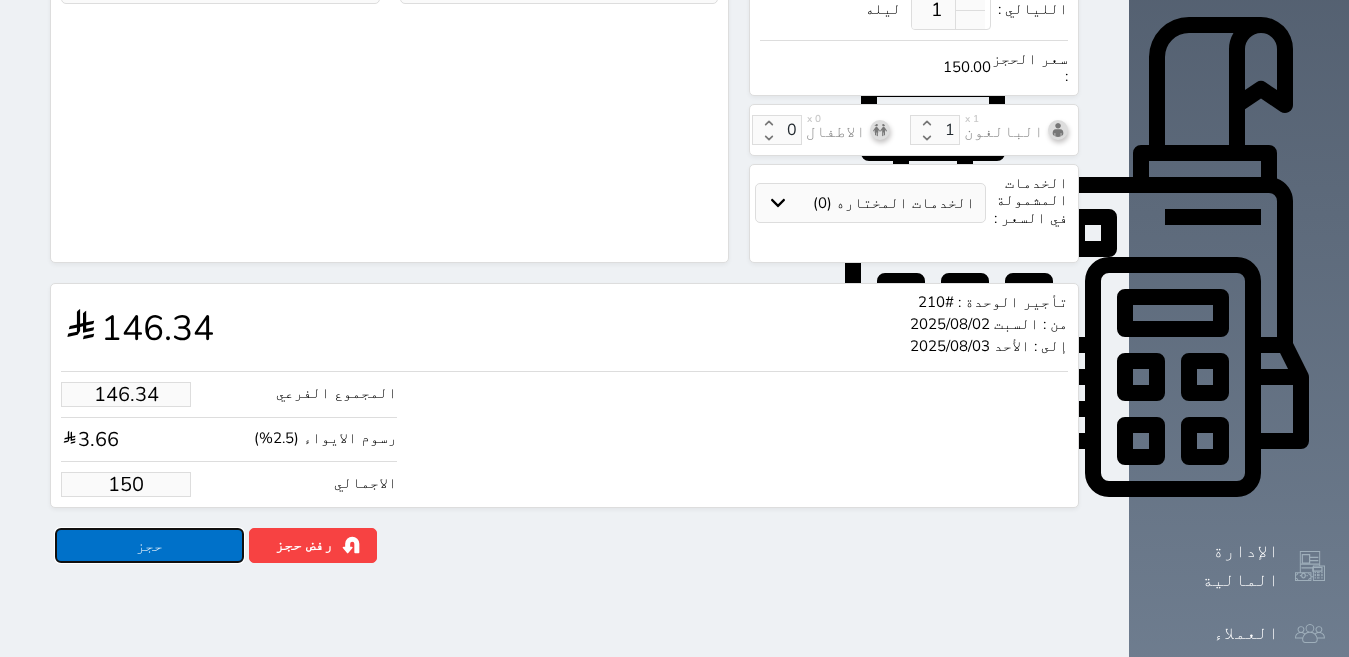 type on "150.00" 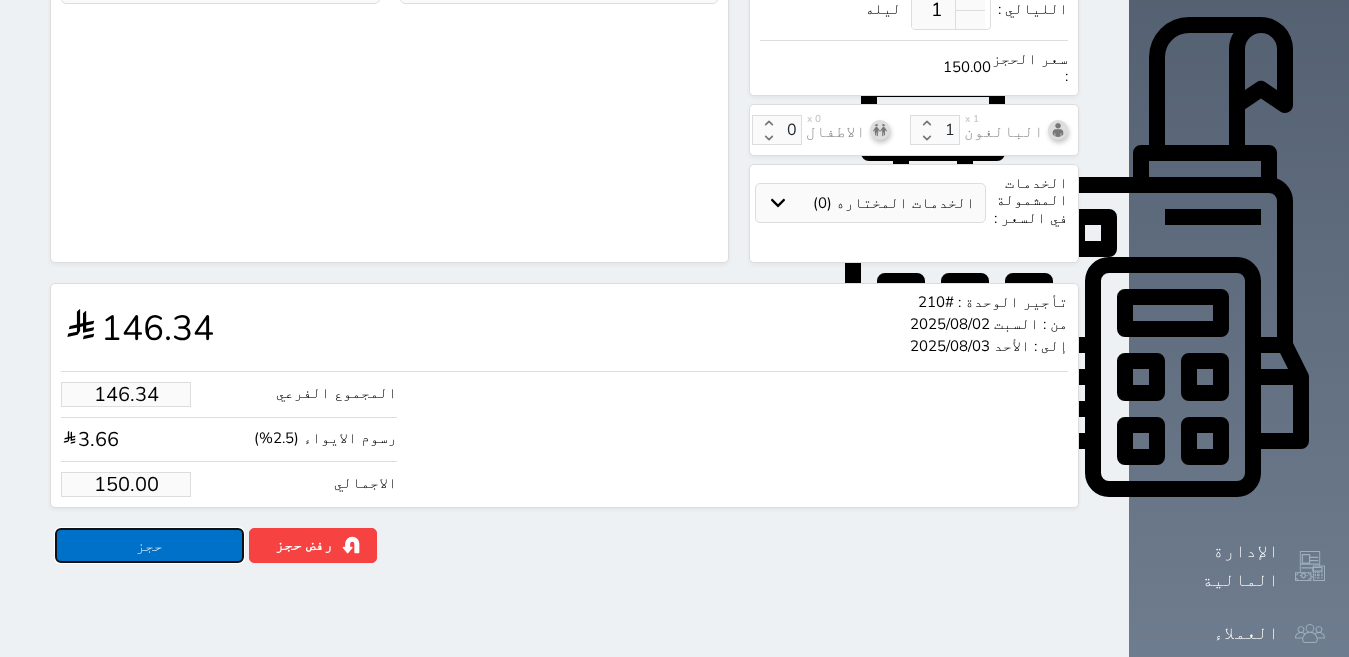 click on "حجز" at bounding box center (149, 545) 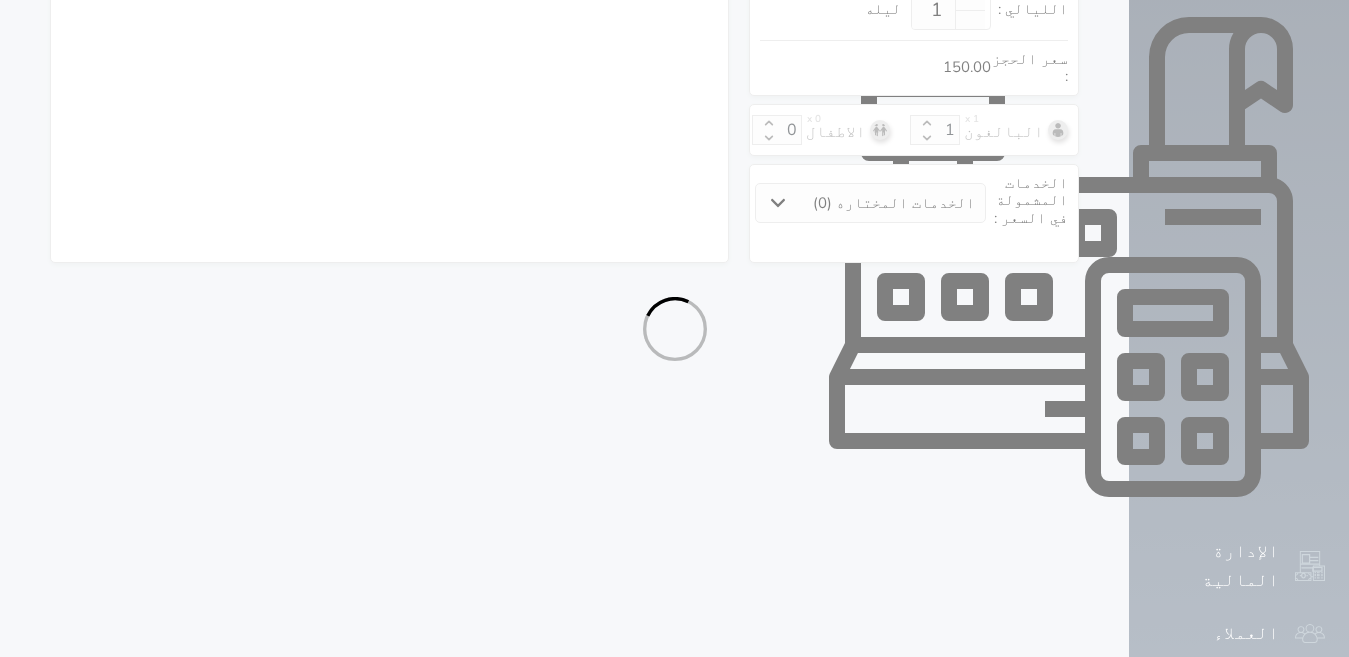 select on "1" 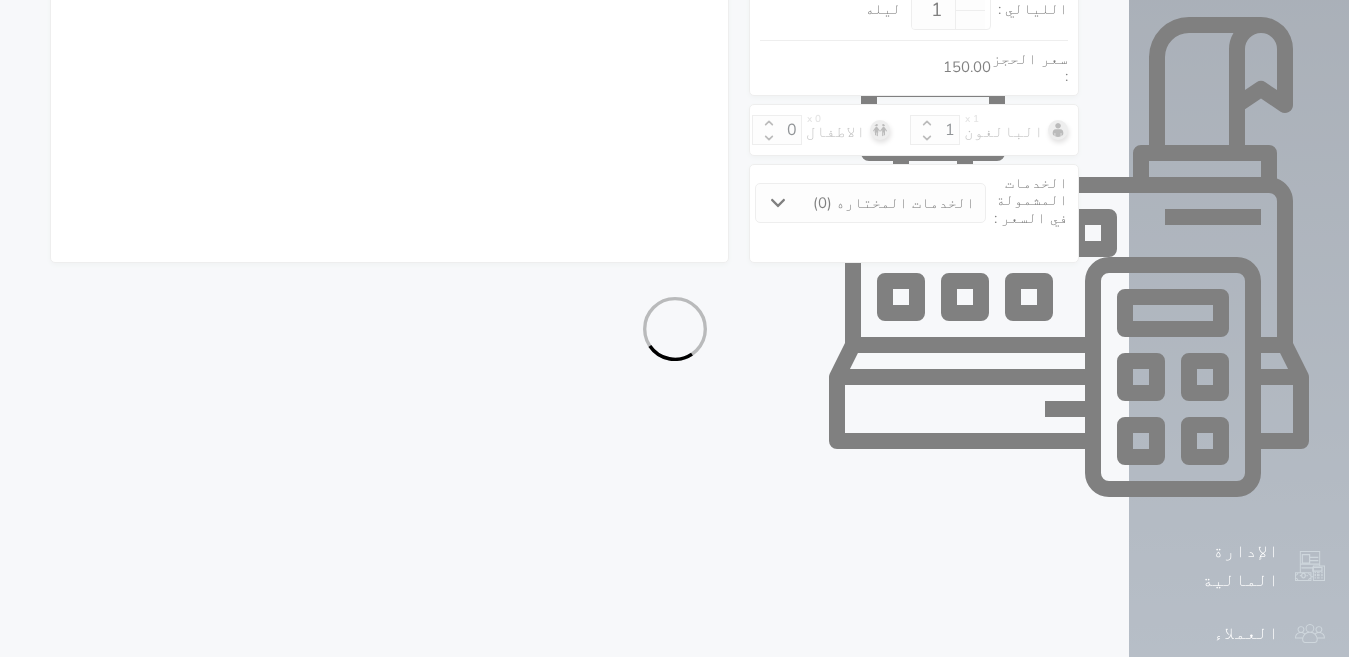select on "113" 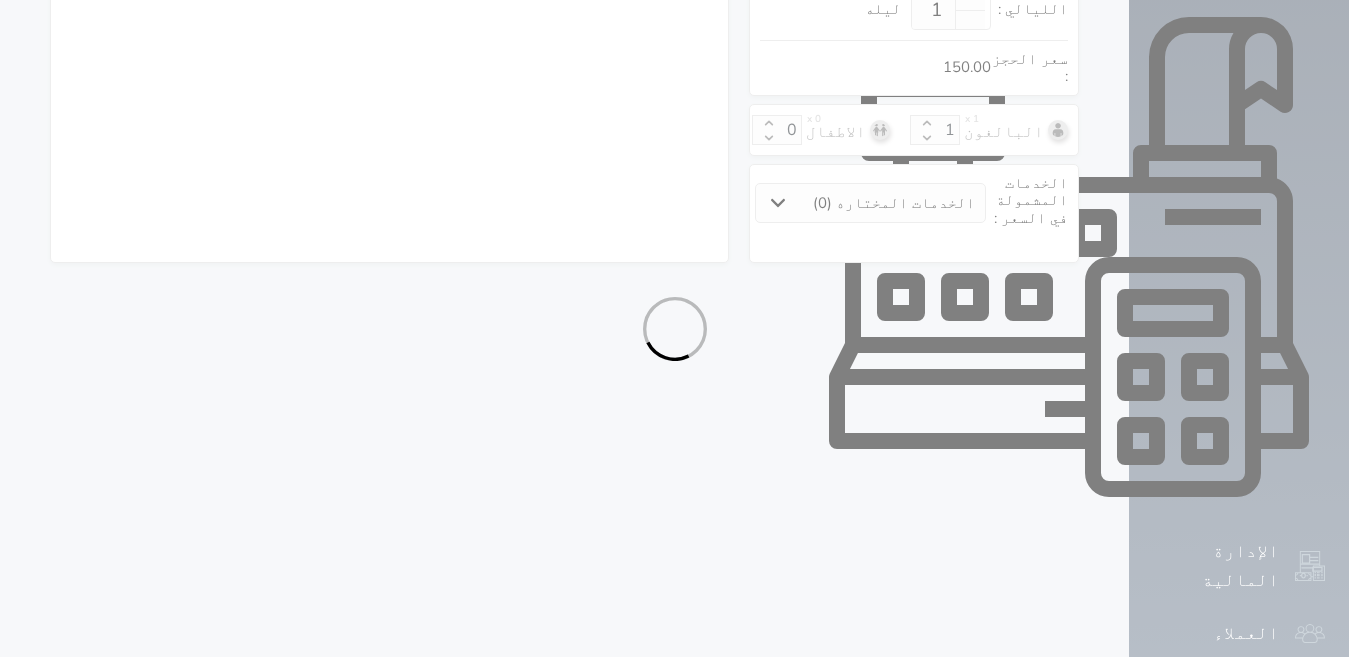 select on "1" 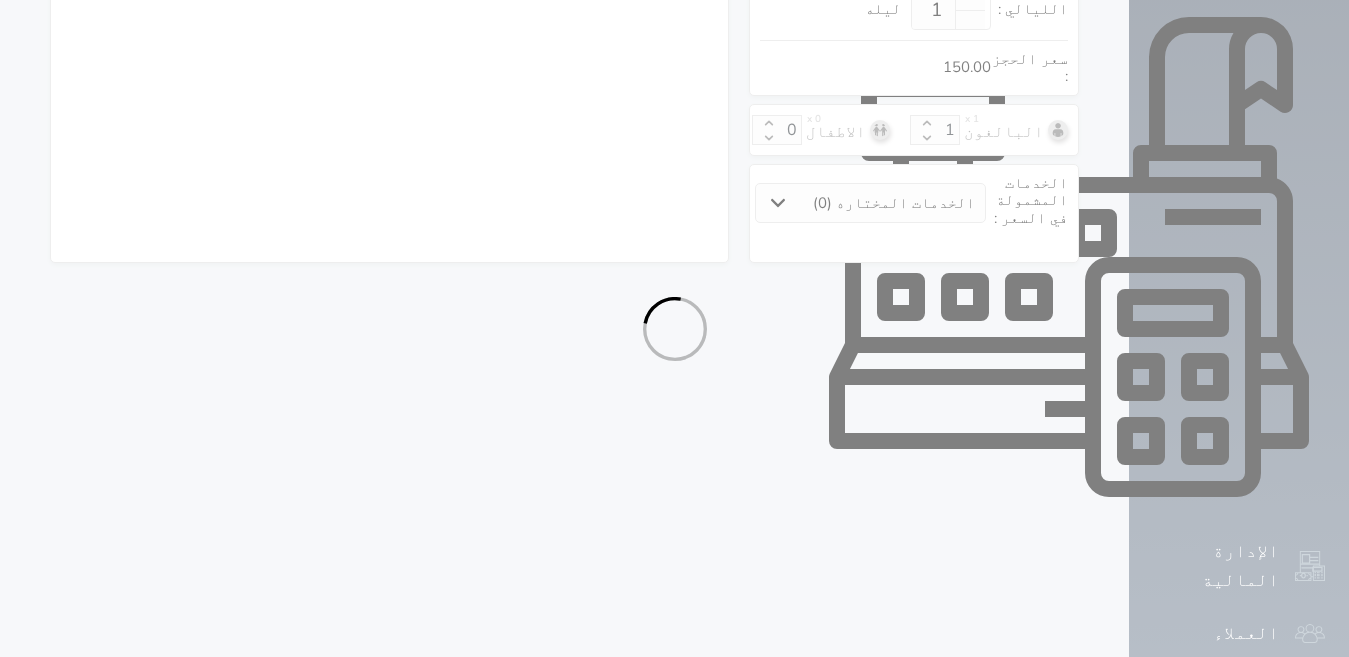select on "7" 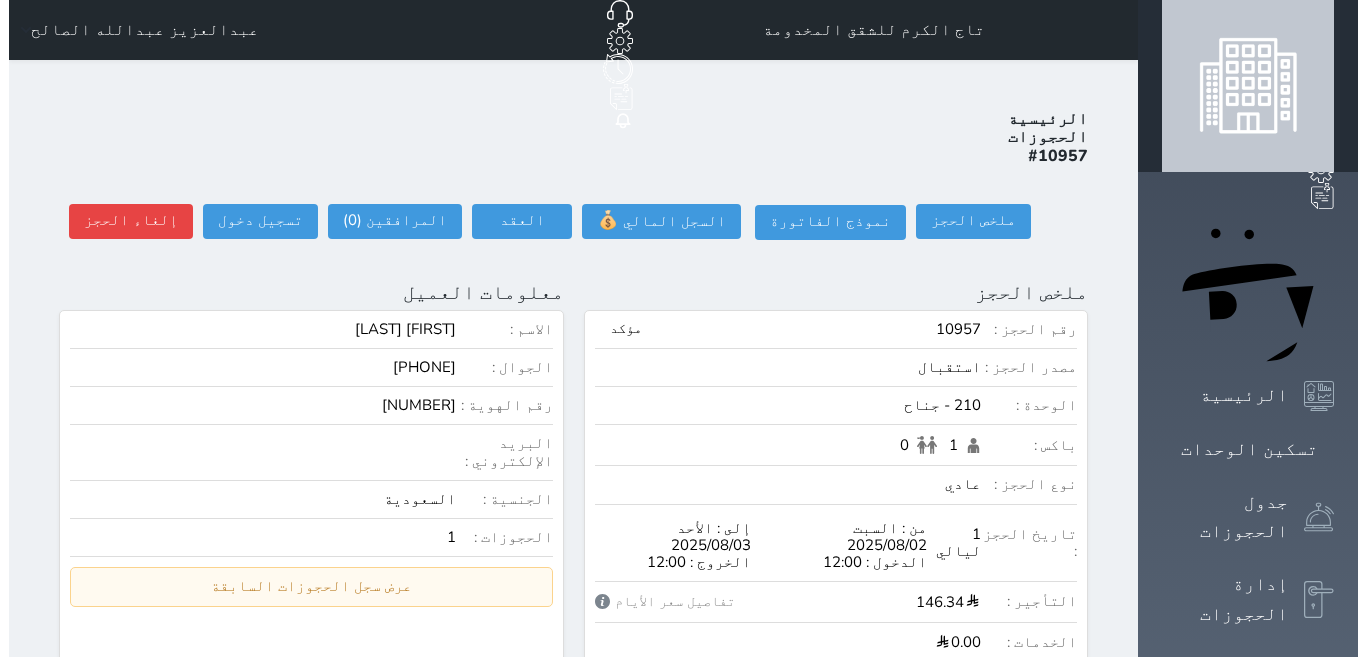 scroll, scrollTop: 500, scrollLeft: 0, axis: vertical 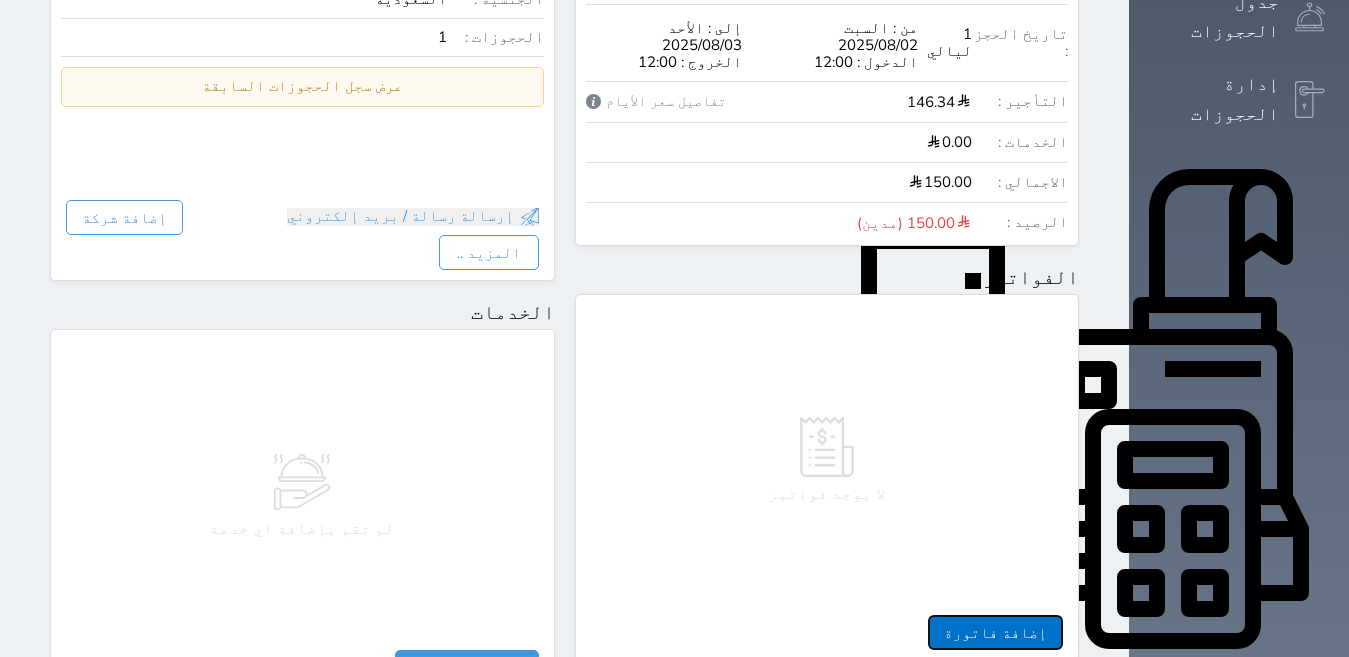 click on "إضافة فاتورة" at bounding box center [995, 632] 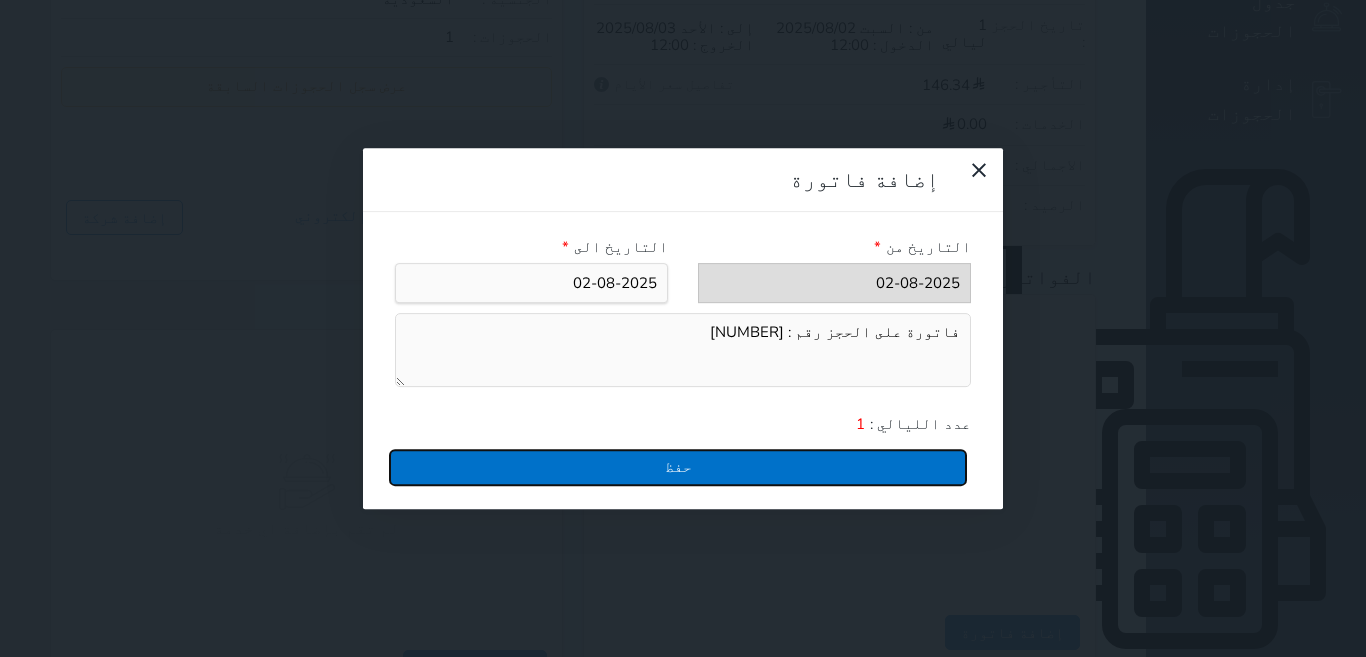 click on "حفظ" at bounding box center (678, 467) 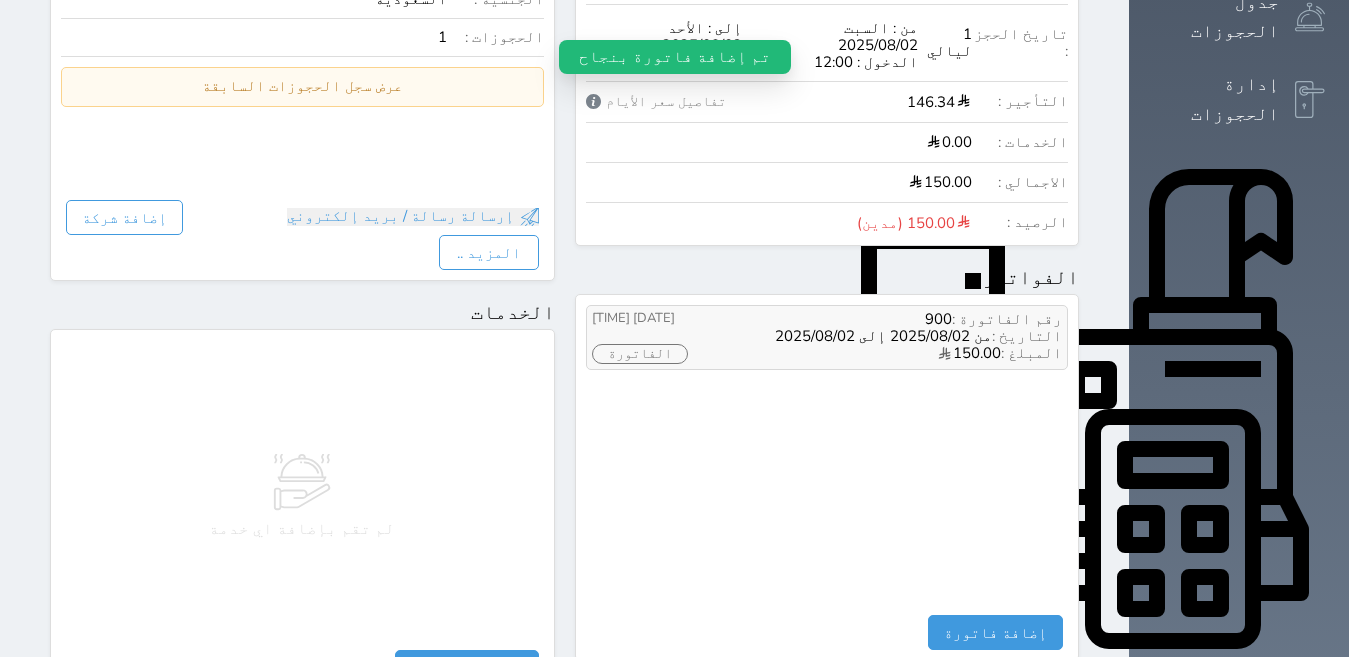 click on "الفاتورة" at bounding box center (640, 354) 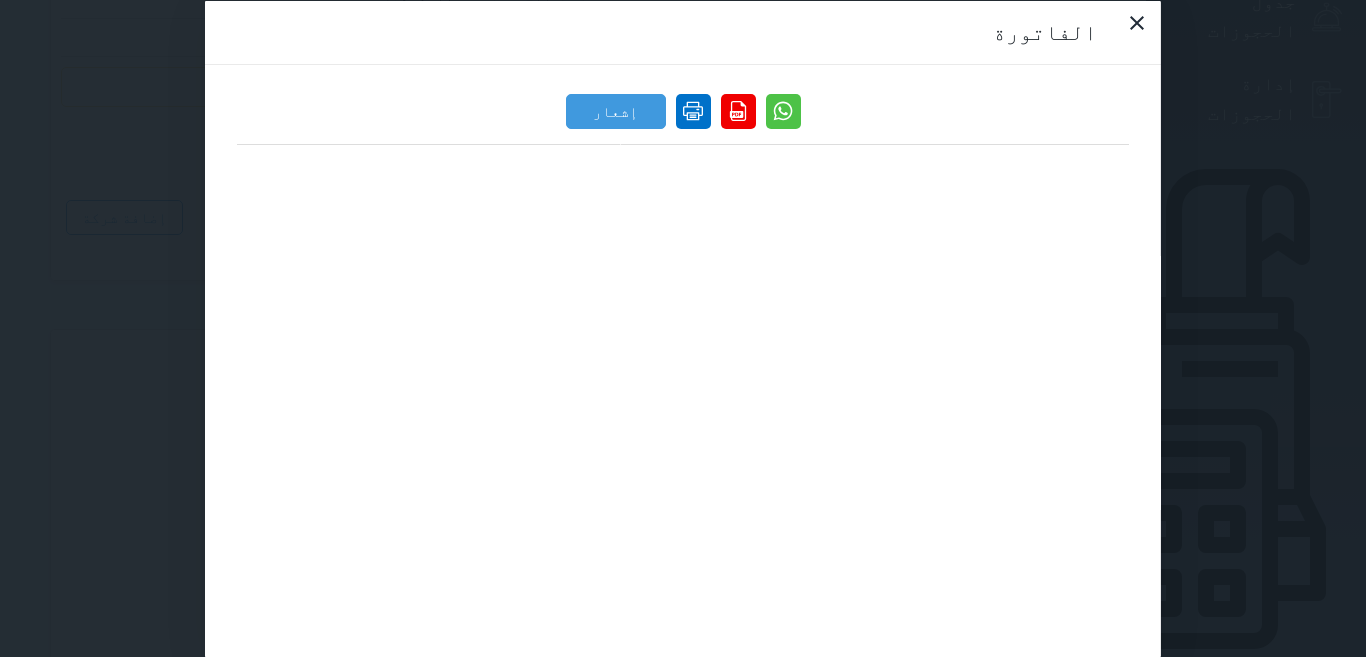 click at bounding box center (693, 110) 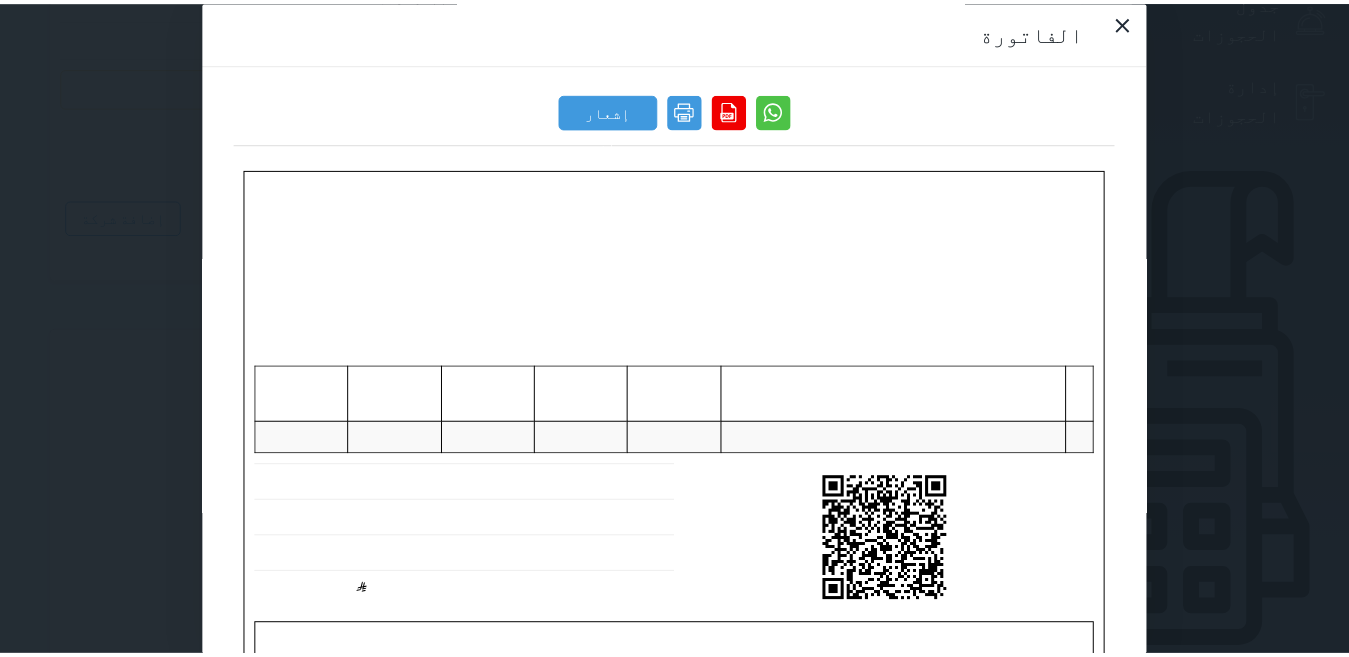 scroll, scrollTop: 0, scrollLeft: 0, axis: both 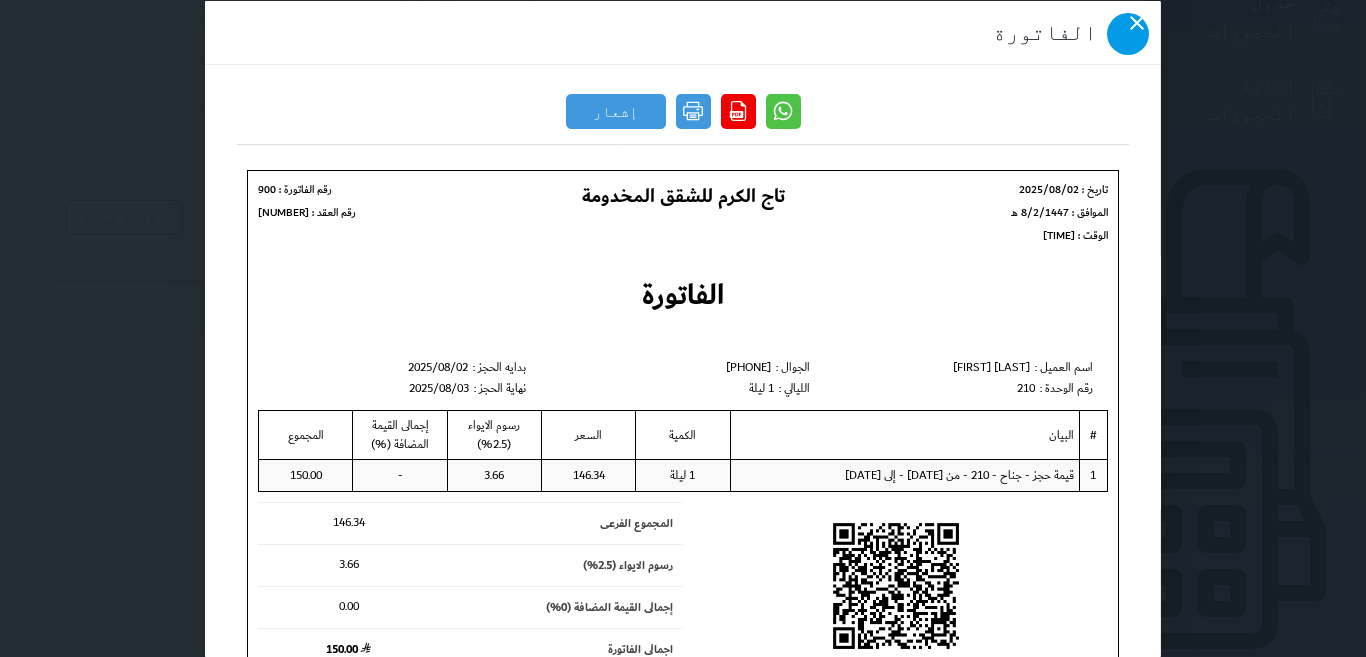 click 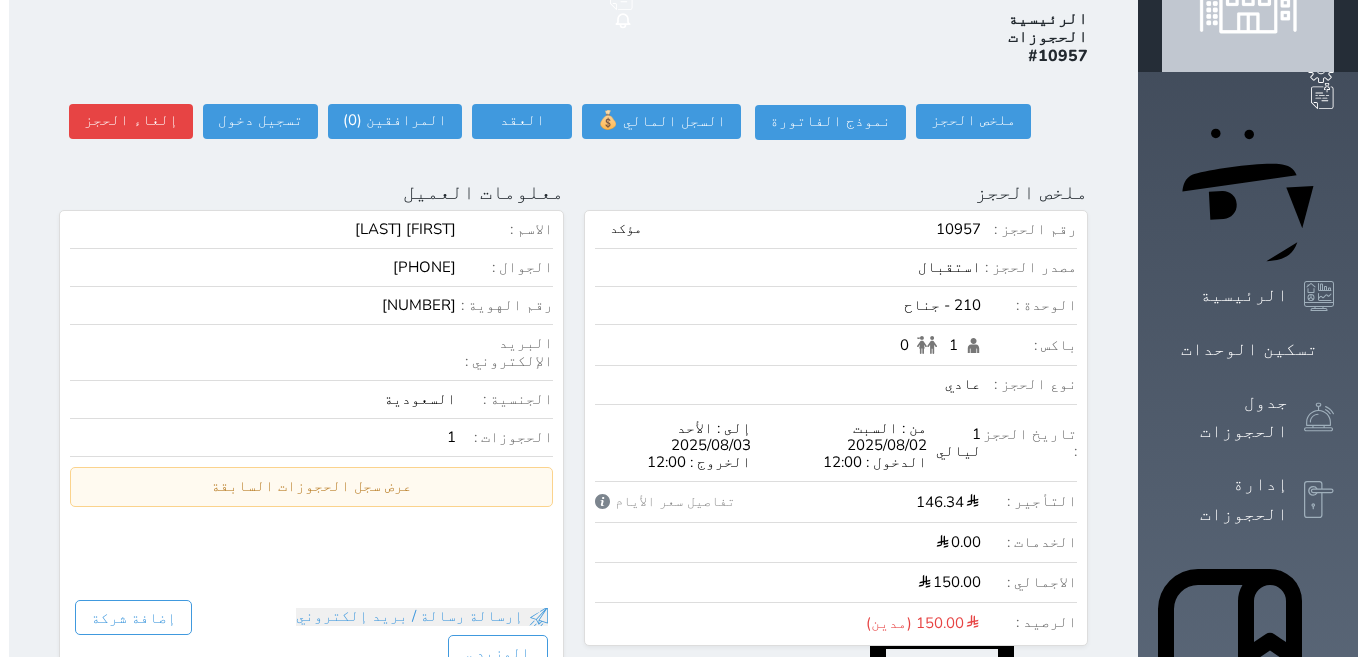 scroll, scrollTop: 0, scrollLeft: 0, axis: both 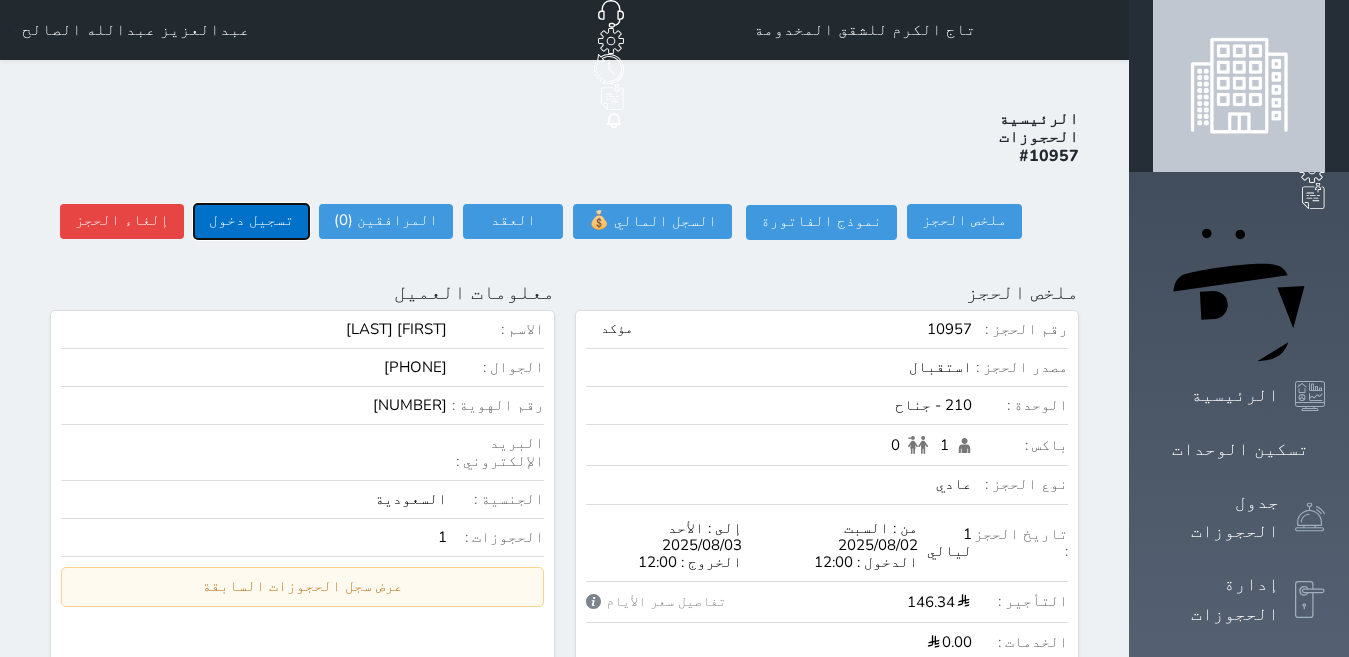click on "تسجيل دخول" at bounding box center [251, 221] 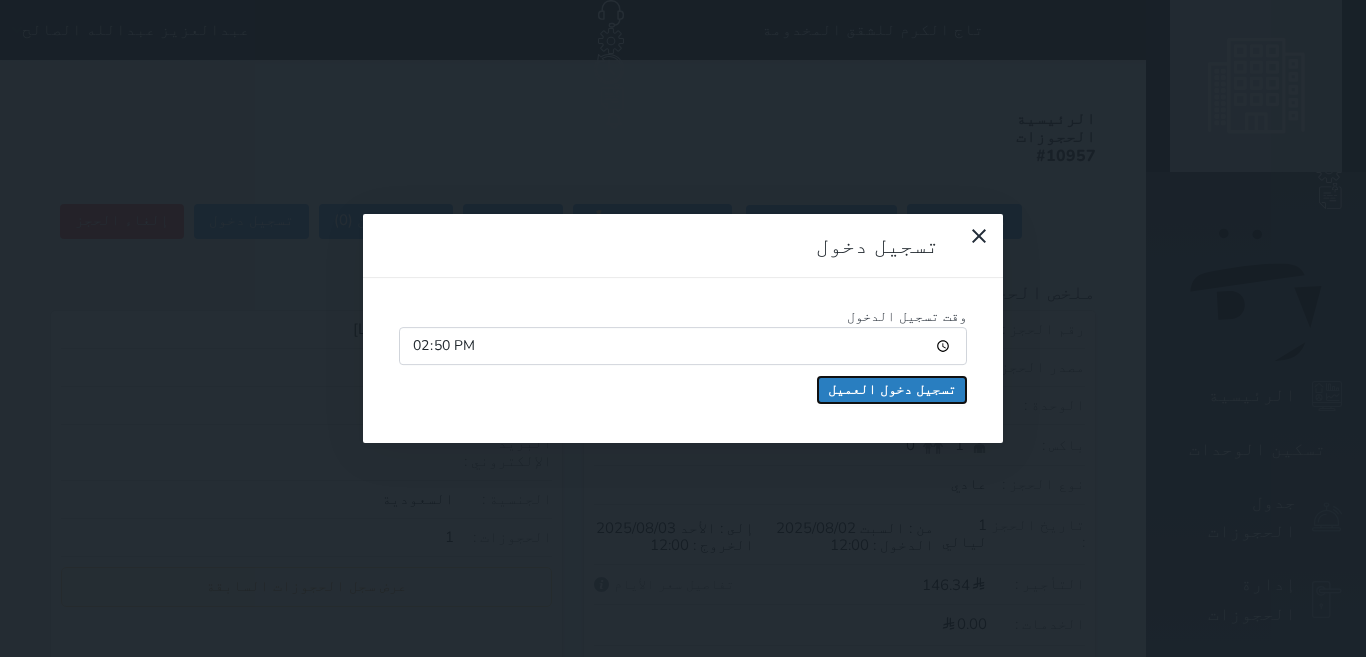 click on "تسجيل دخول العميل" at bounding box center (892, 390) 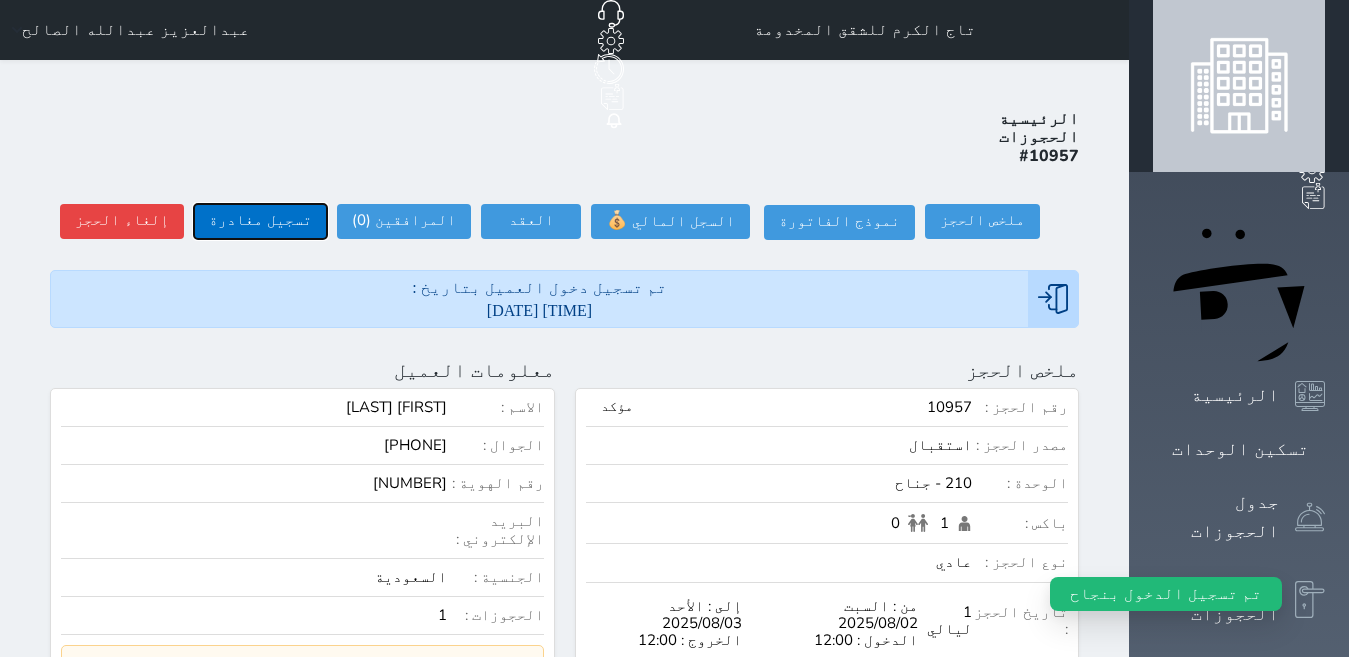 click on "تسجيل مغادرة" at bounding box center (260, 221) 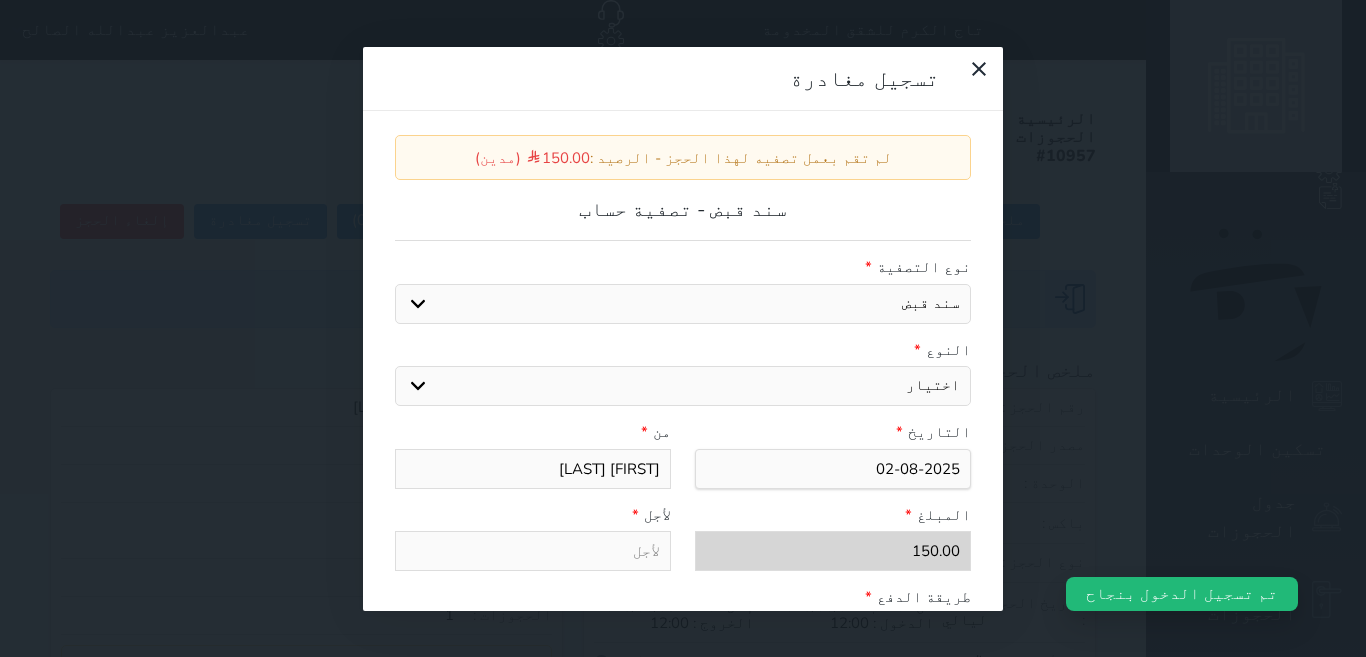 drag, startPoint x: 940, startPoint y: 352, endPoint x: 930, endPoint y: 354, distance: 10.198039 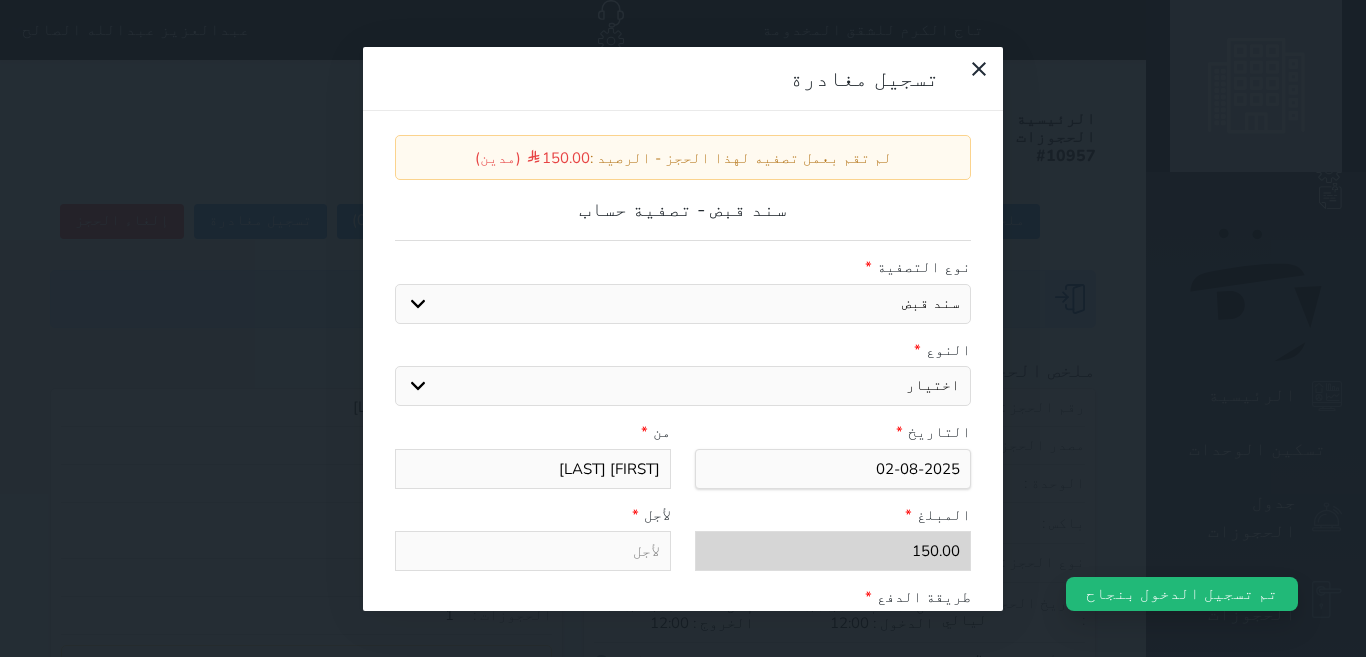 click on "اختيار   مقبوضات عامة
قيمة إيجار
فواتير
عربون
لا ينطبق
آخر
مغسلة
واي فاي - الإنترنت
مواقف السيارات
طعام
الأغذية والمشروبات
مشروبات
المشروبات الباردة
المشروبات الساخنة
الإفطار
غداء
عشاء
مخبز و كعك
حمام سباحة
الصالة الرياضية
سبا و خدمات الجمال
اختيار وإسقاط (خدمات النقل)
ميني بار
كابل - تلفزيون
سرير إضافي
تصفيف الشعر
التسوق" at bounding box center (683, 386) 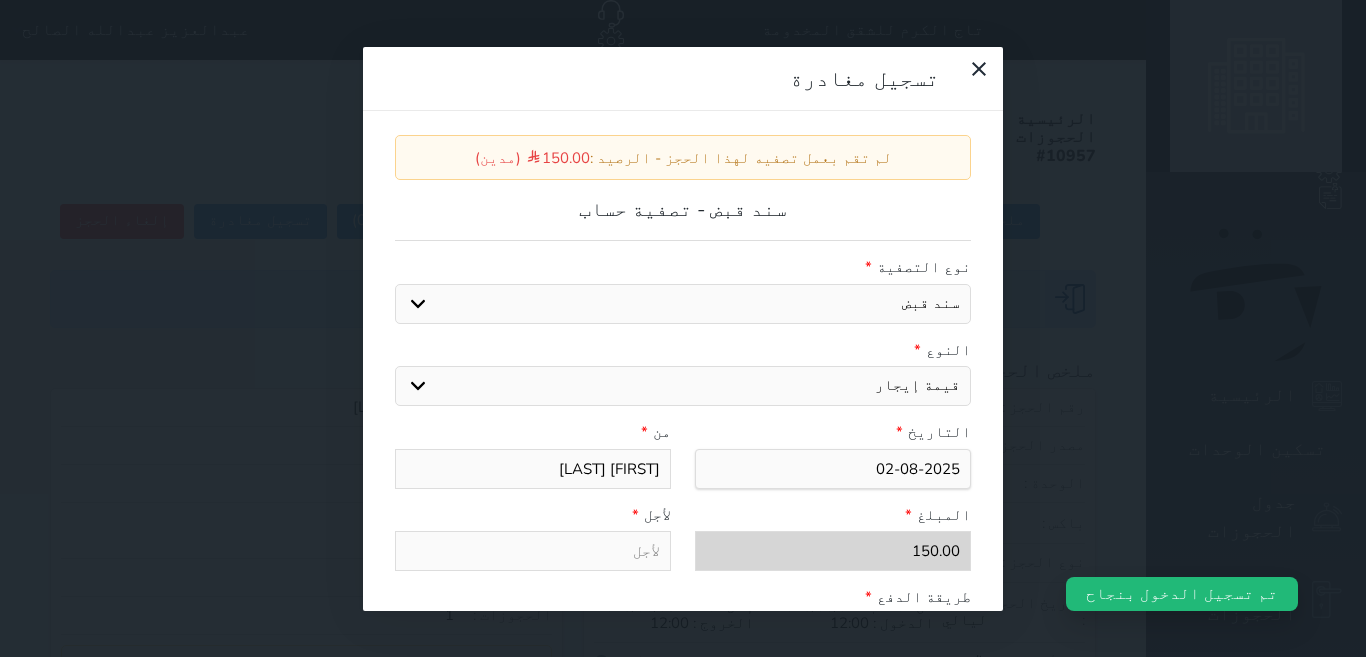 click on "اختيار   مقبوضات عامة
قيمة إيجار
فواتير
عربون
لا ينطبق
آخر
مغسلة
واي فاي - الإنترنت
مواقف السيارات
طعام
الأغذية والمشروبات
مشروبات
المشروبات الباردة
المشروبات الساخنة
الإفطار
غداء
عشاء
مخبز و كعك
حمام سباحة
الصالة الرياضية
سبا و خدمات الجمال
اختيار وإسقاط (خدمات النقل)
ميني بار
كابل - تلفزيون
سرير إضافي
تصفيف الشعر
التسوق" at bounding box center [683, 386] 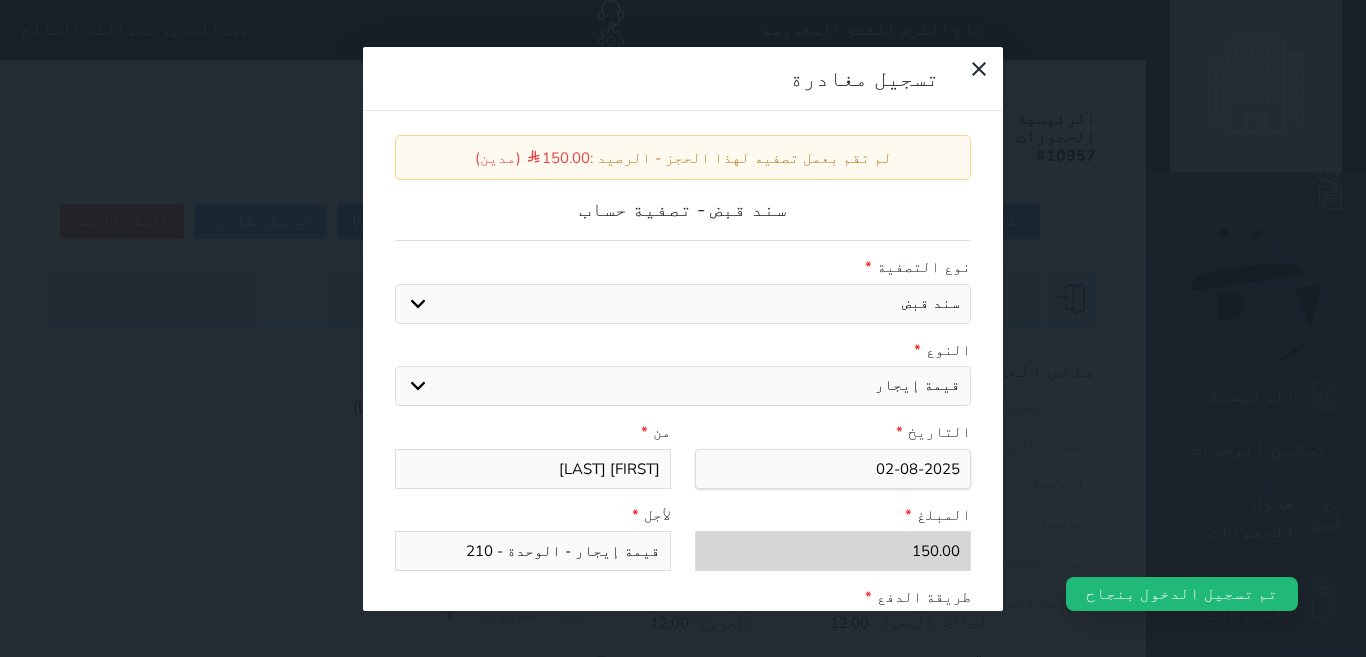 click on "قيمة إيجار - الوحدة - 210" at bounding box center [533, 551] 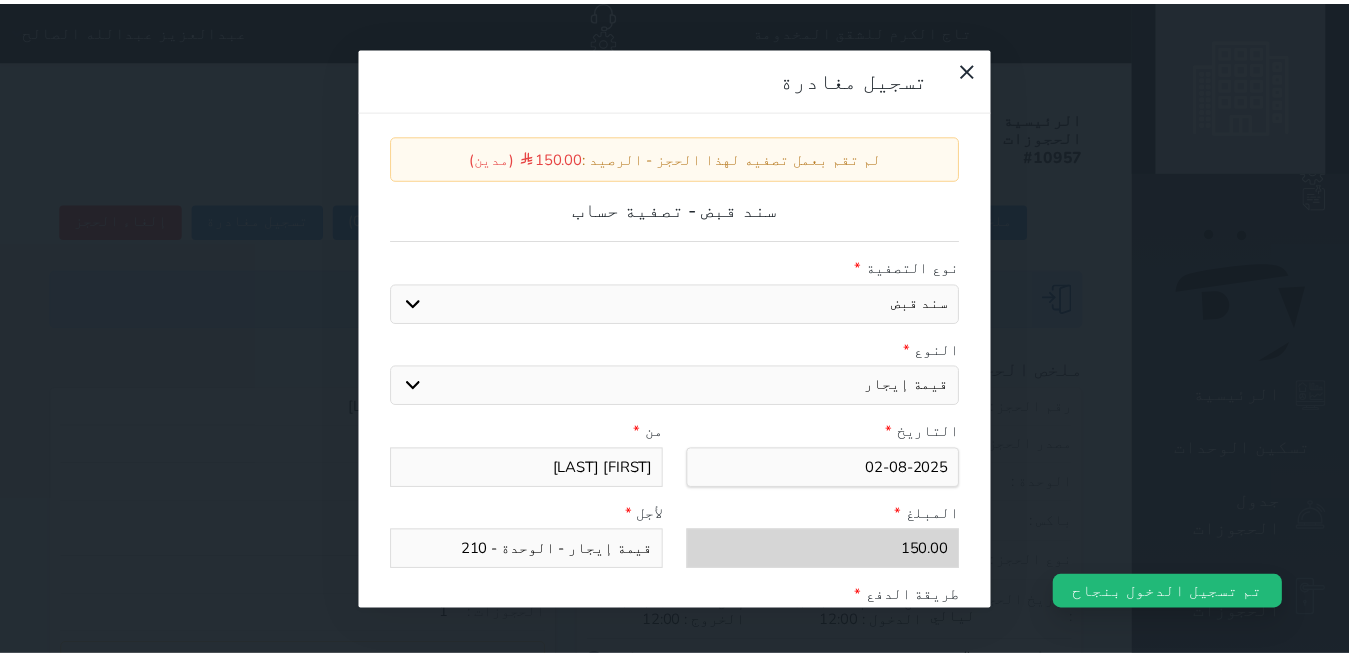 scroll, scrollTop: 300, scrollLeft: 0, axis: vertical 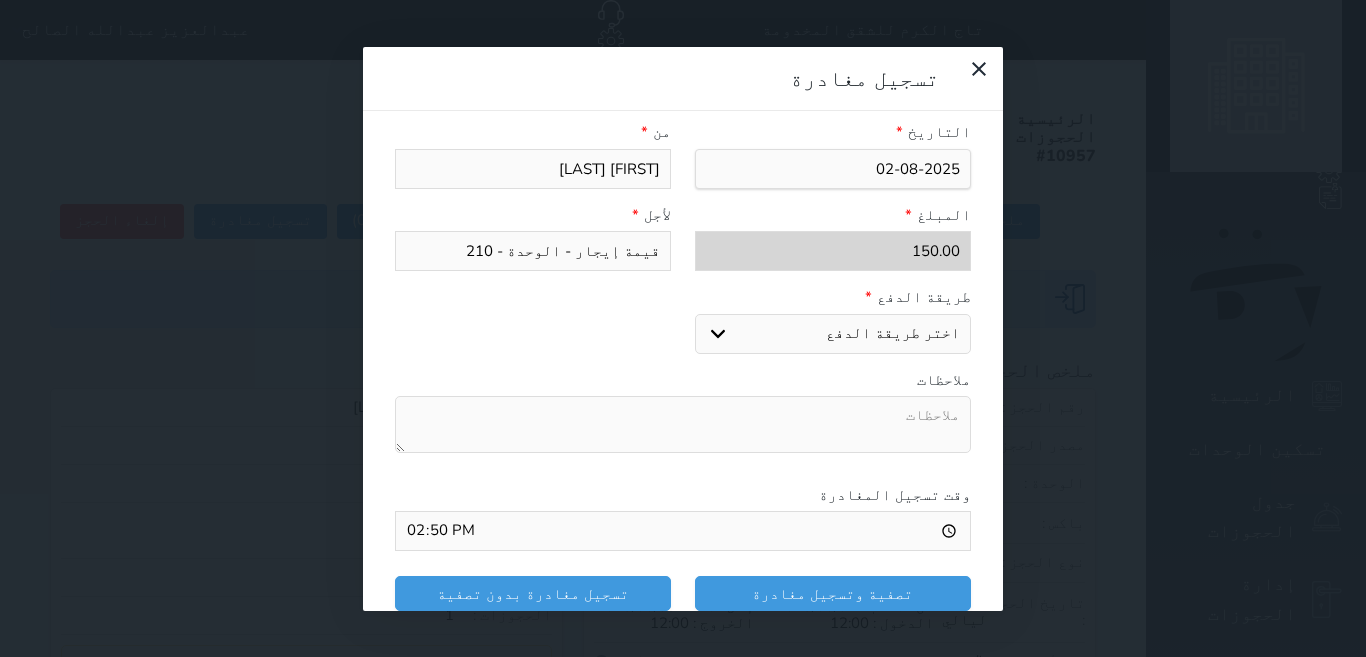 click on "اختر طريقة الدفع   دفع نقدى   تحويل بنكى   مدى   بطاقة ائتمان" at bounding box center (833, 334) 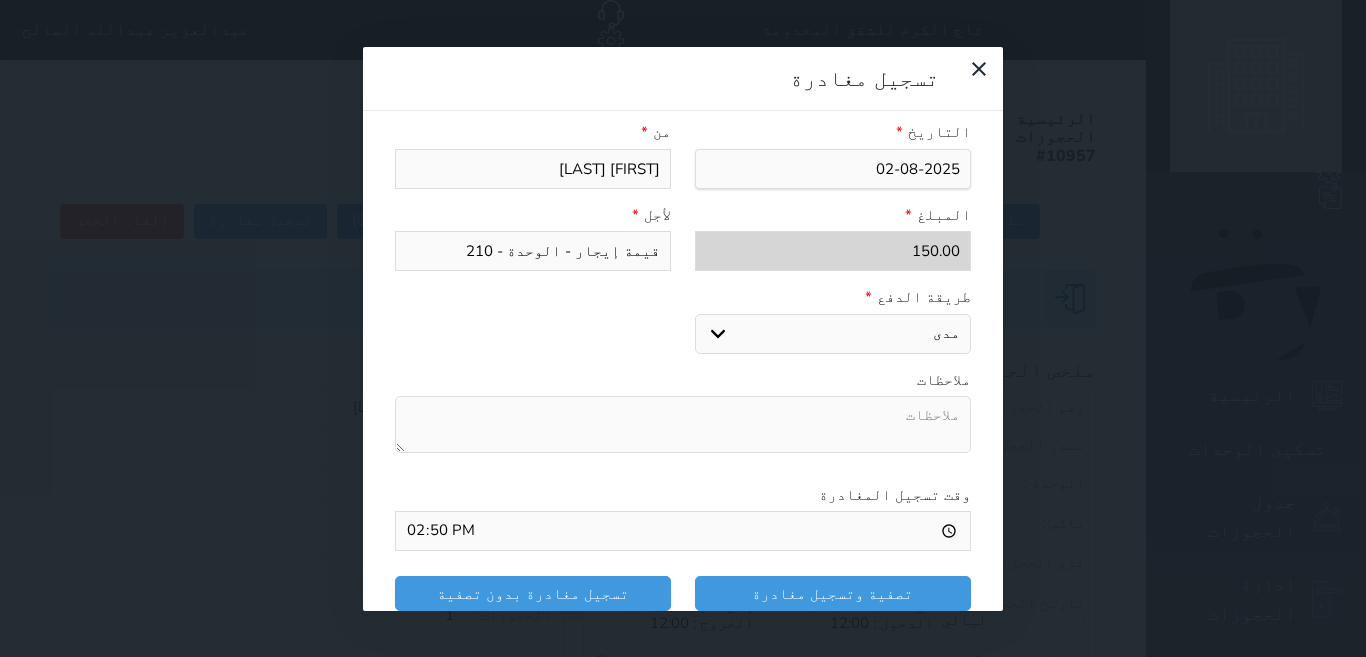click on "اختر طريقة الدفع   دفع نقدى   تحويل بنكى   مدى   بطاقة ائتمان" at bounding box center (833, 334) 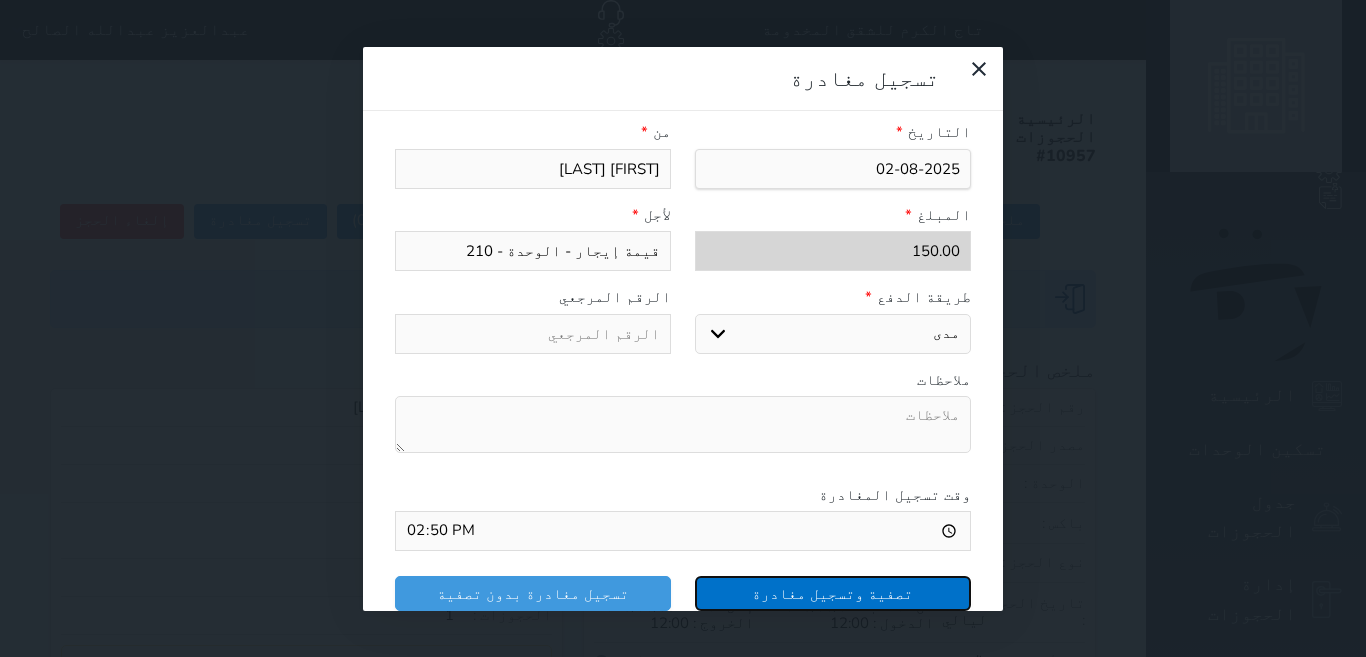 click on "تصفية وتسجيل مغادرة" at bounding box center (833, 593) 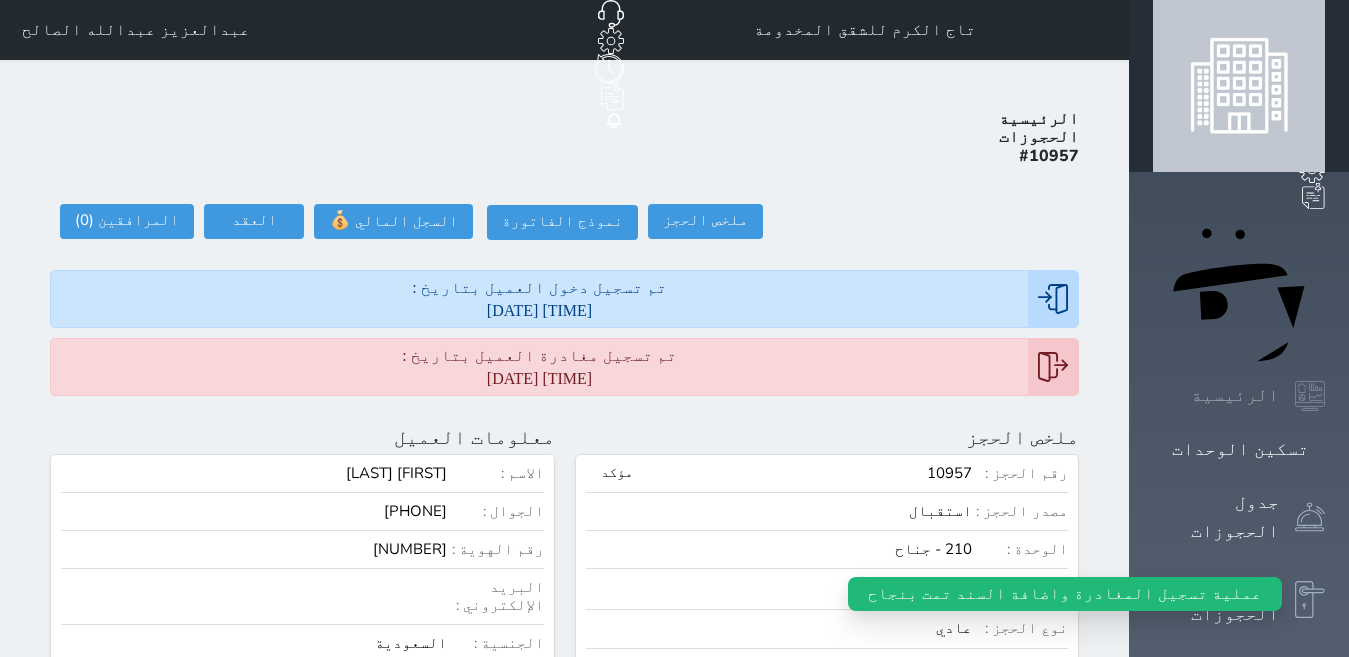 click on "الرئيسية" at bounding box center [1235, 395] 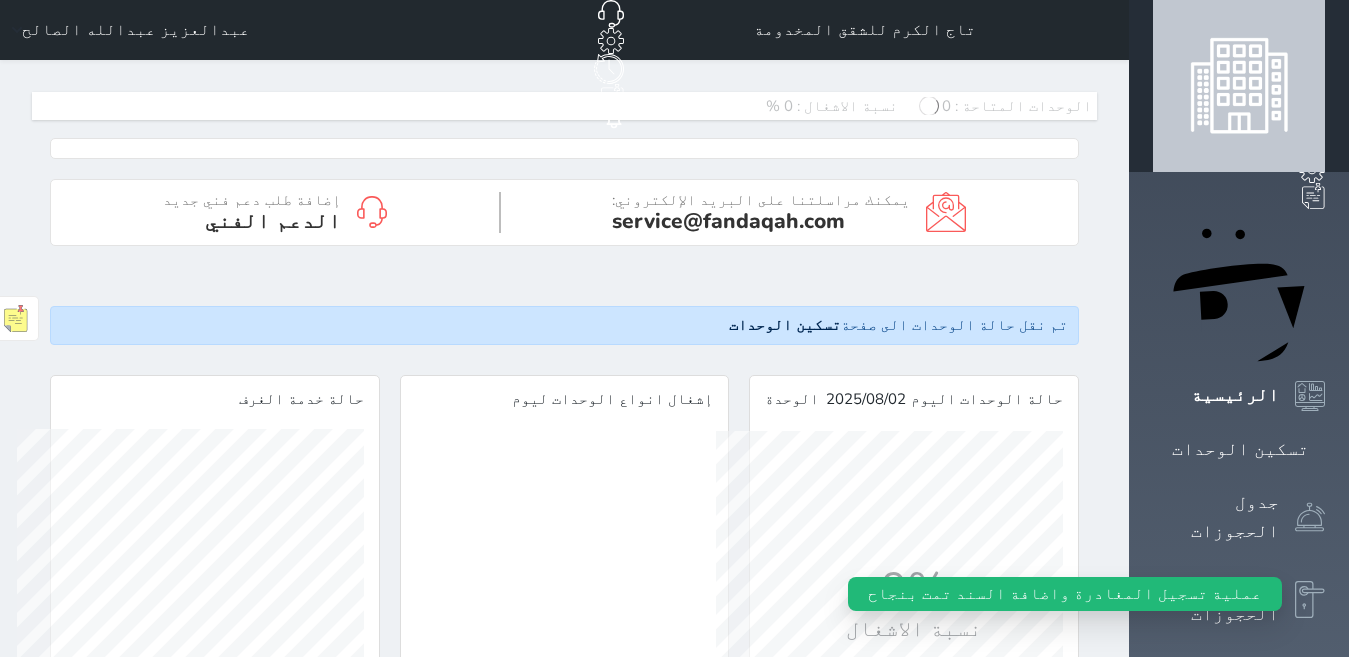 scroll, scrollTop: 999653, scrollLeft: 999653, axis: both 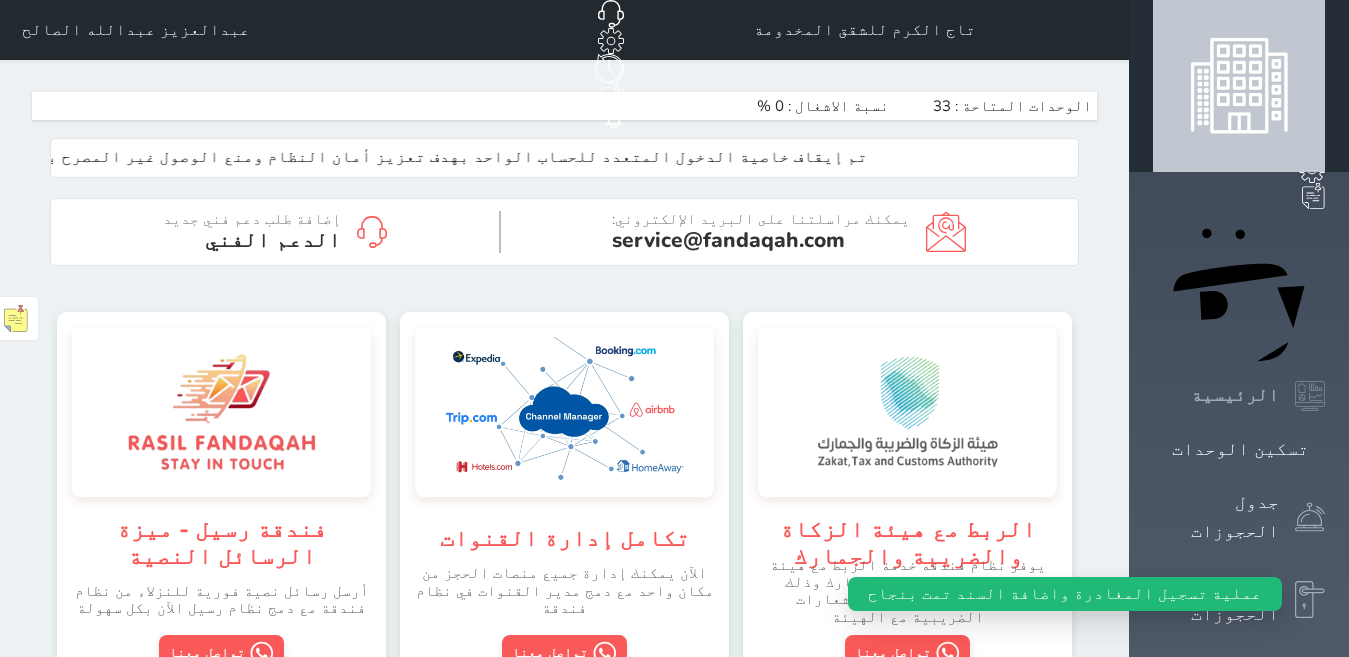 click on "الرئيسية" at bounding box center (1235, 395) 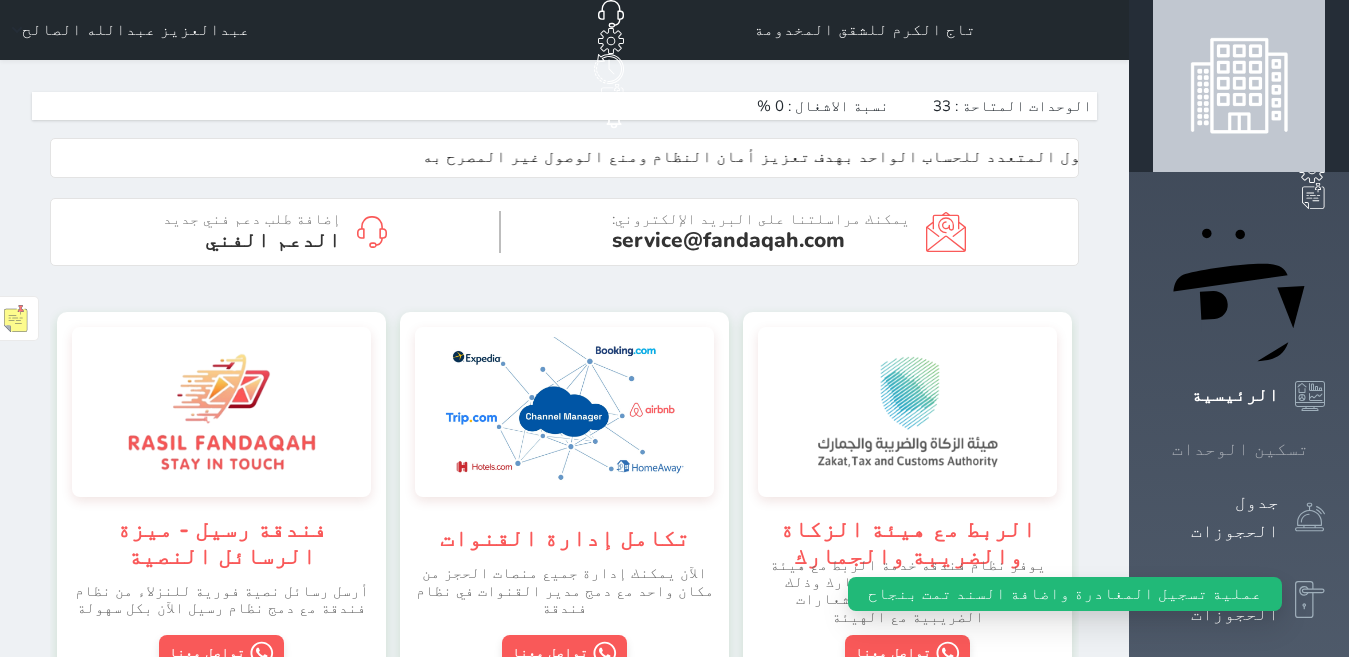scroll, scrollTop: 999653, scrollLeft: 999653, axis: both 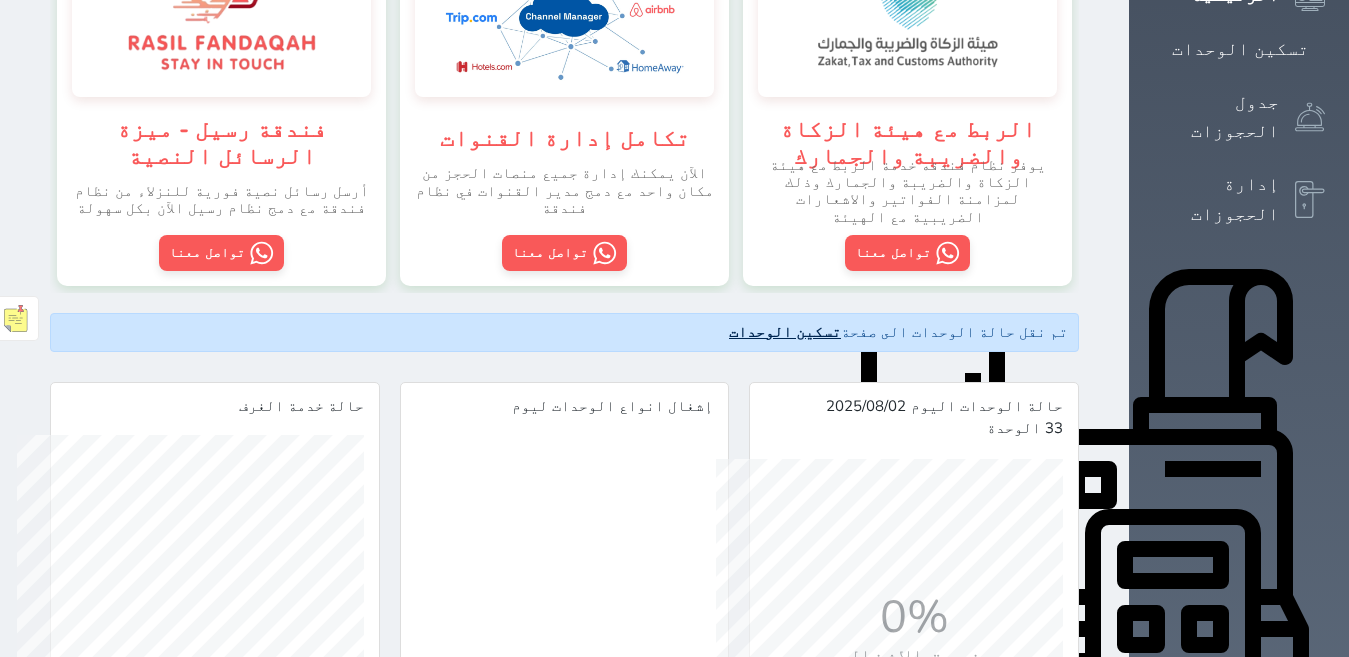 click on "تسكين الوحدات" at bounding box center [785, 332] 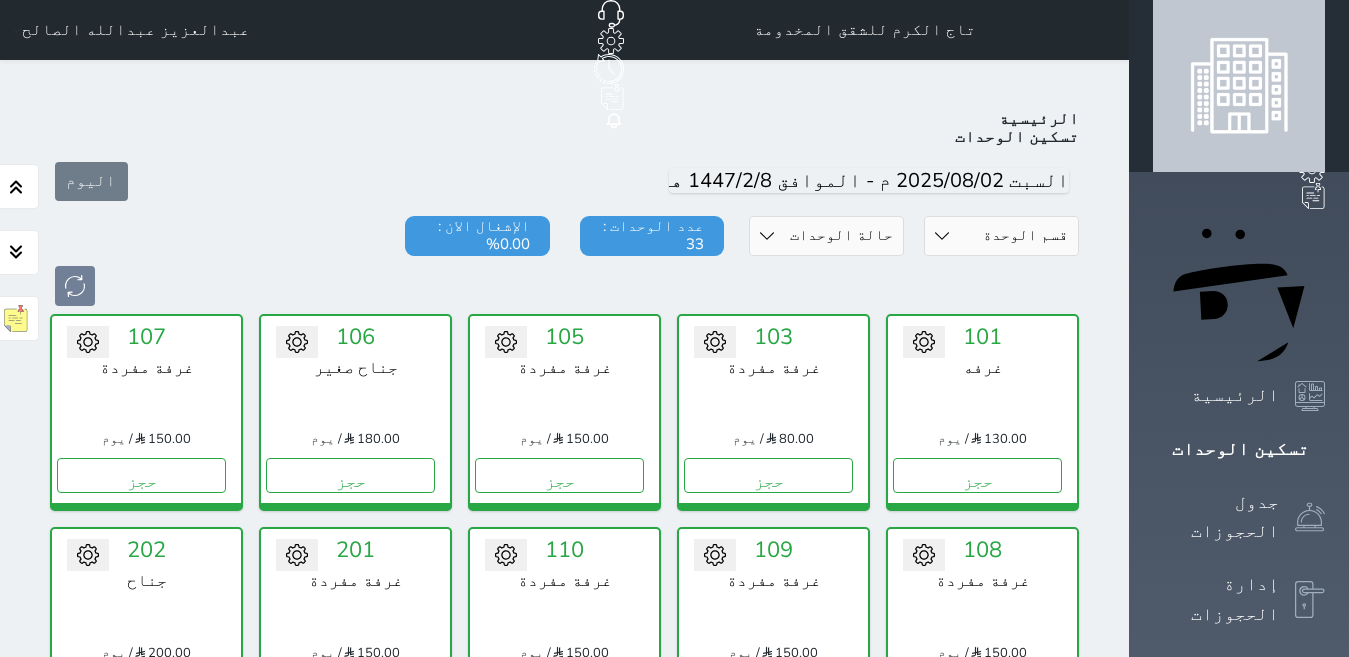 scroll, scrollTop: 78, scrollLeft: 0, axis: vertical 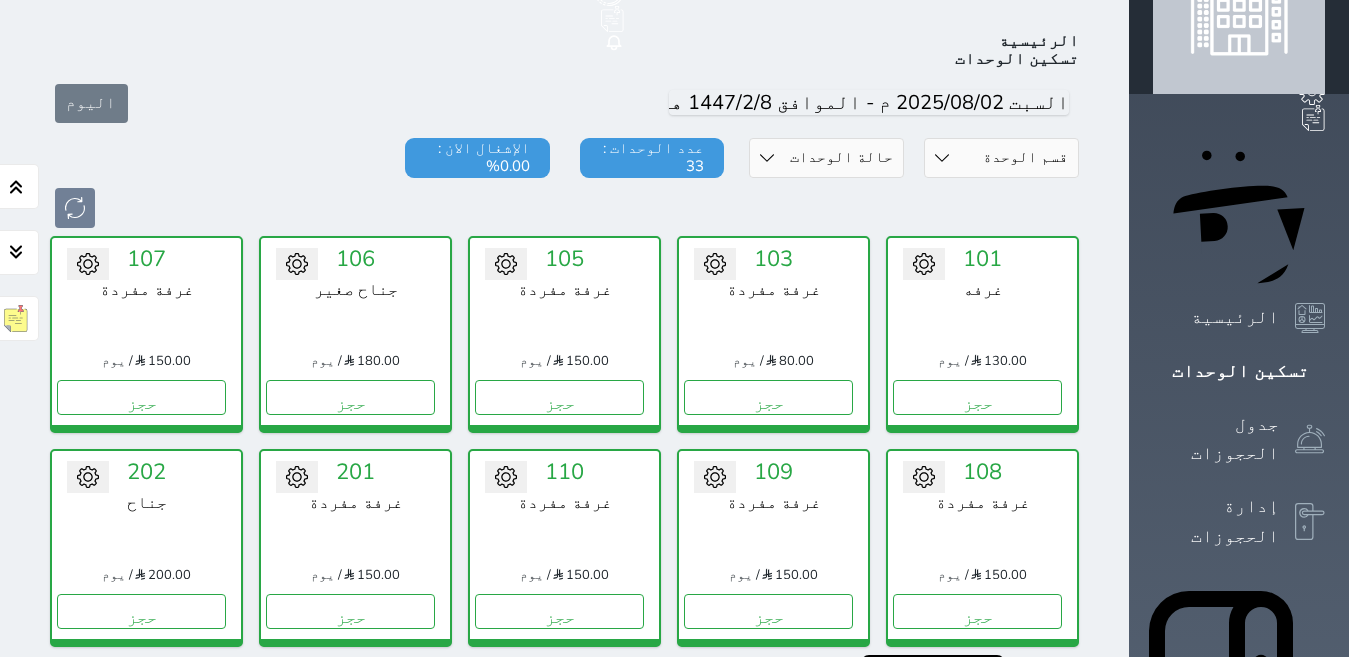 click on "حجز" at bounding box center (977, 824) 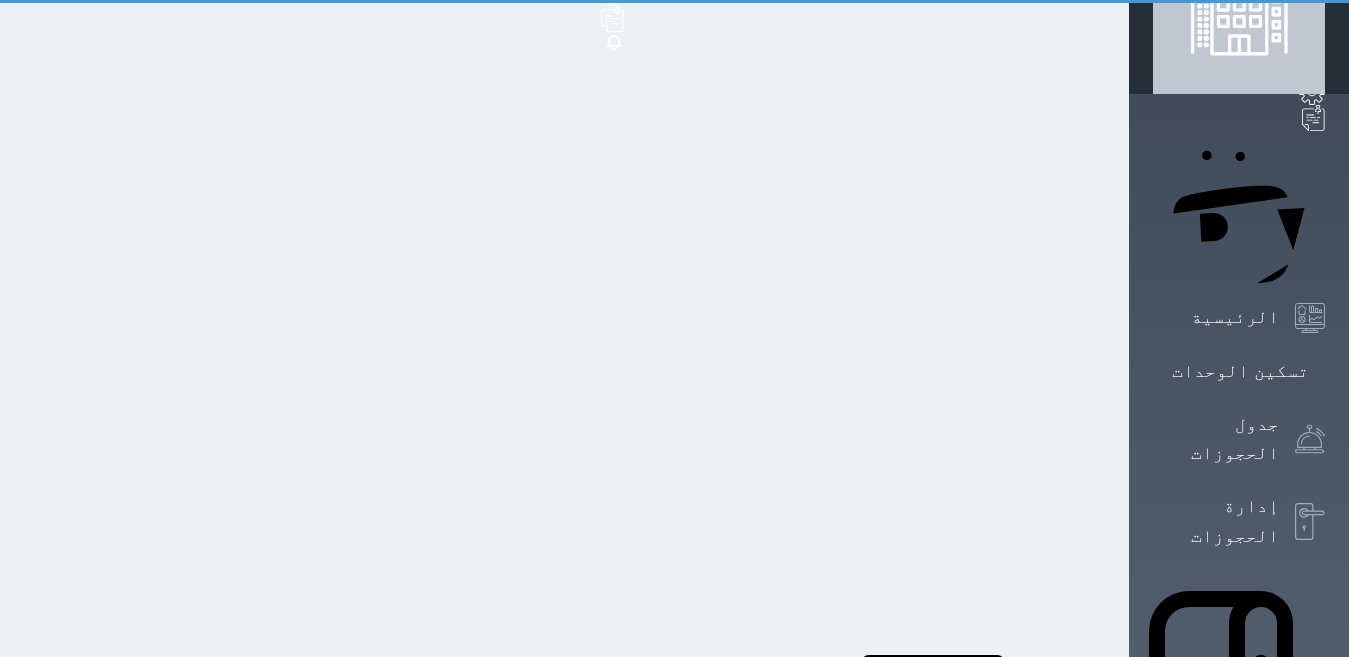 scroll, scrollTop: 14, scrollLeft: 0, axis: vertical 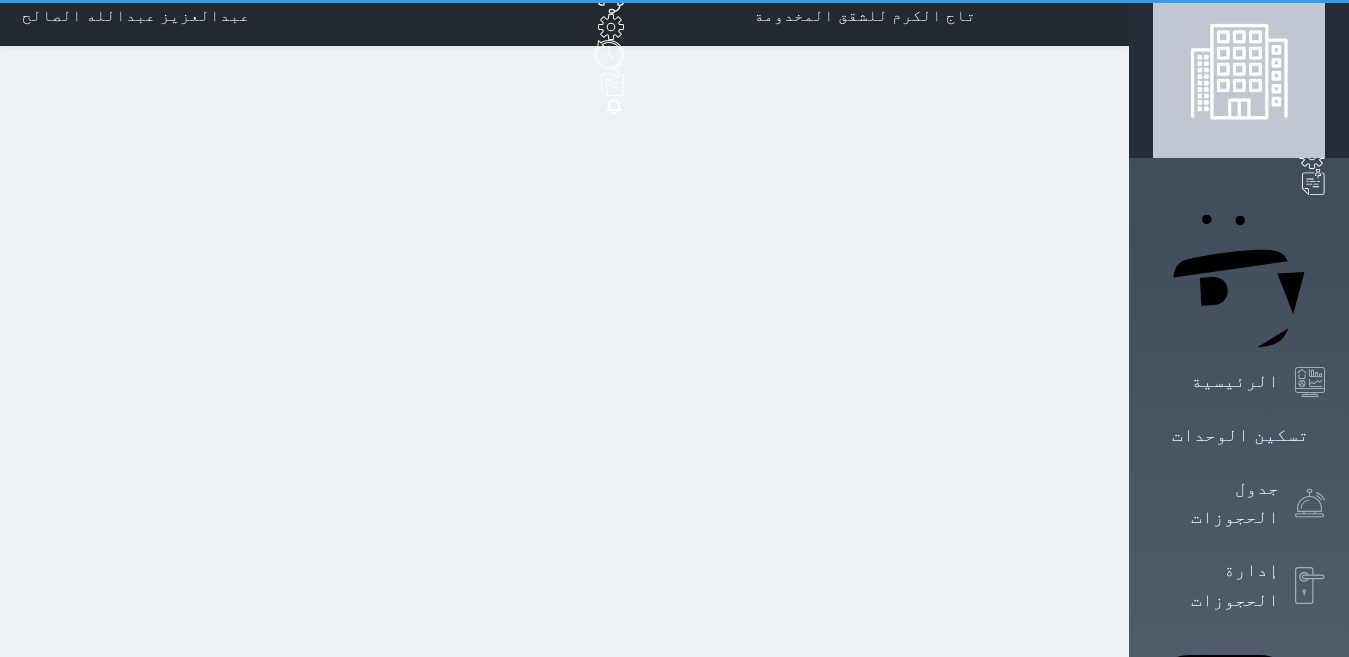 select on "1" 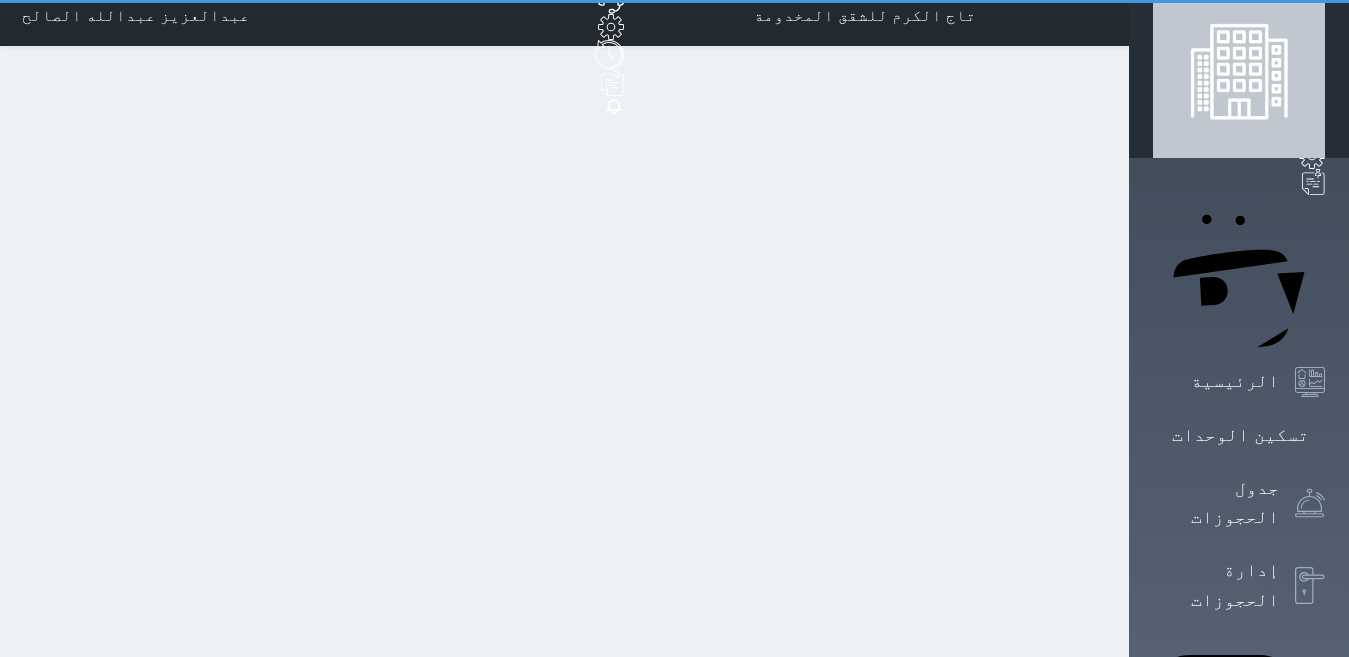 scroll, scrollTop: 0, scrollLeft: 0, axis: both 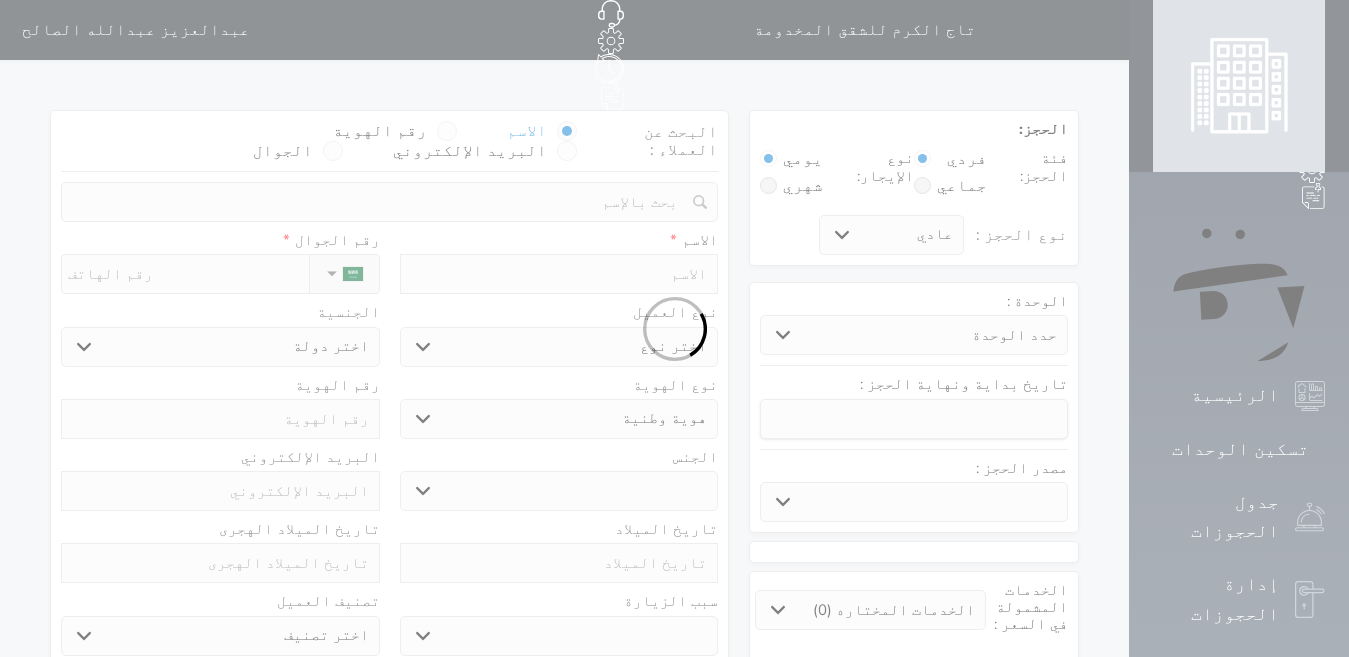select 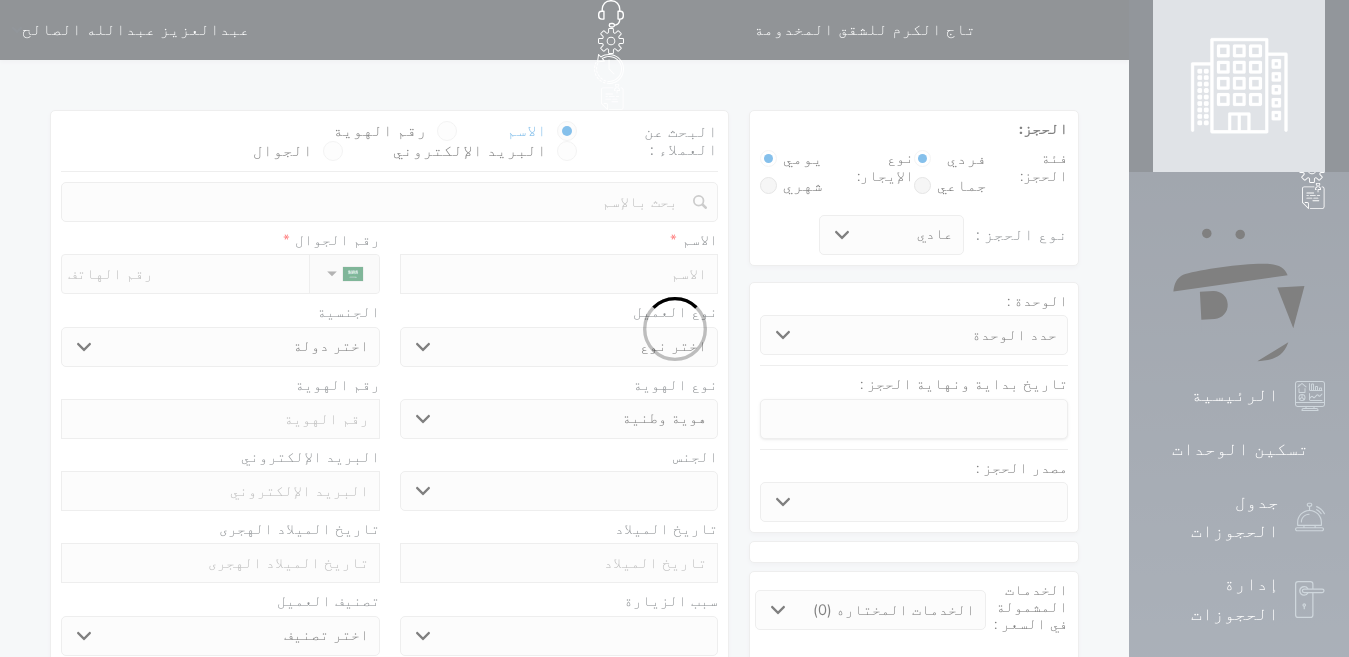 select 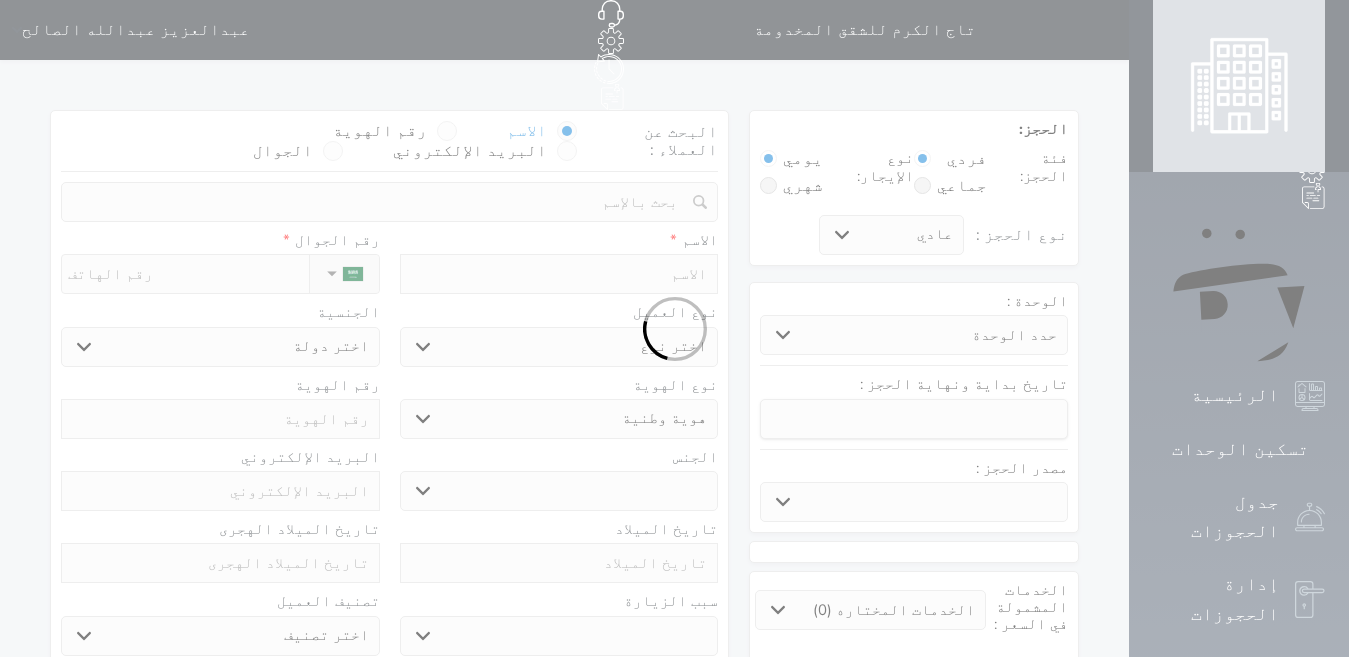 select 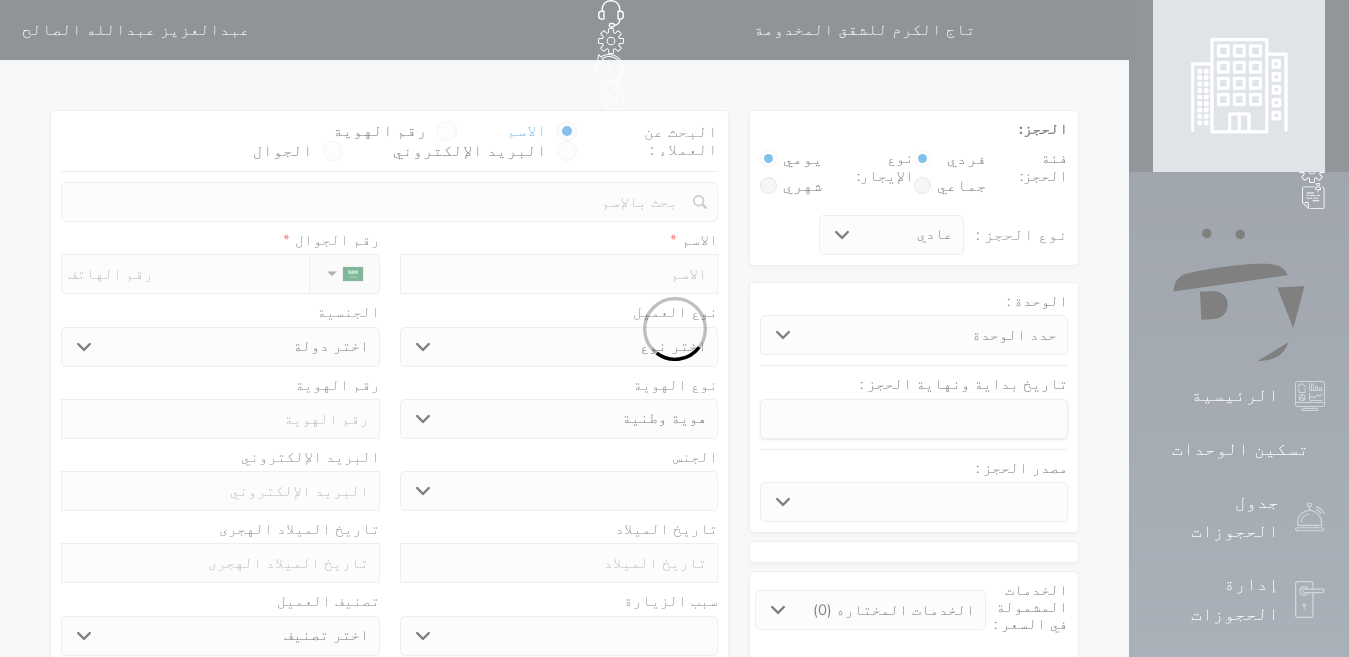 select 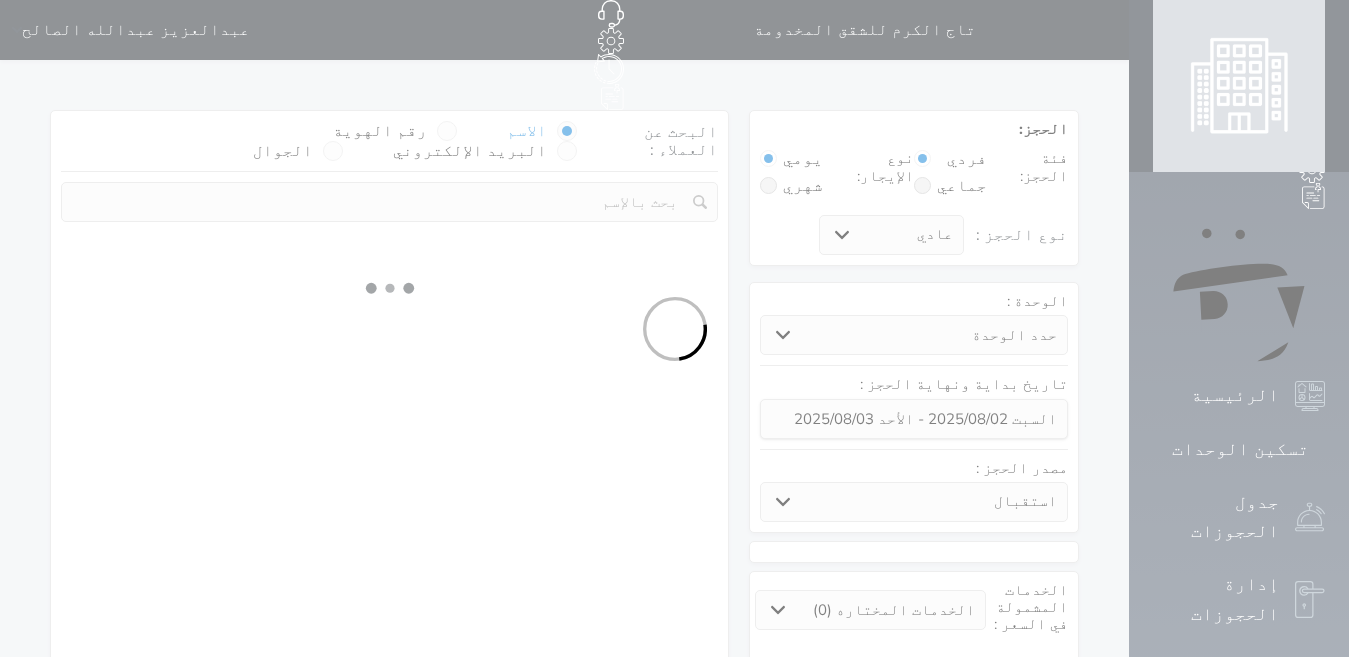 select 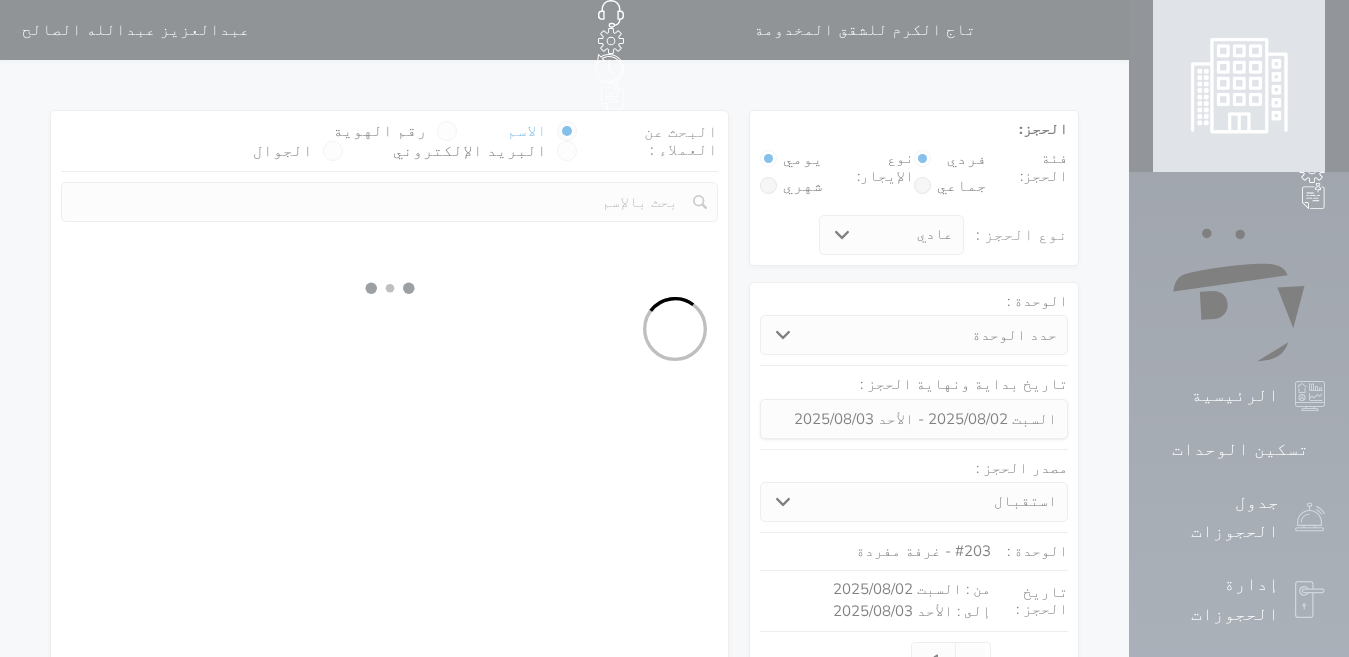 select on "1" 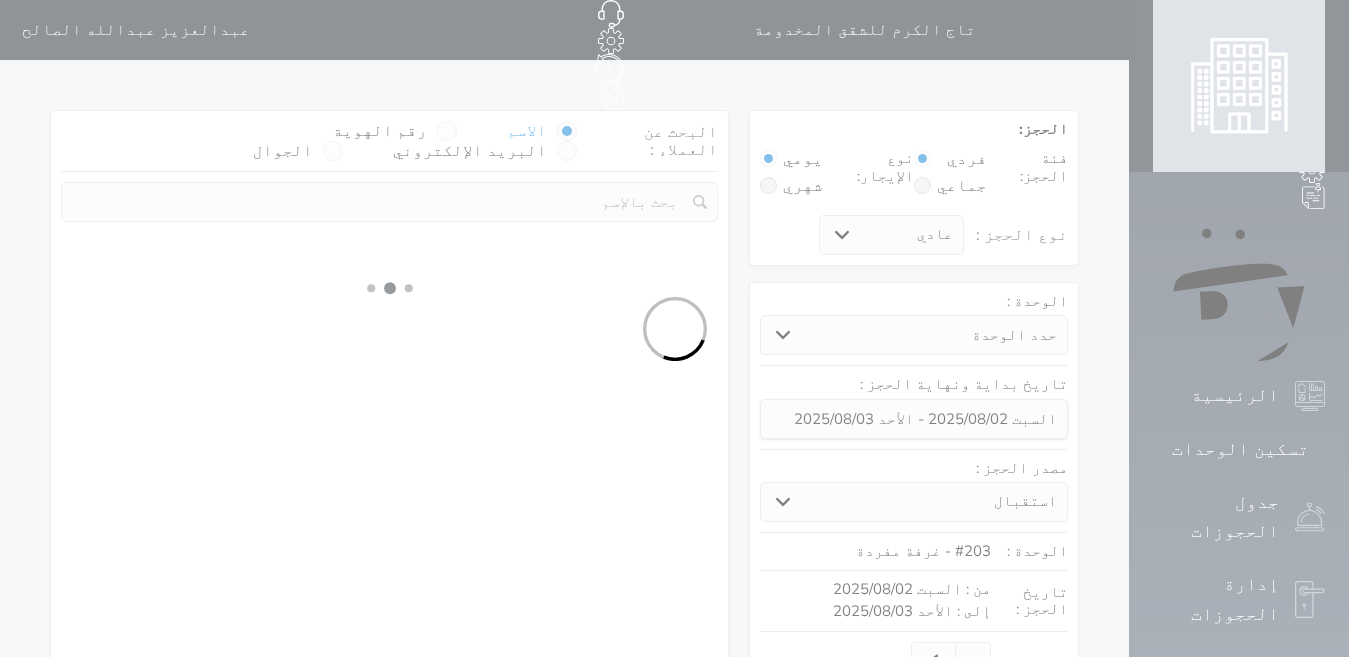 select on "113" 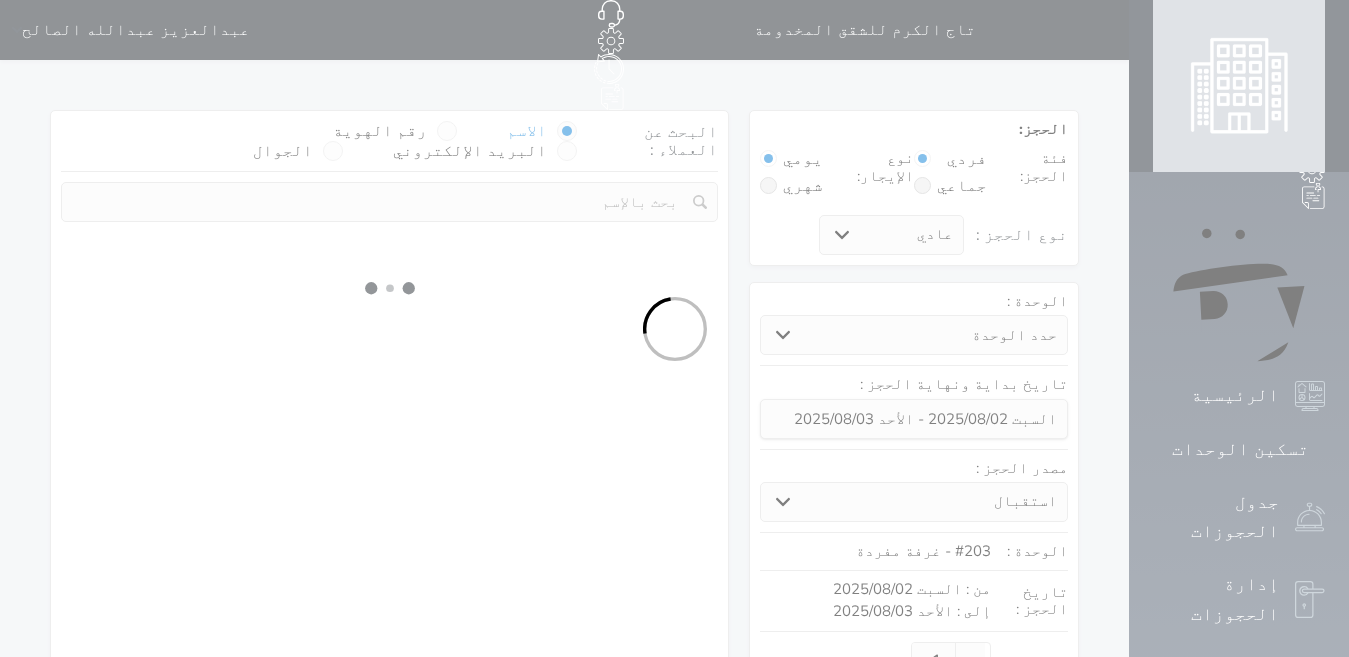 select on "1" 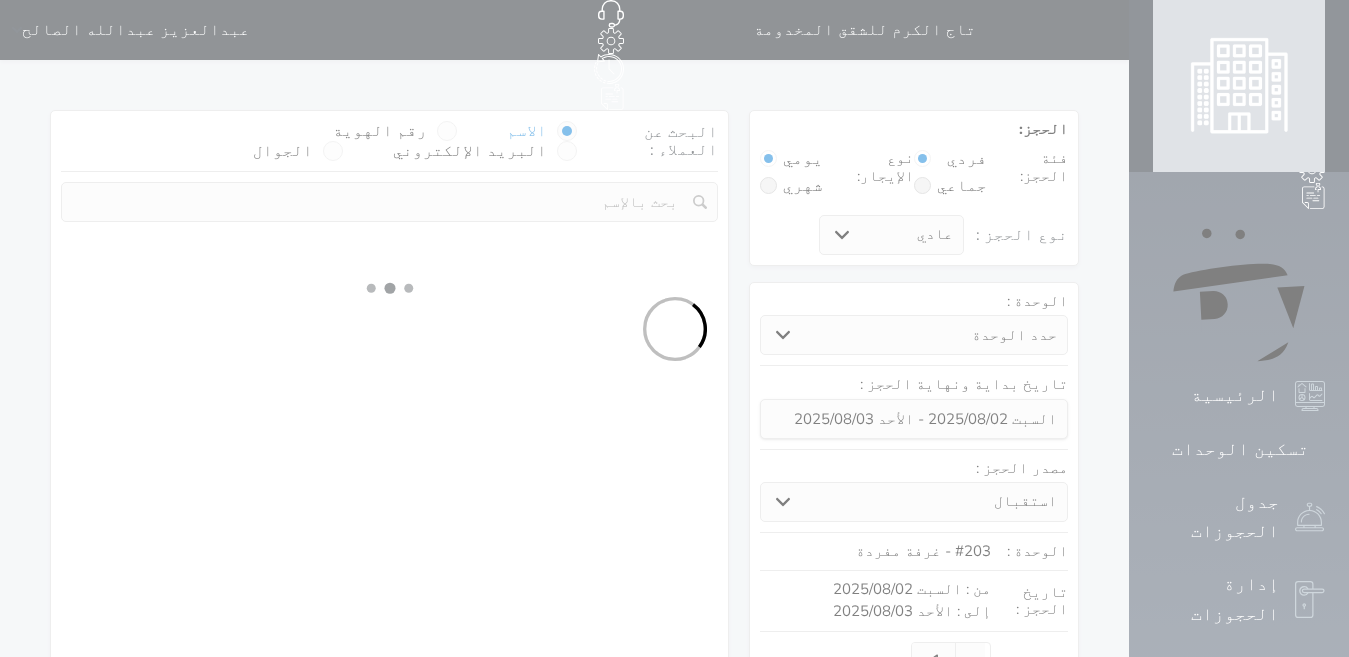 select 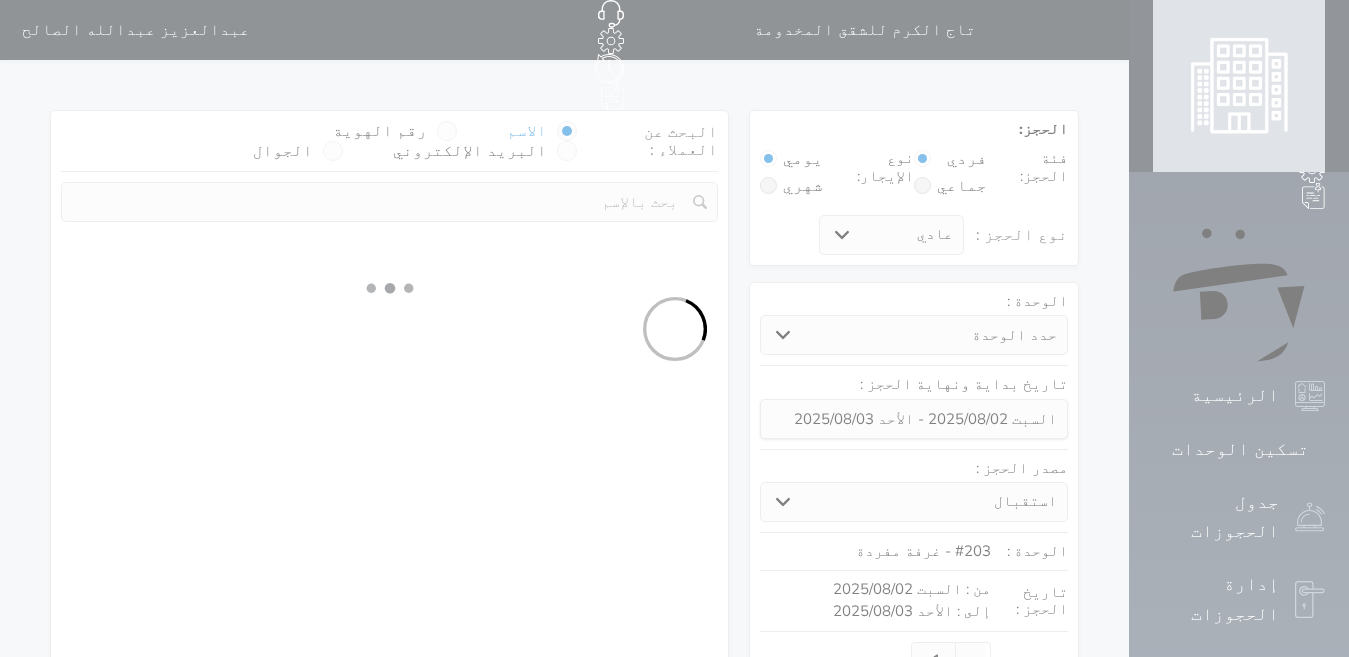select on "7" 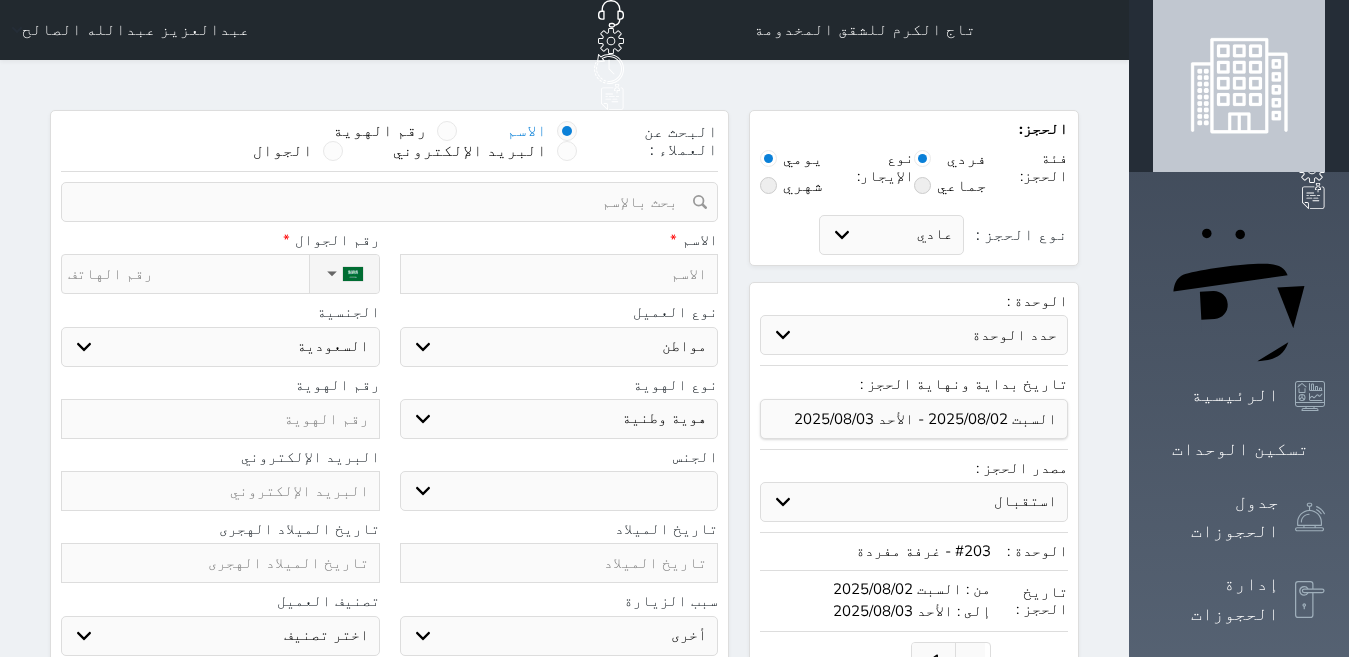 click at bounding box center [559, 274] 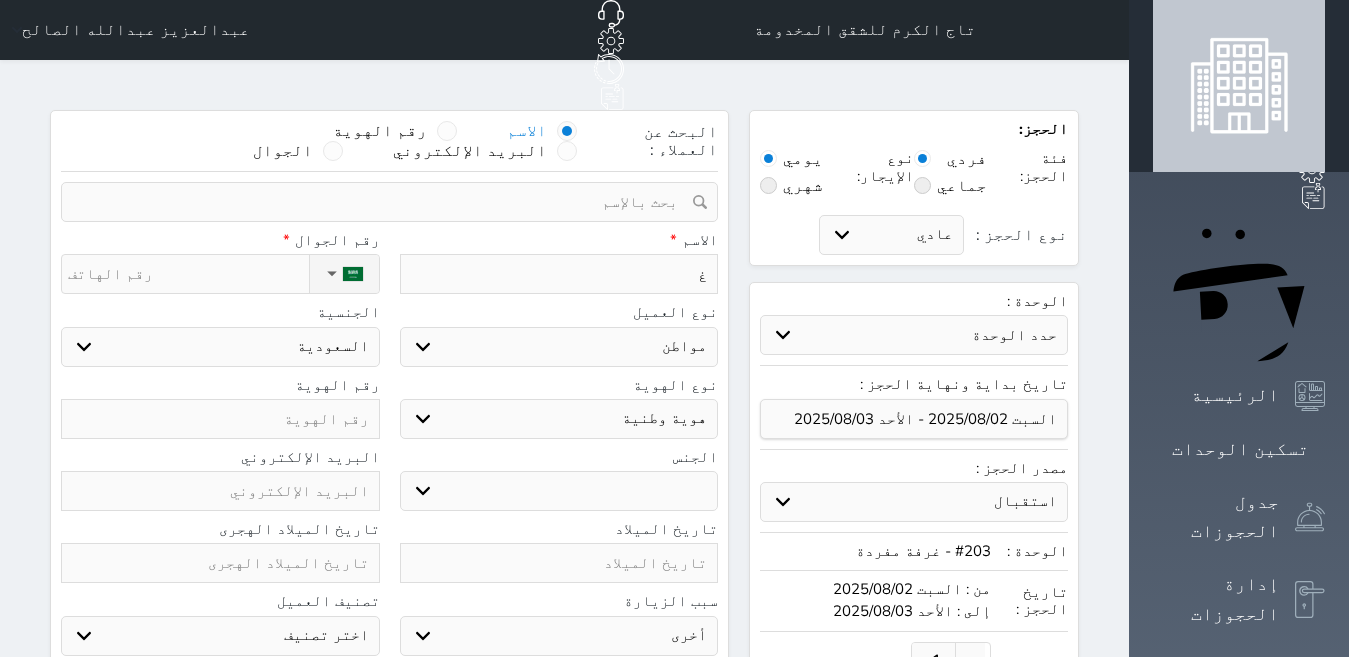 type on "[FIRST]" 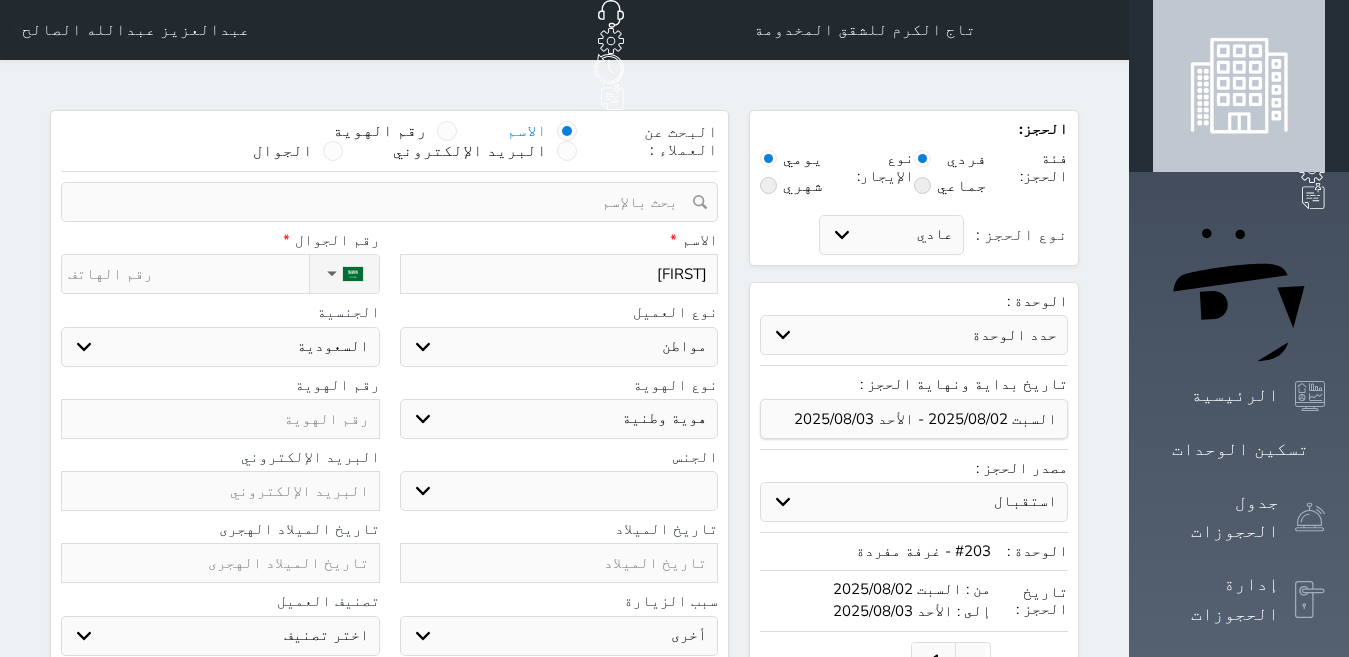 type on "[FIRST]" 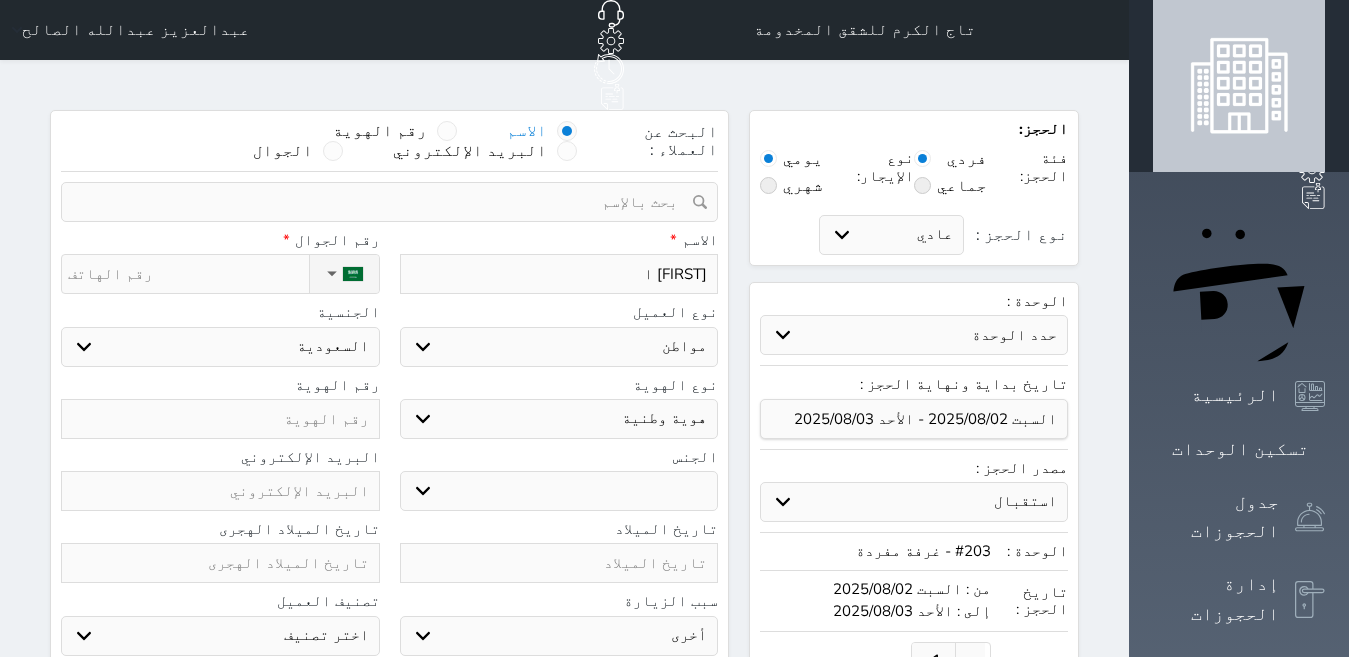 type on "[FIRST] ا" 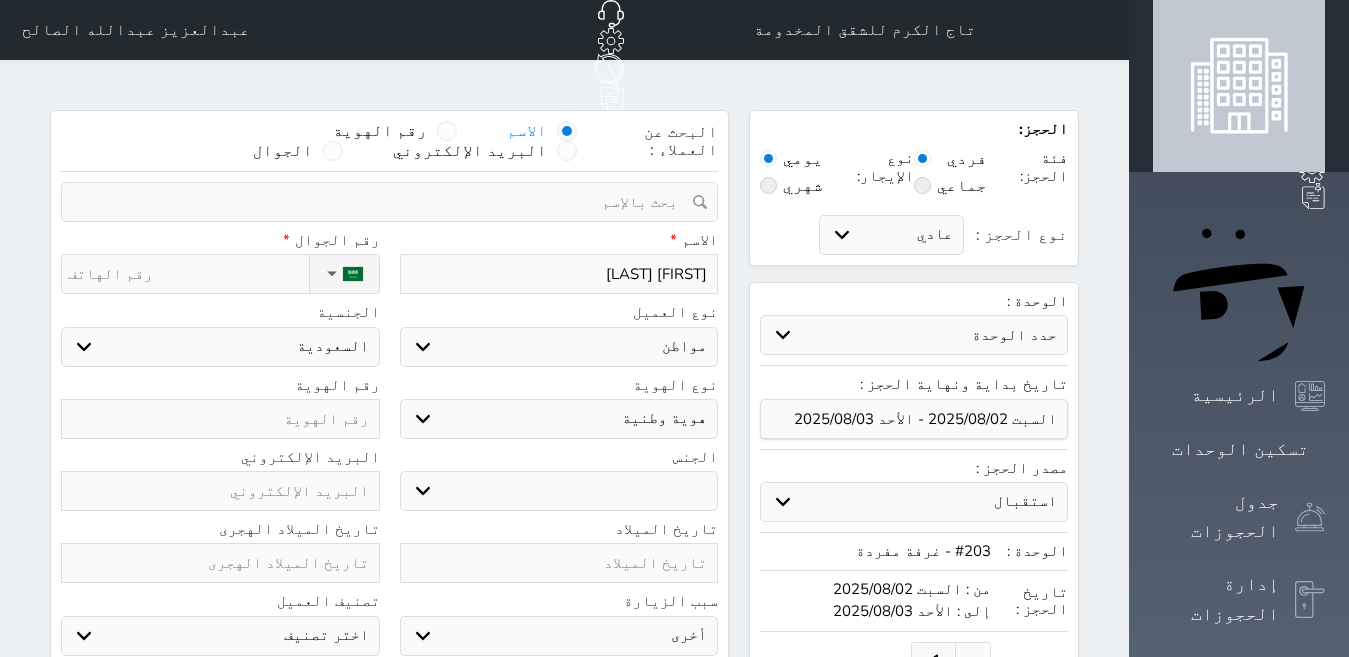 type on "[FIRST] [LAST]" 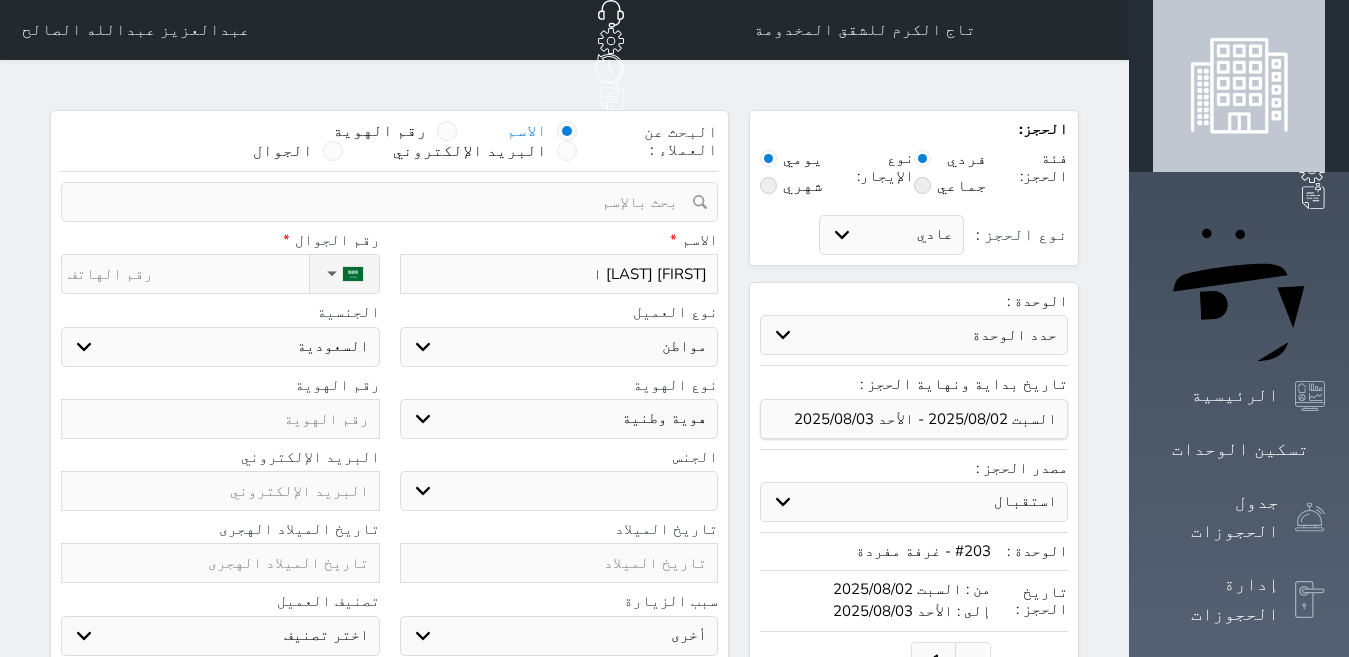 type on "[FIRST] [LAST] ا" 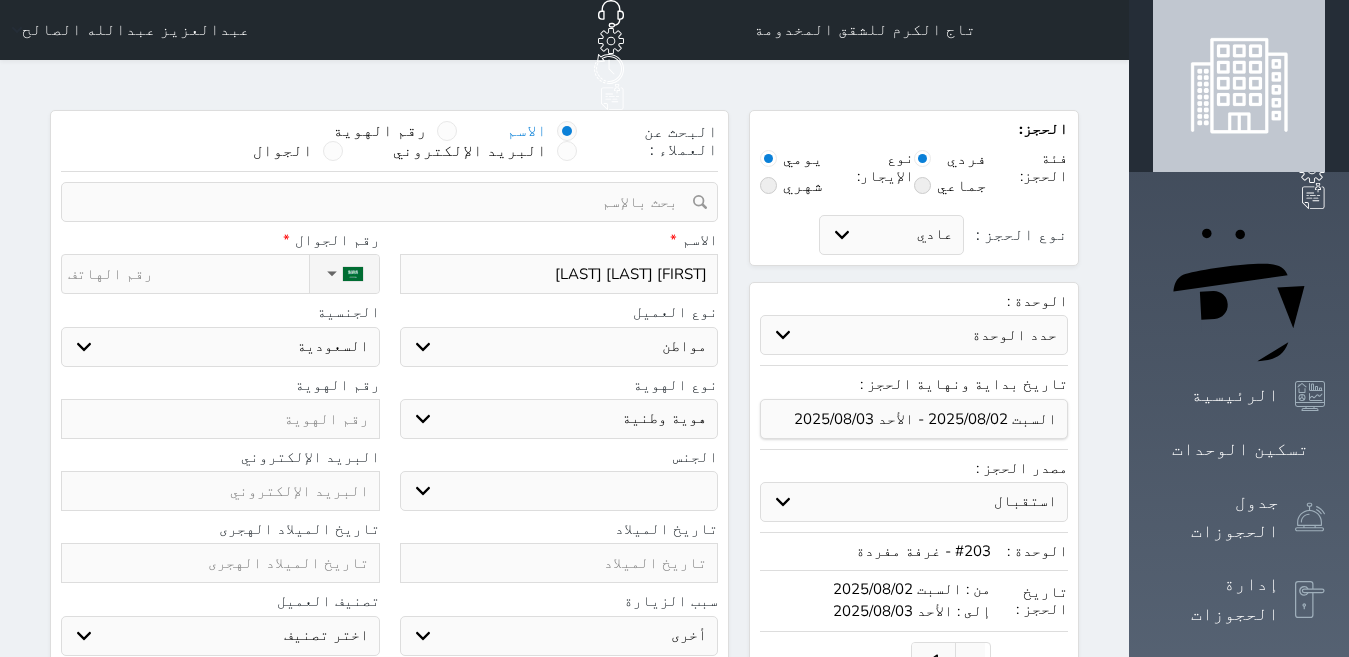 type on "[FIRST] [LAST] [LAST]" 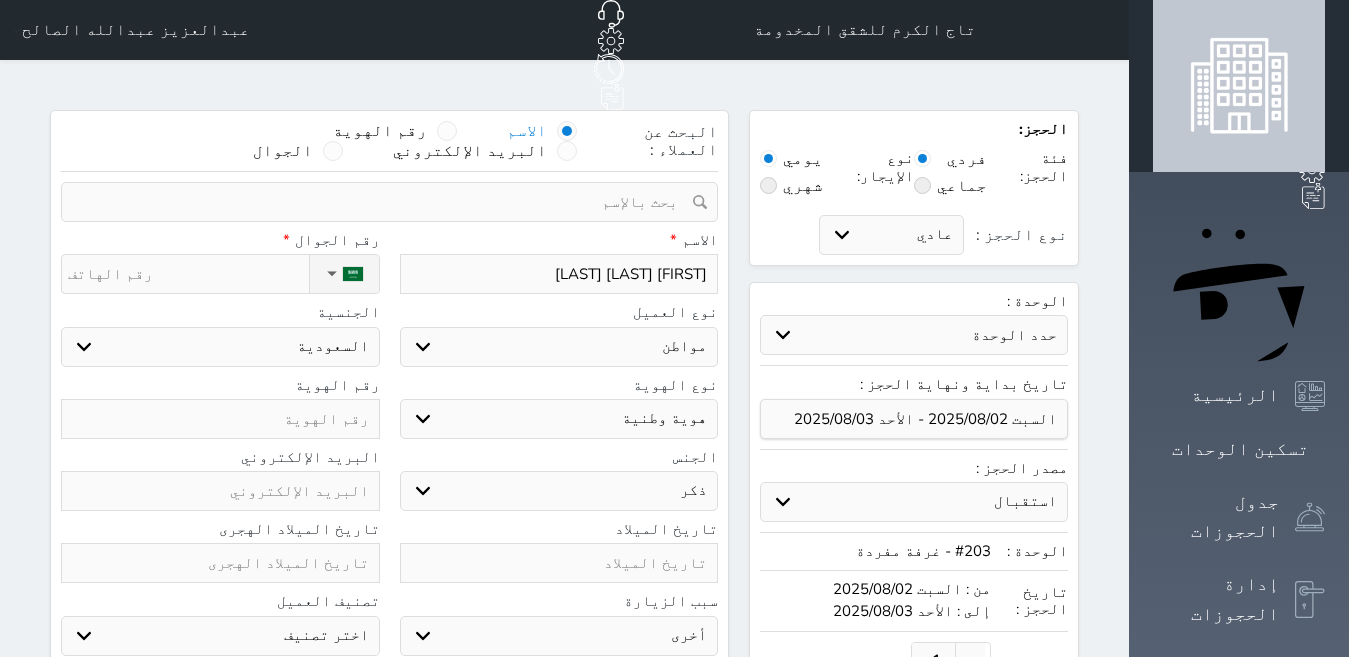 click on "ذكر   انثى" at bounding box center (559, 491) 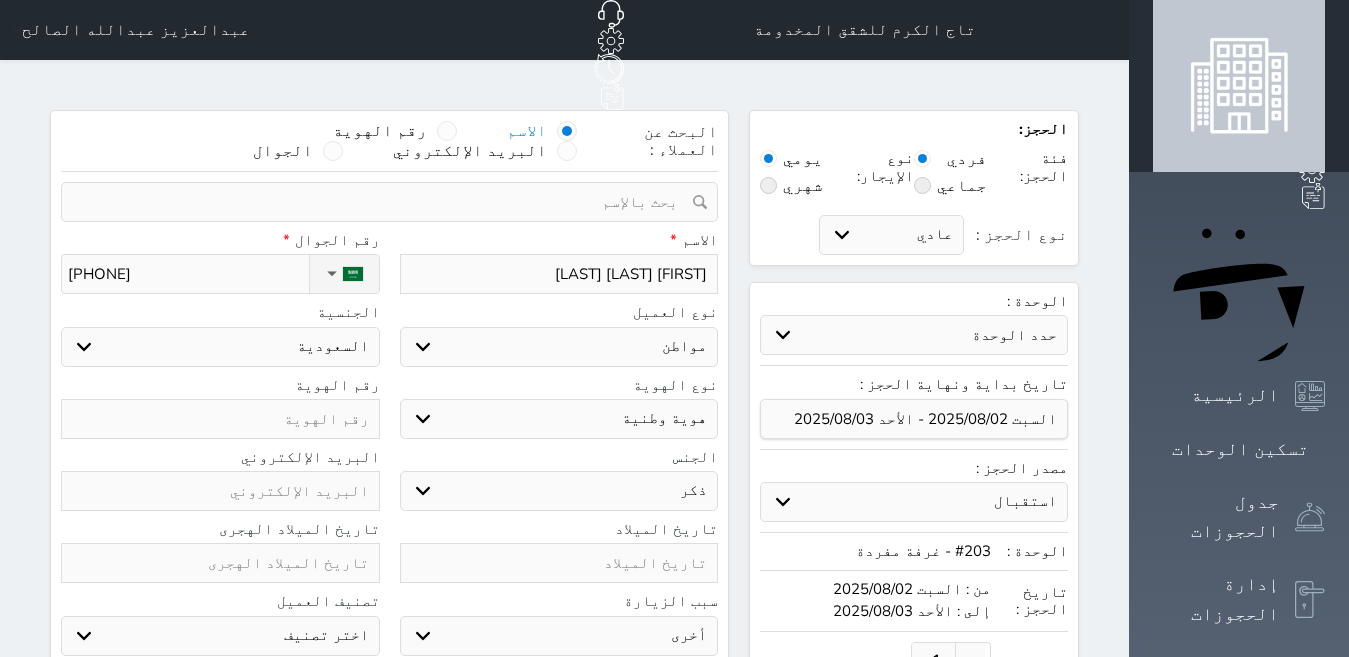 type on "[PHONE]" 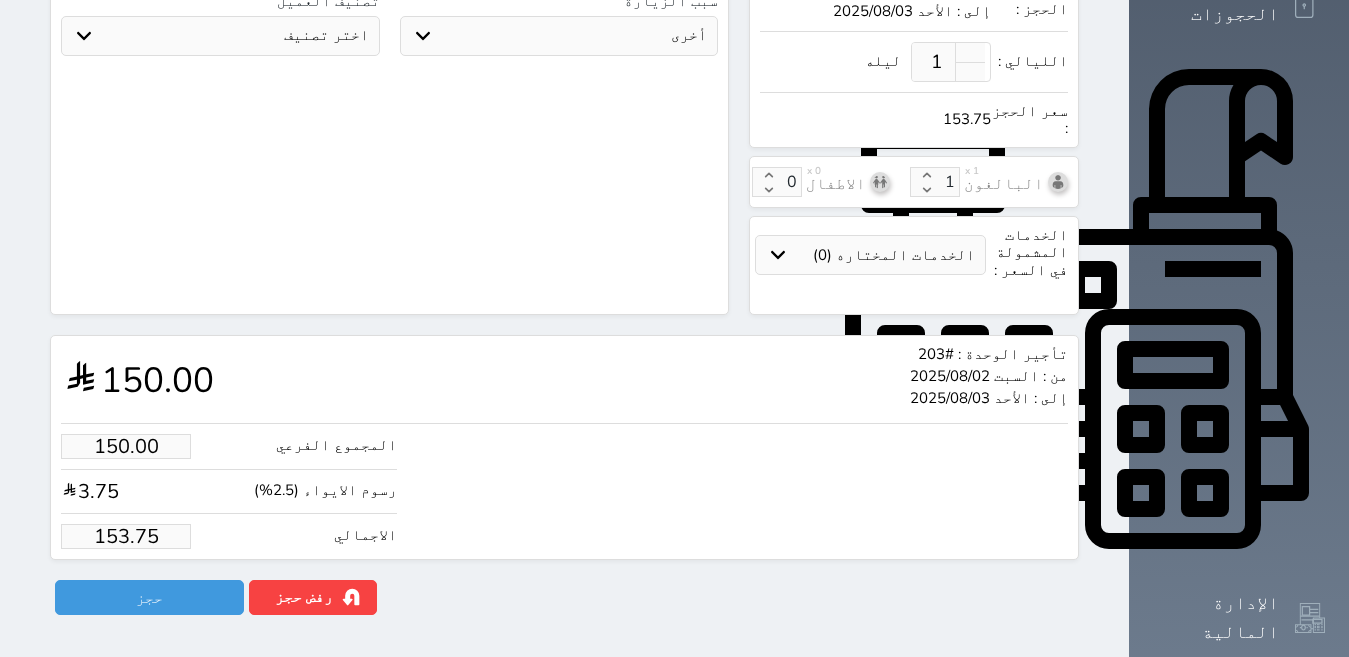 scroll, scrollTop: 652, scrollLeft: 0, axis: vertical 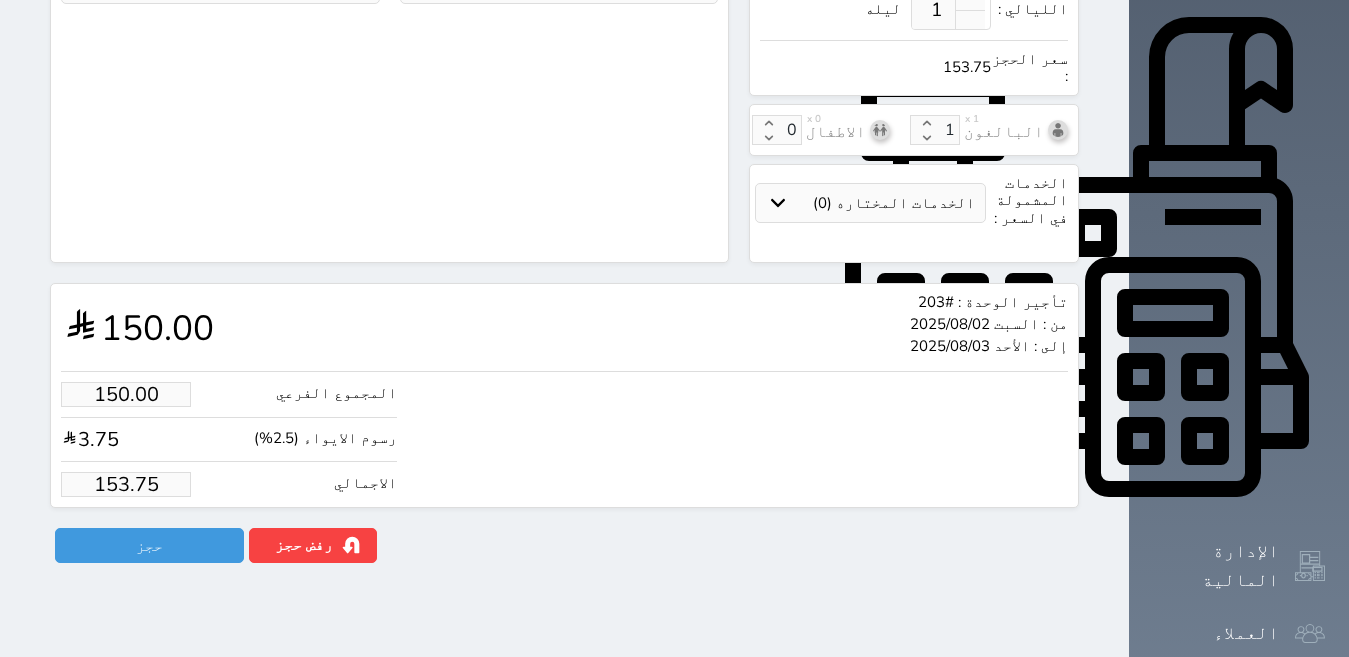 type on "[NUMBER]" 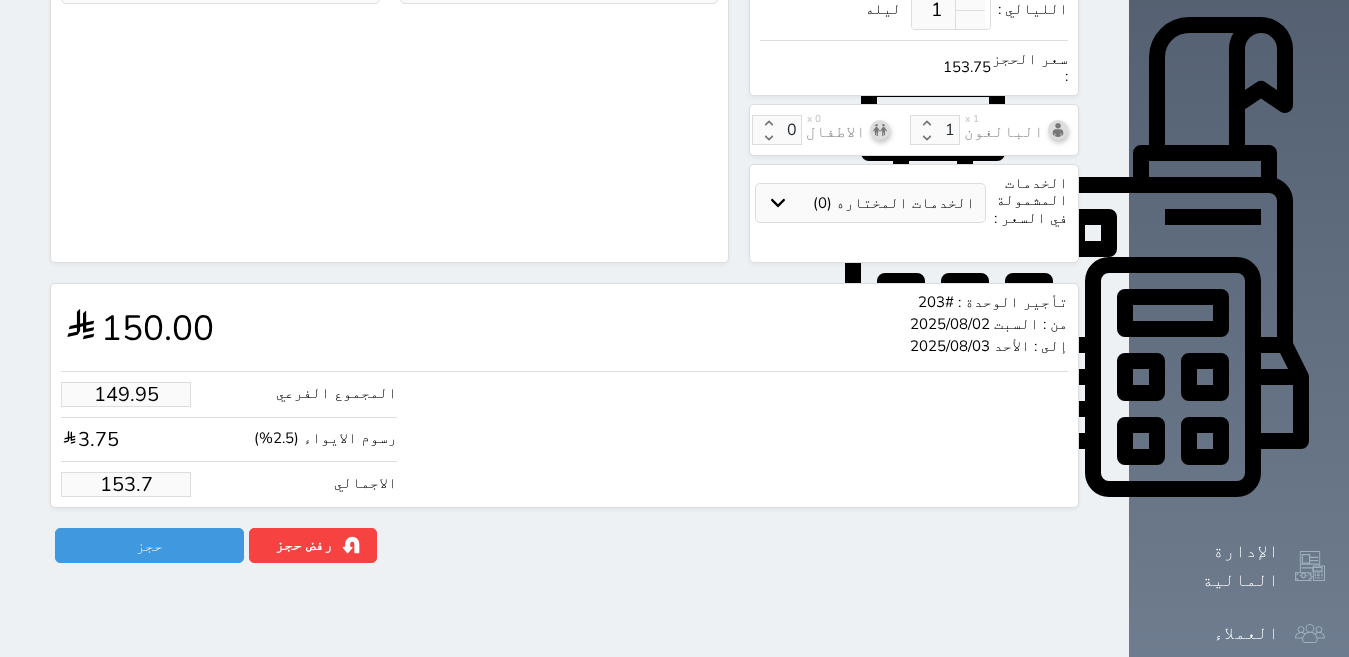 type on "149.27" 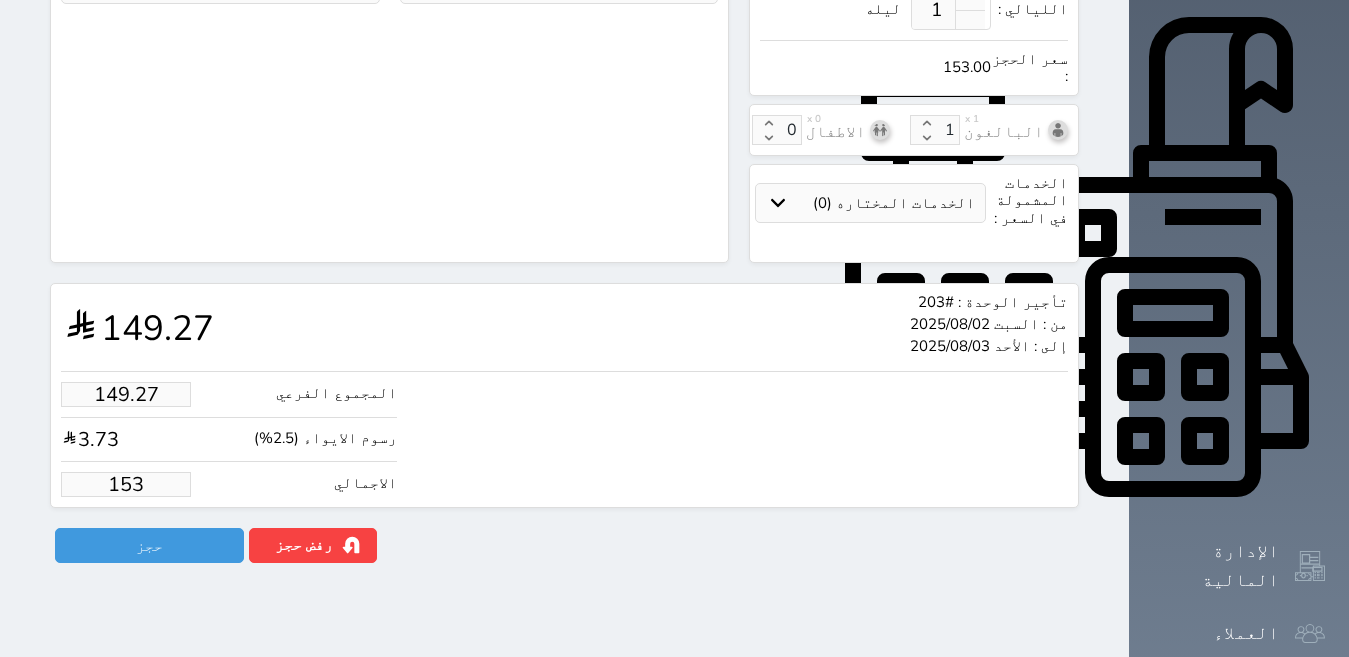 type on "15" 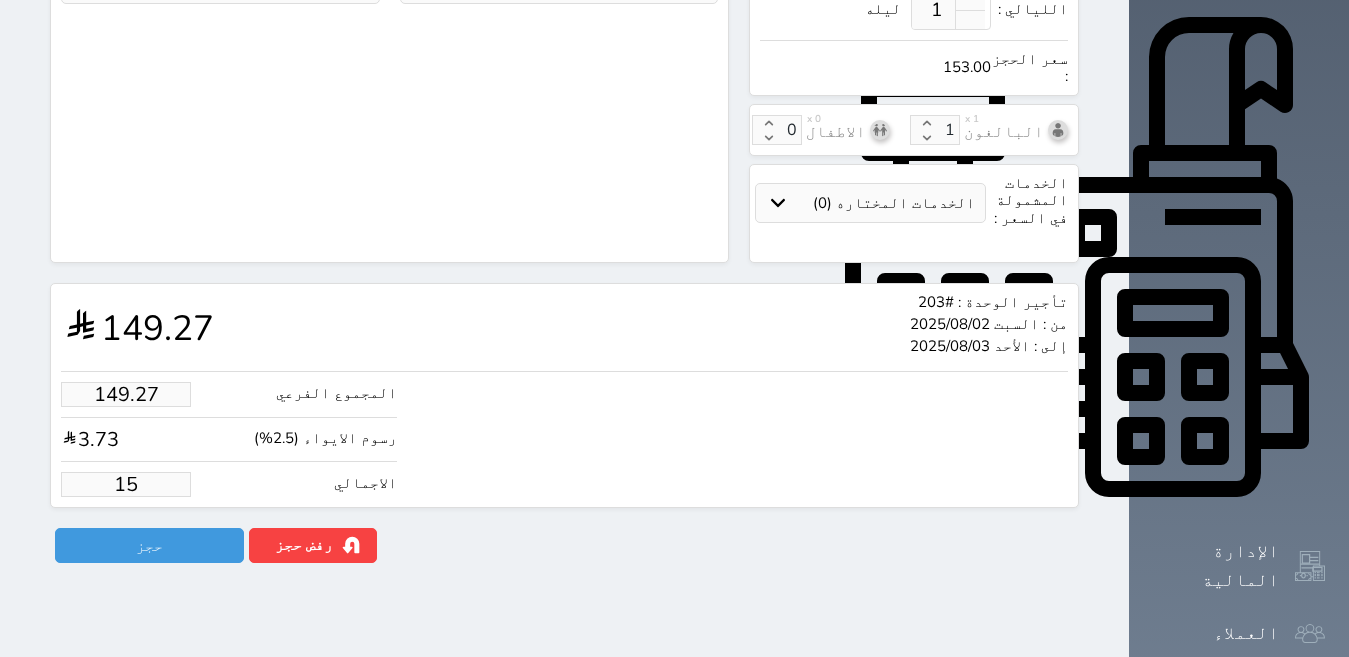 type on "14.63" 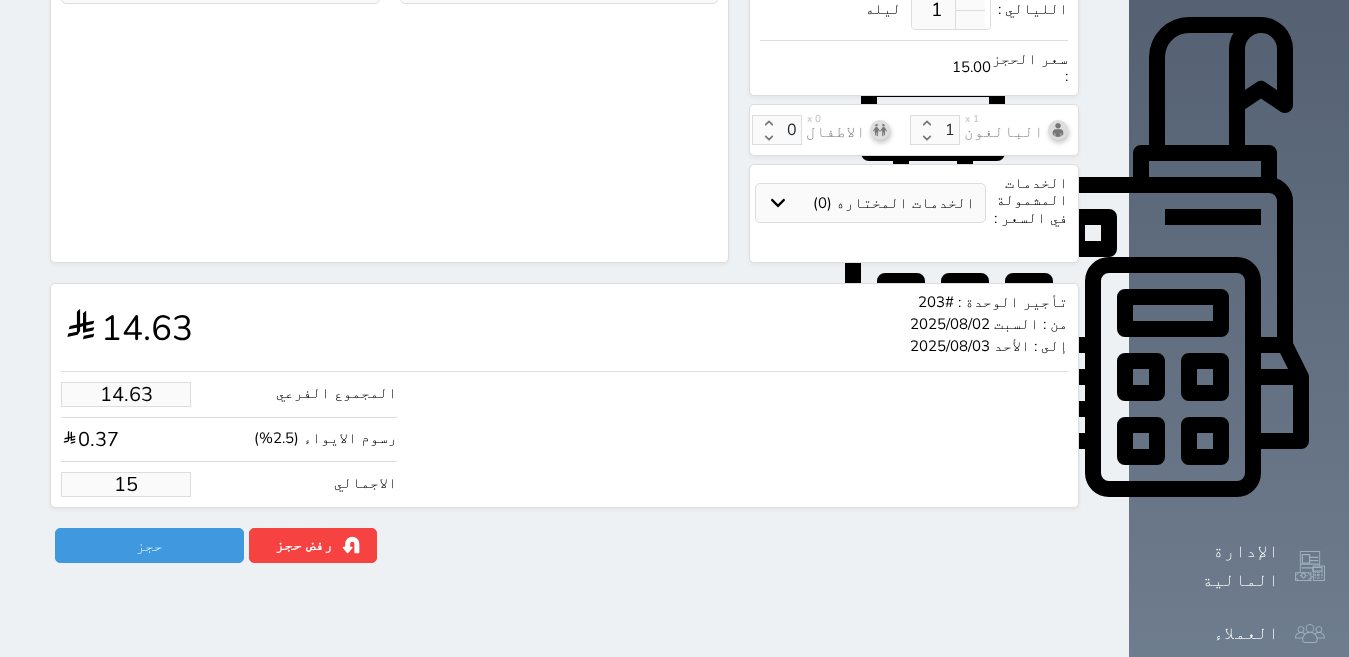 type on "1.025" 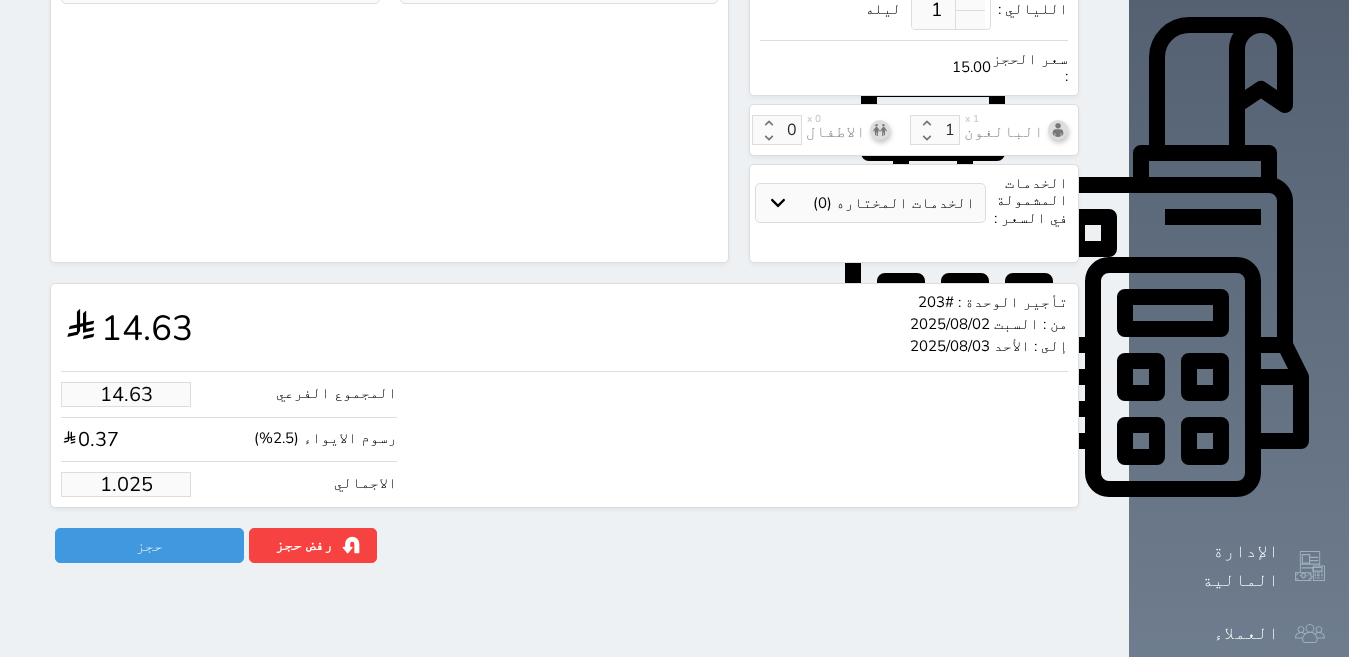 type on "1.00" 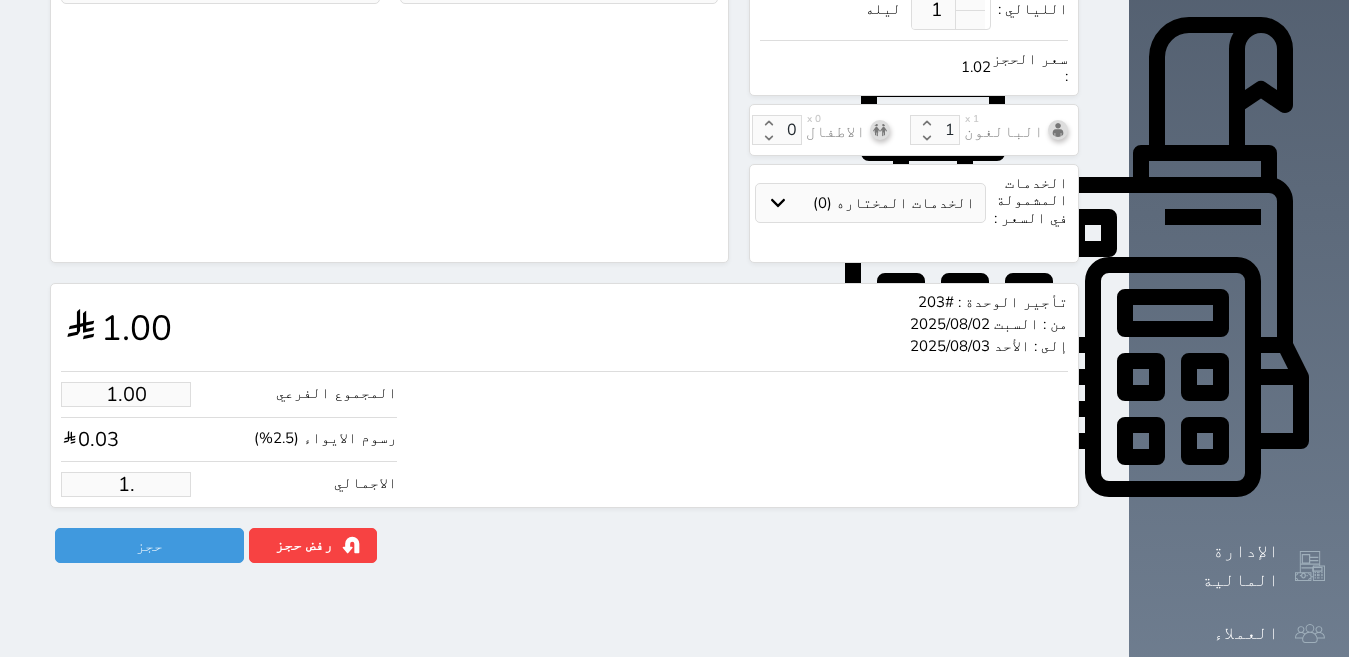 type on "1" 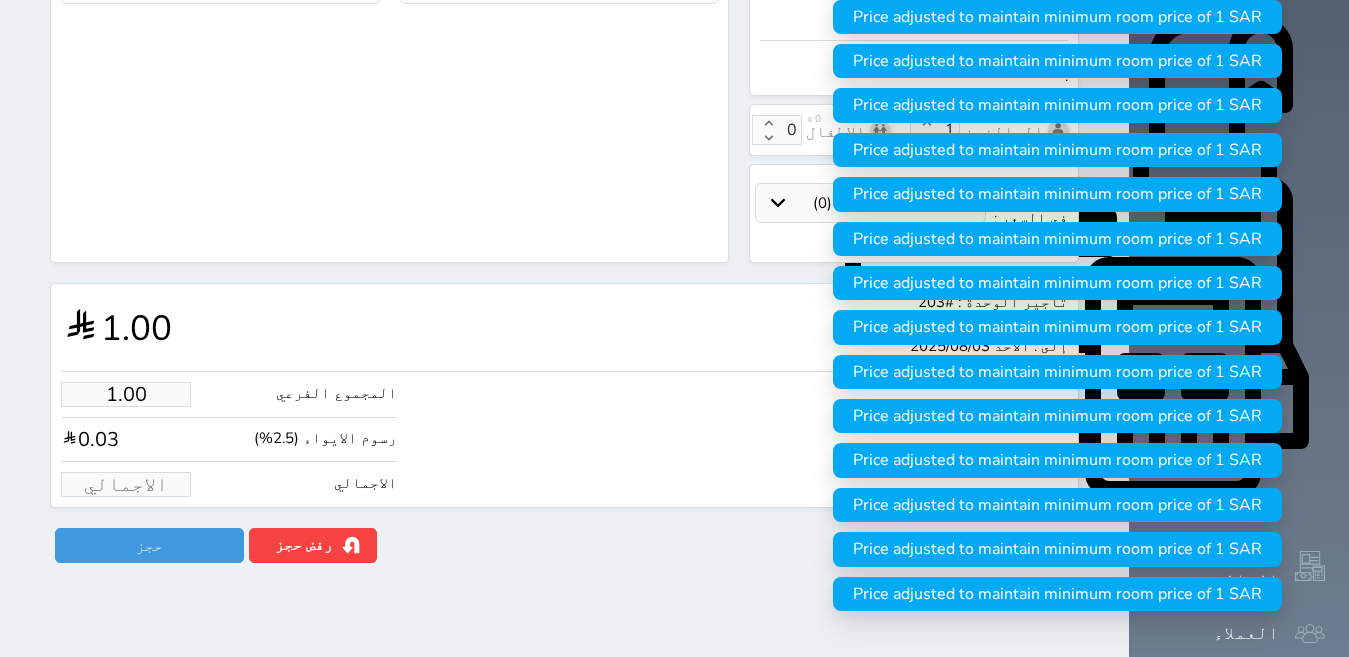type on "1" 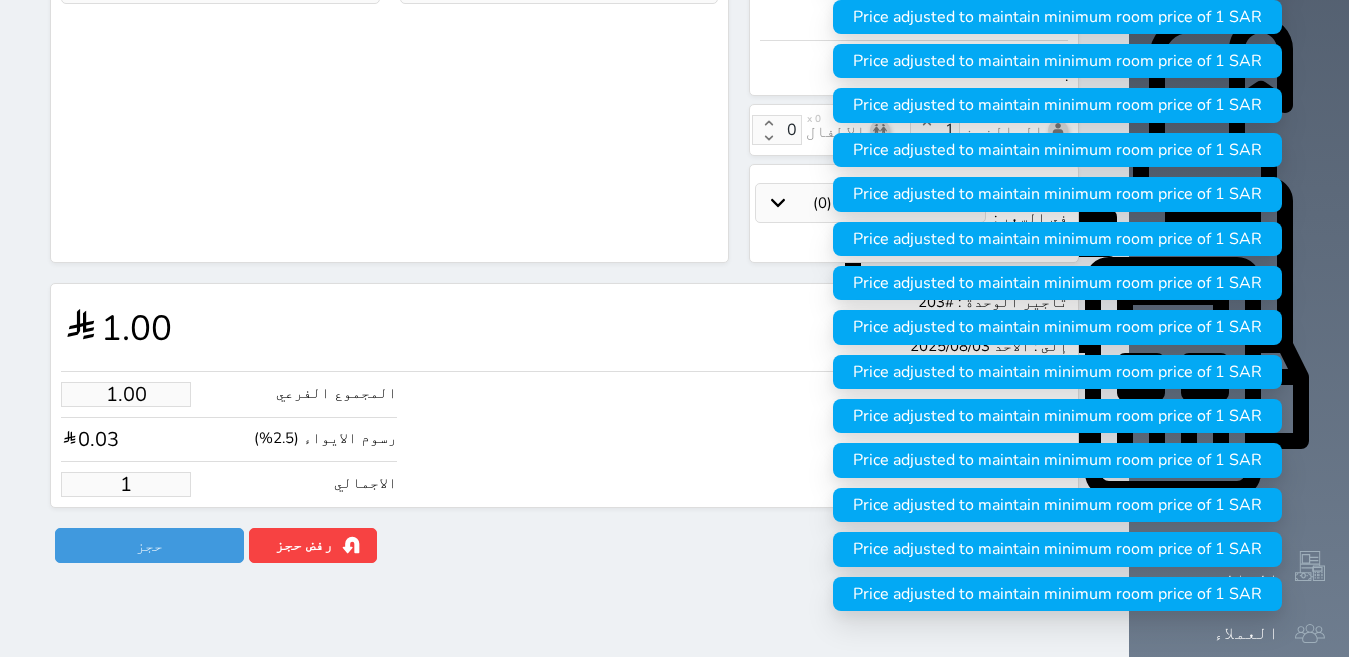 type on "9.76" 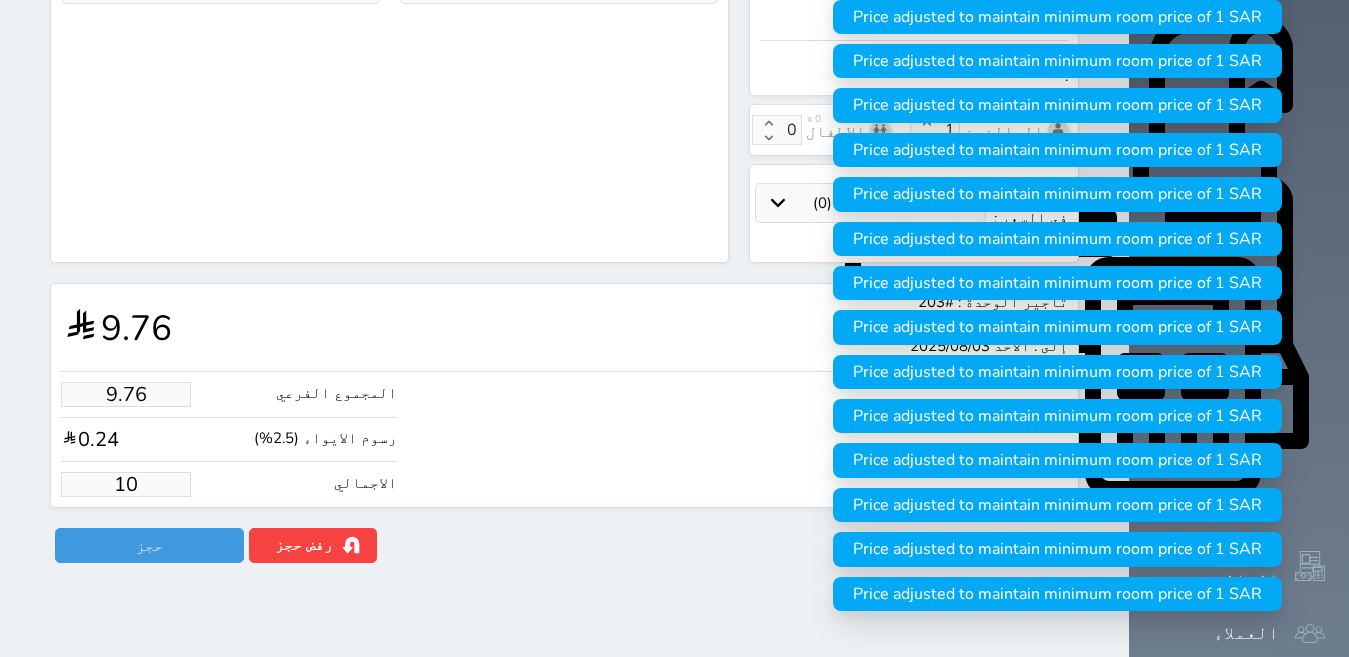 type on "97.56" 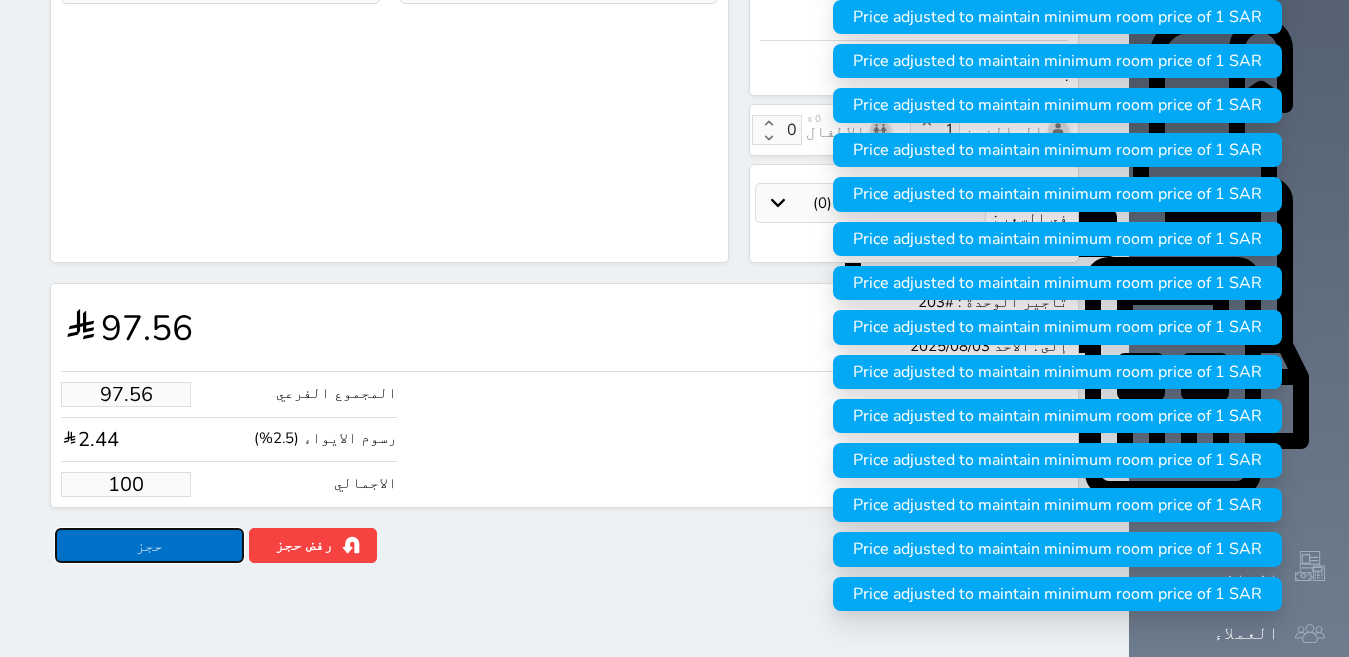 type on "100.00" 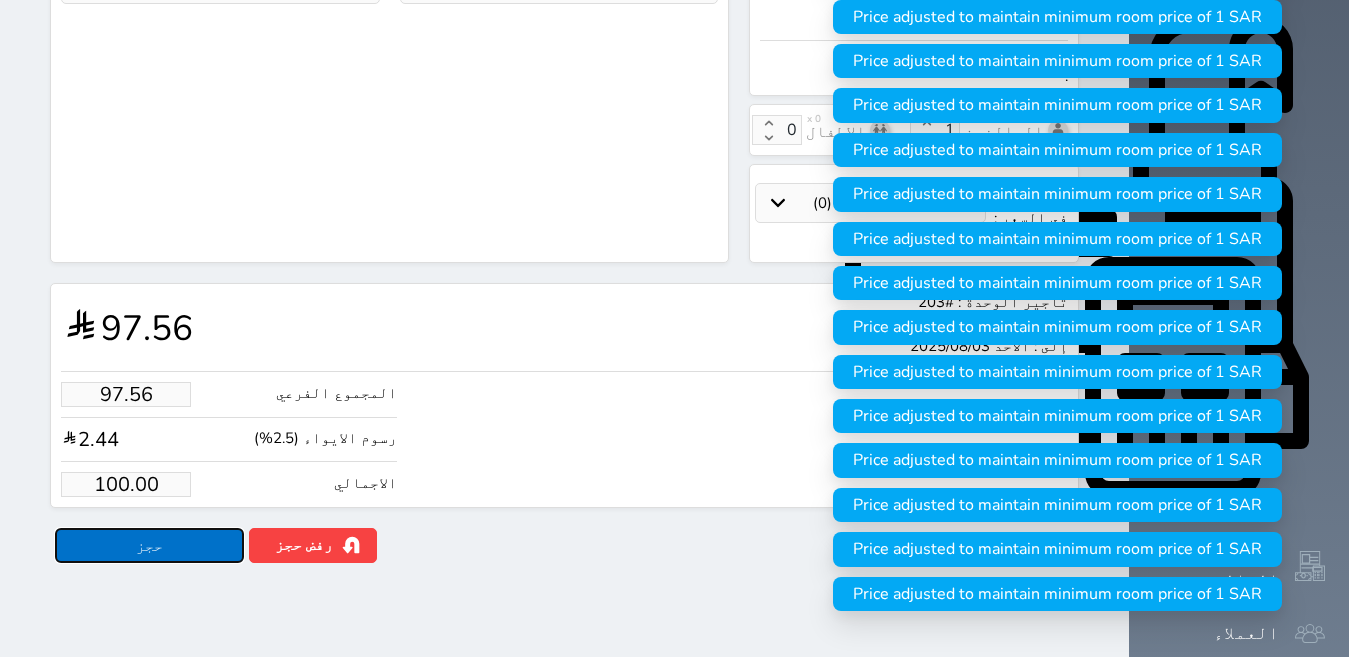 click on "حجز" at bounding box center (149, 545) 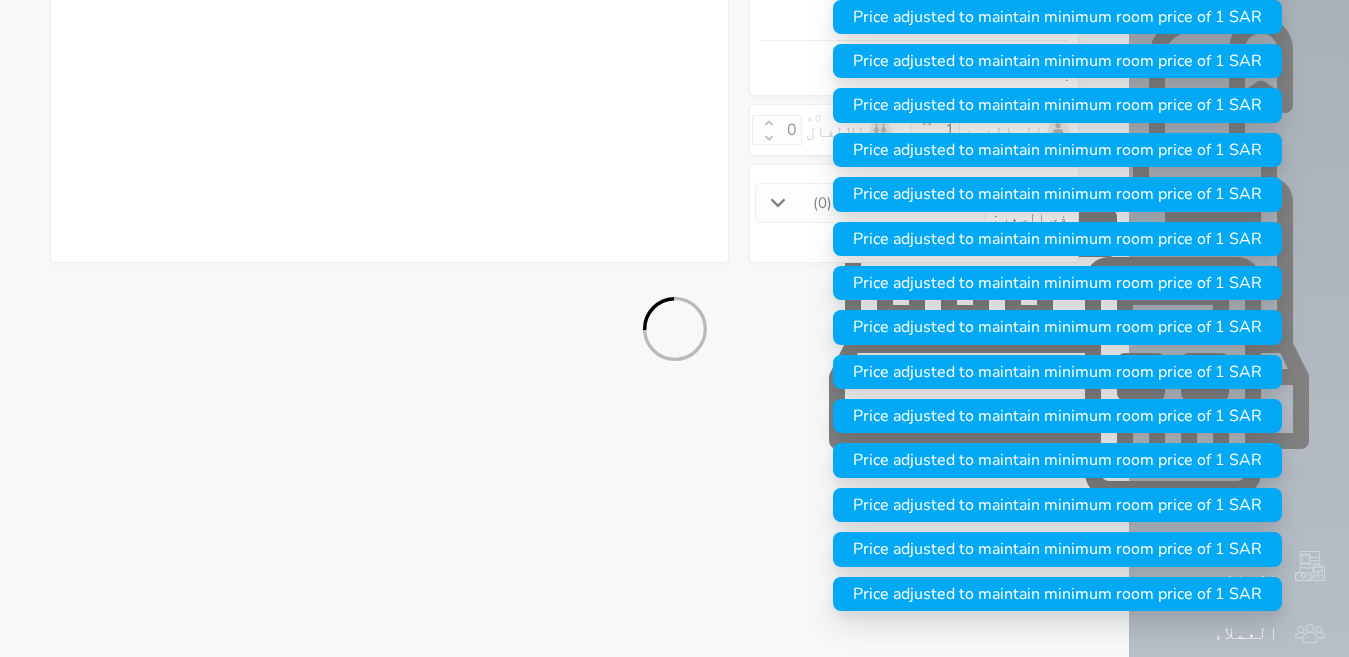 select on "1" 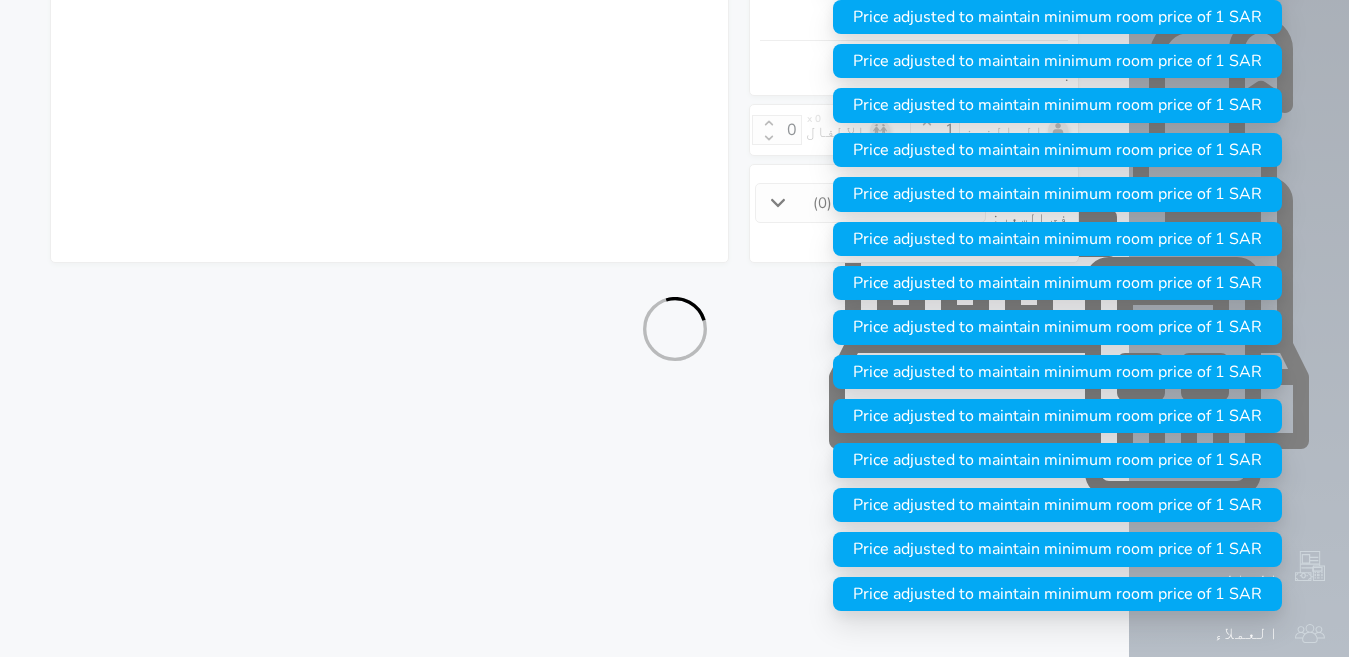 select on "113" 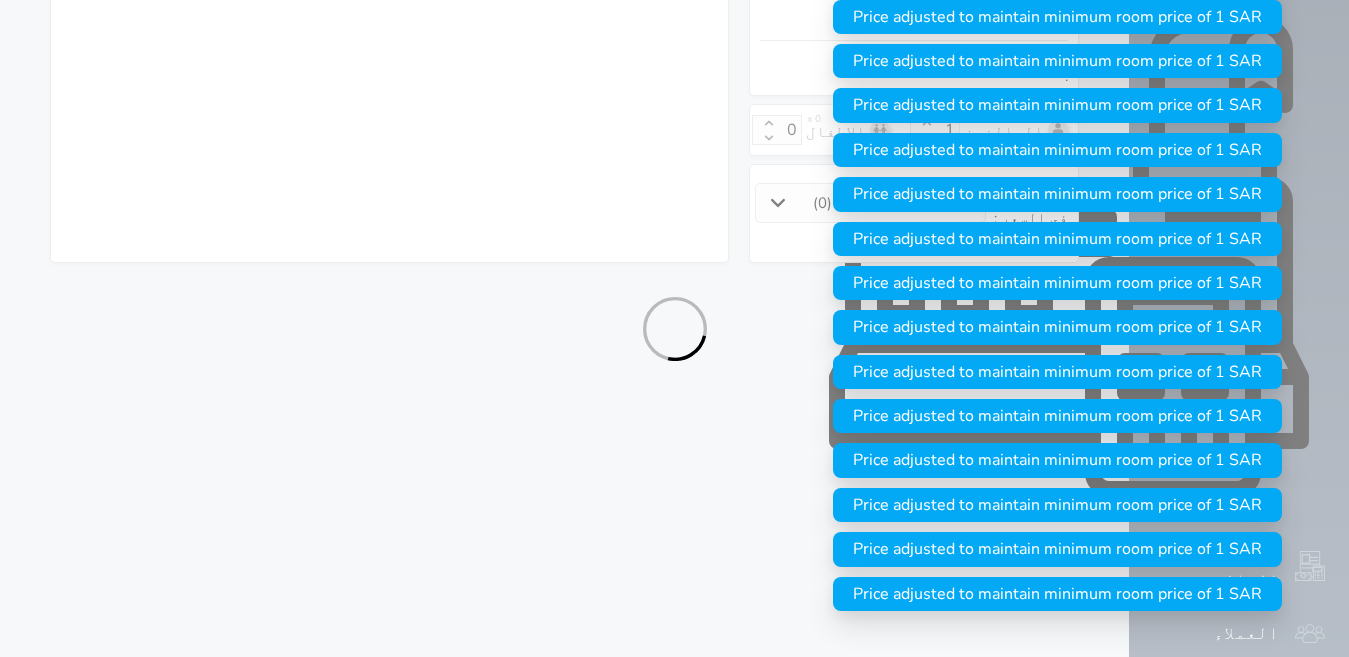 select on "1" 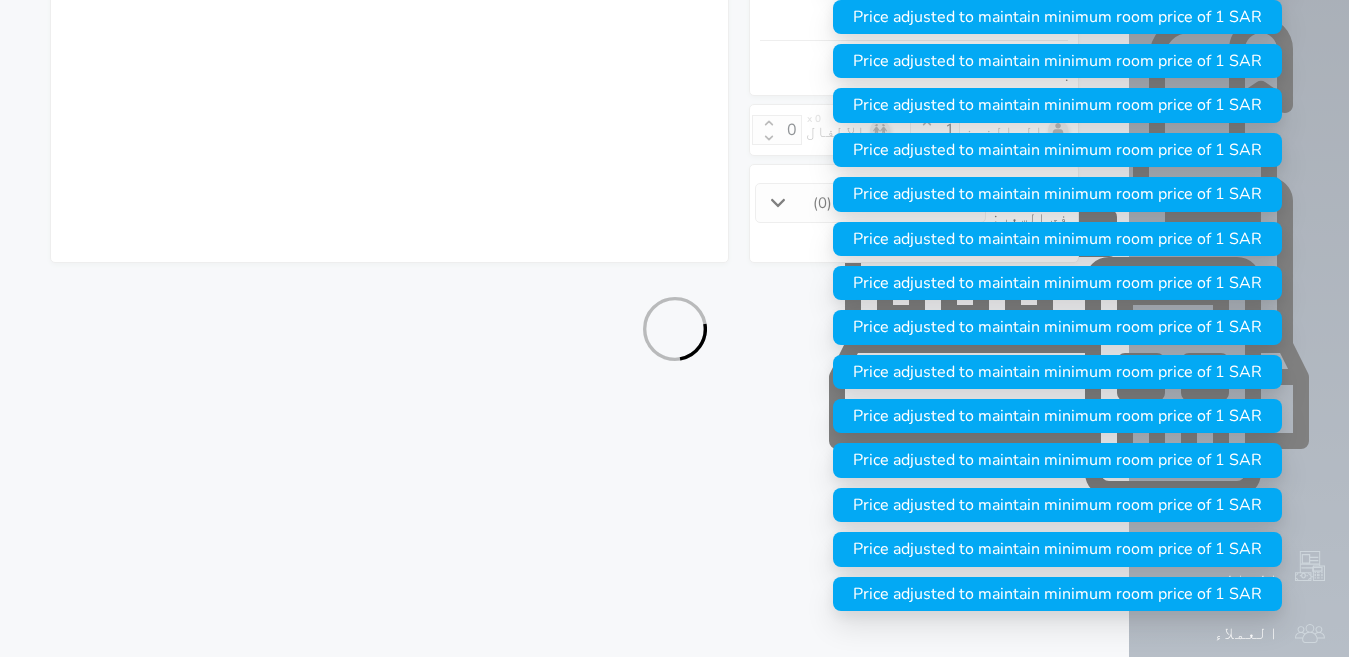 select on "7" 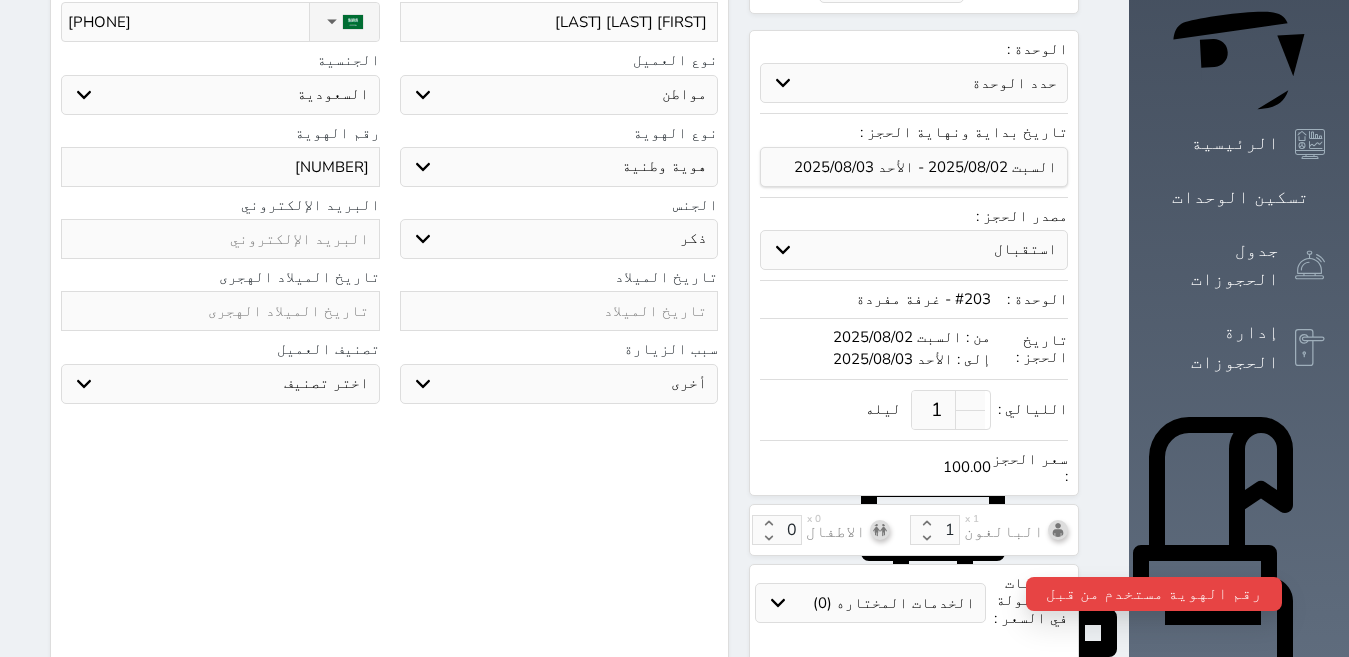 scroll, scrollTop: 0, scrollLeft: 0, axis: both 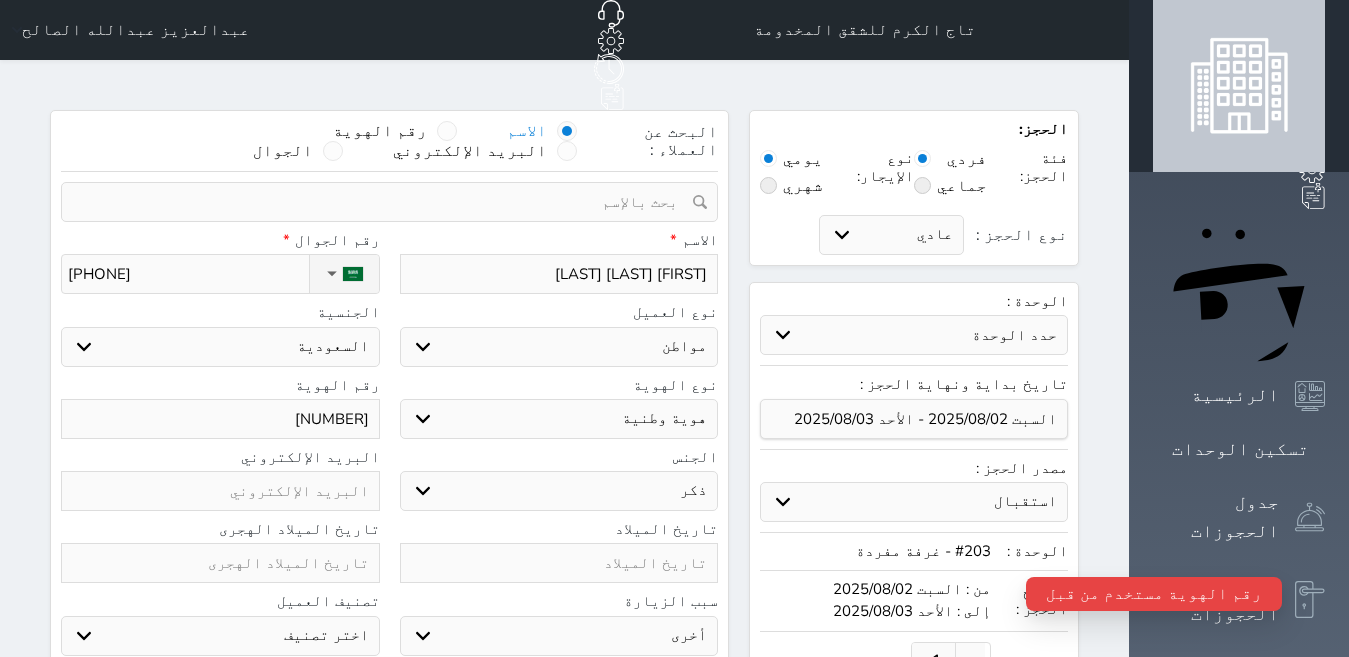 click on "[NUMBER]" at bounding box center (220, 419) 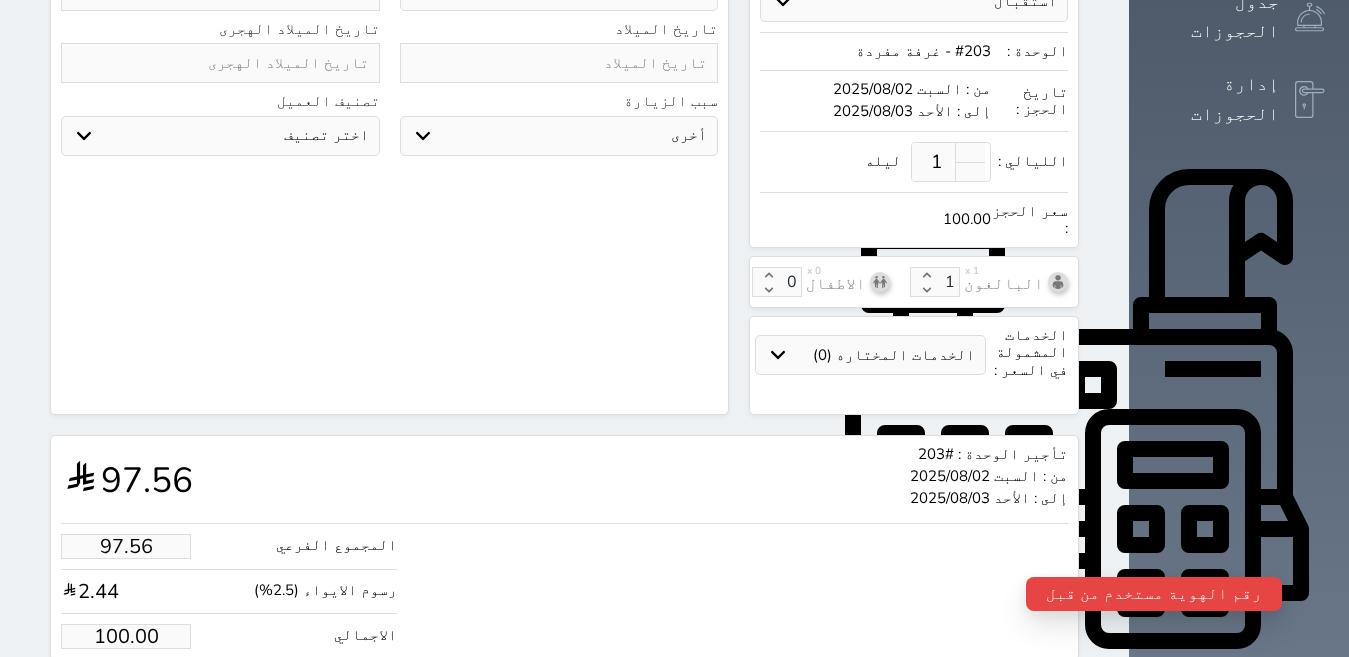 scroll, scrollTop: 652, scrollLeft: 0, axis: vertical 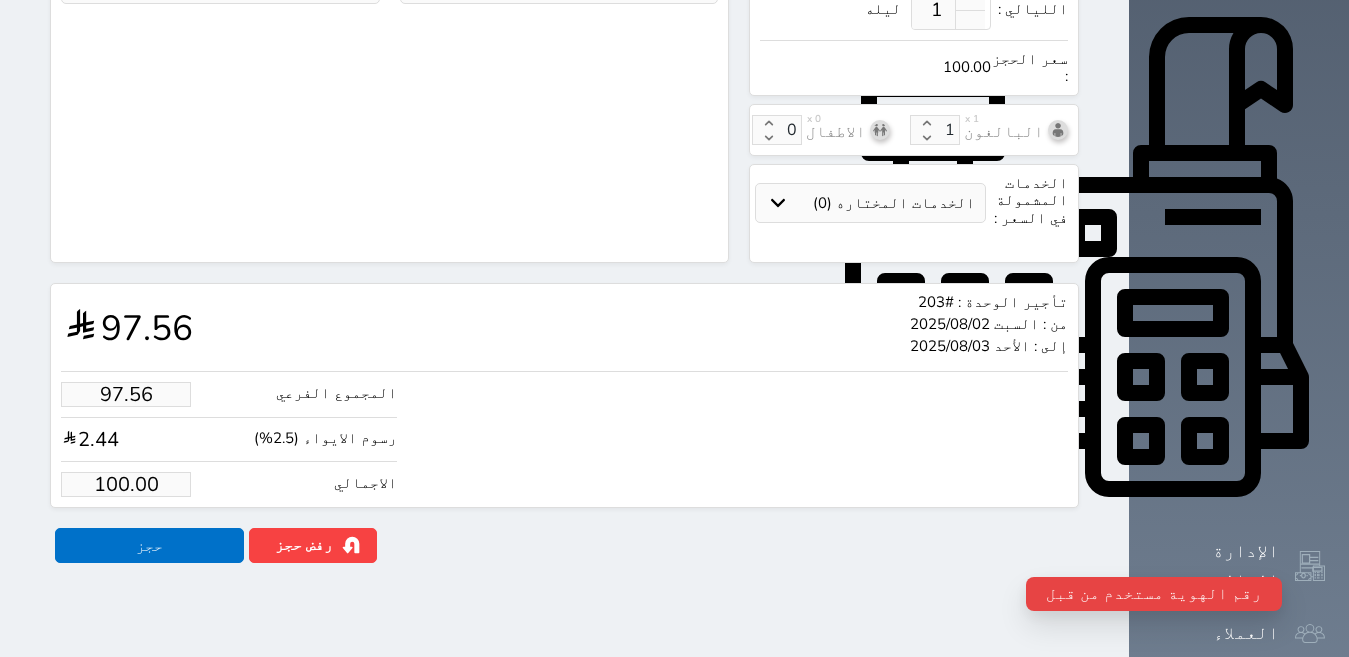 type on "[NUMBER]" 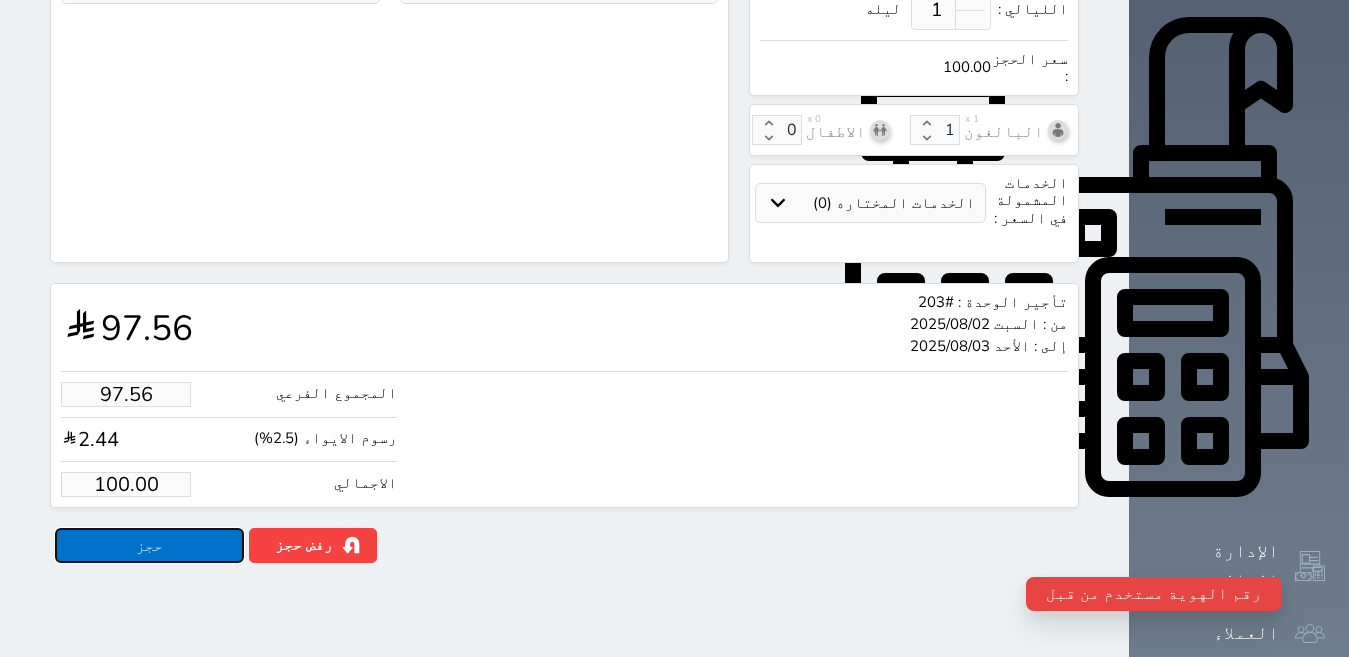 click on "حجز" at bounding box center (149, 545) 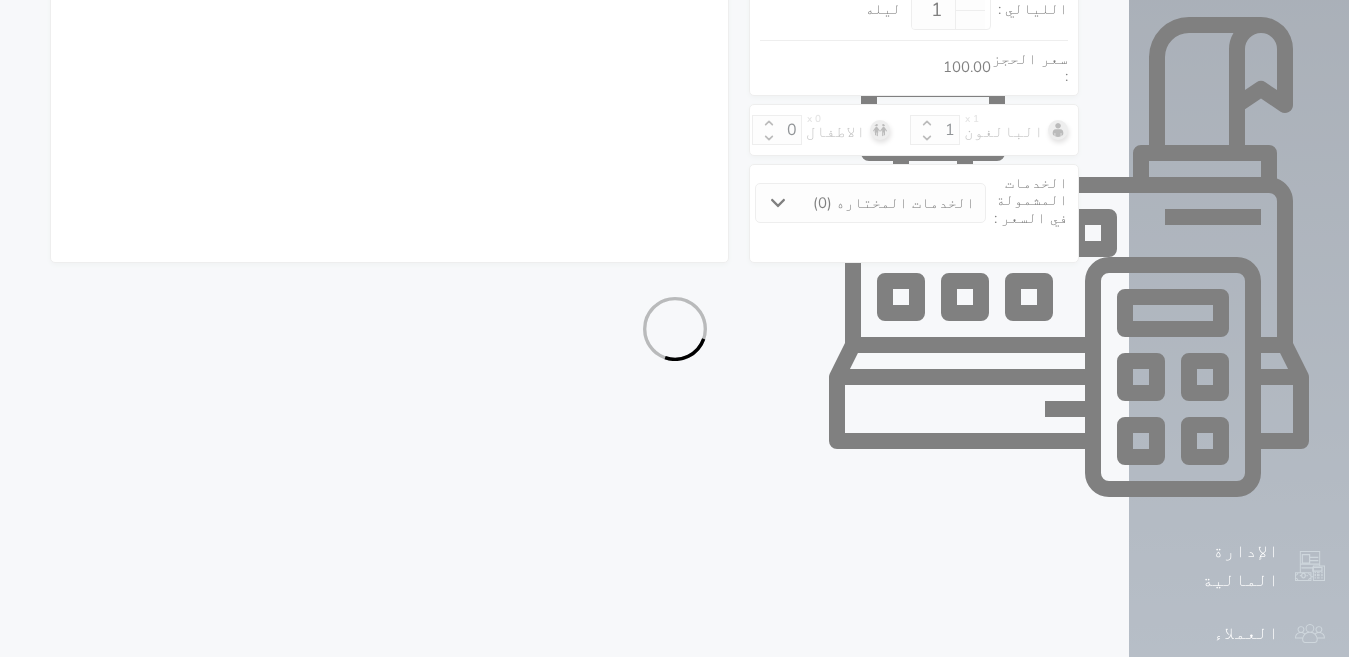 select on "1" 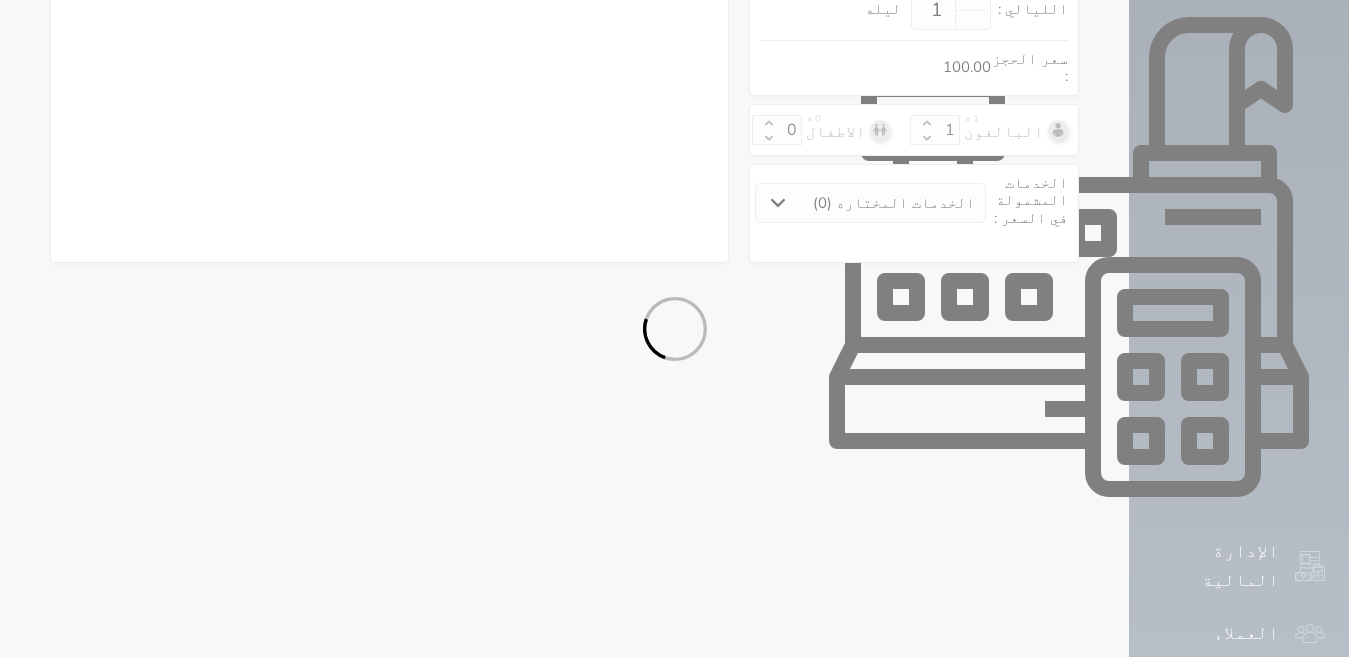 select on "113" 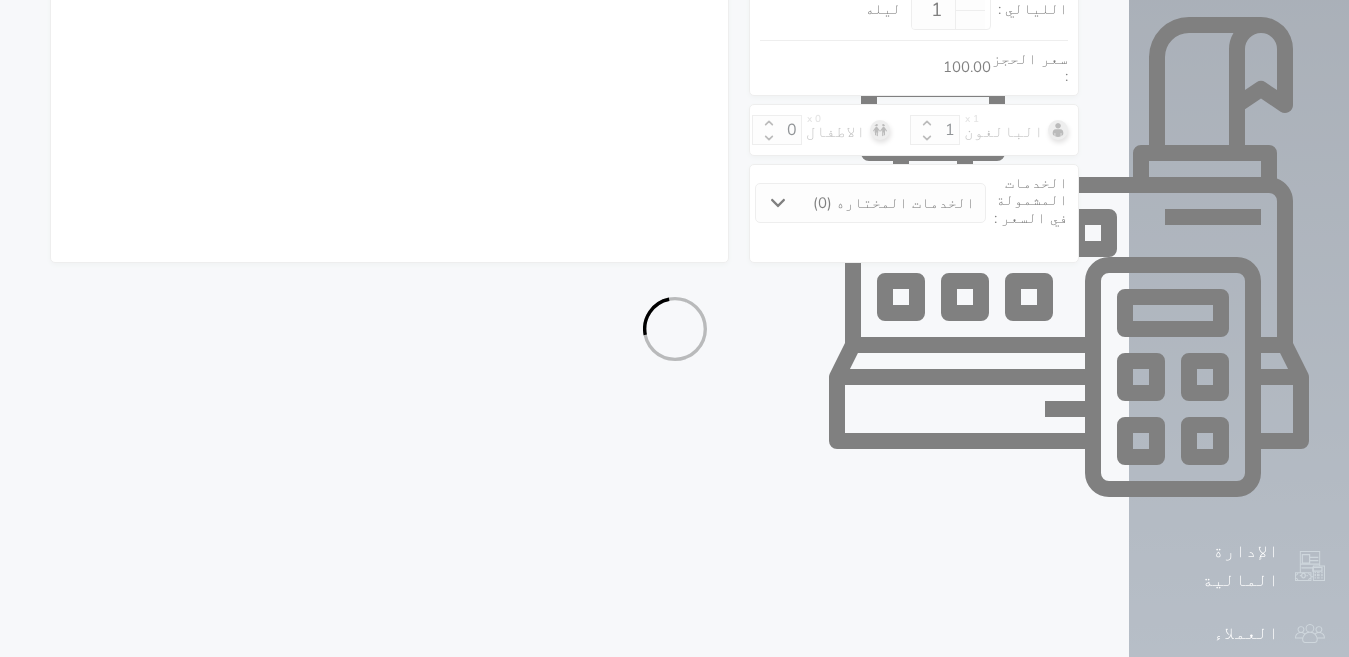 select on "1" 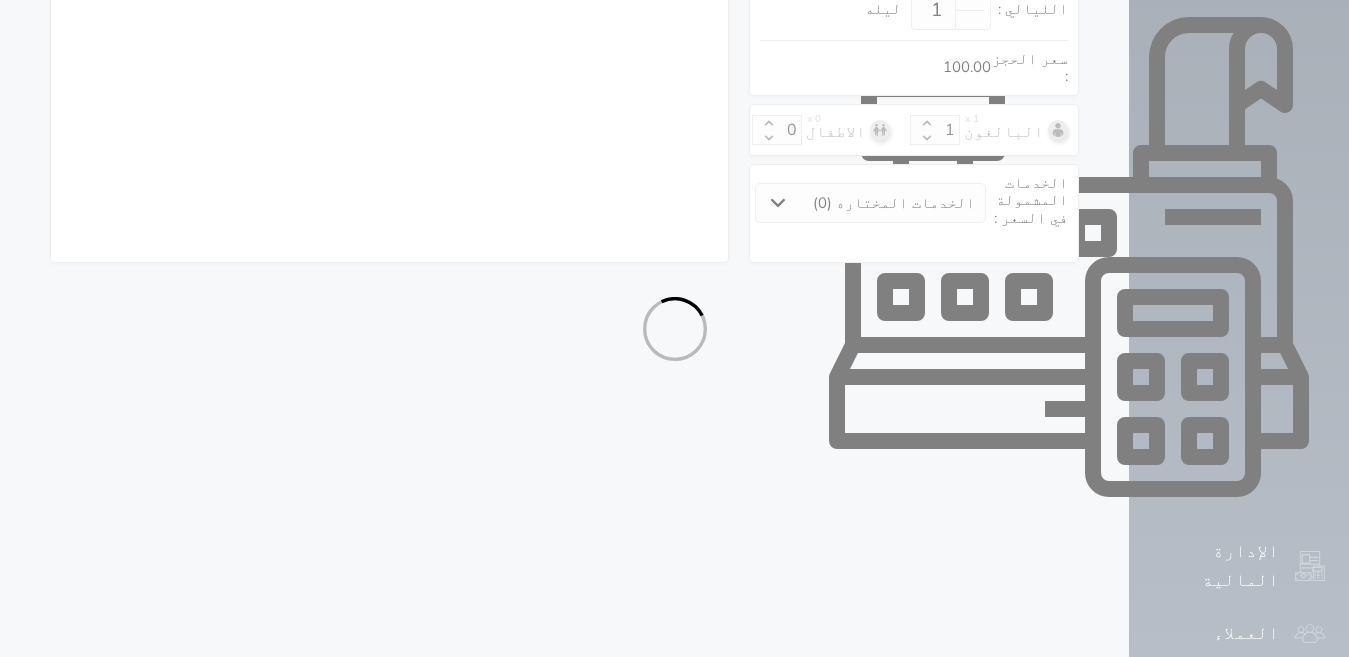 select on "7" 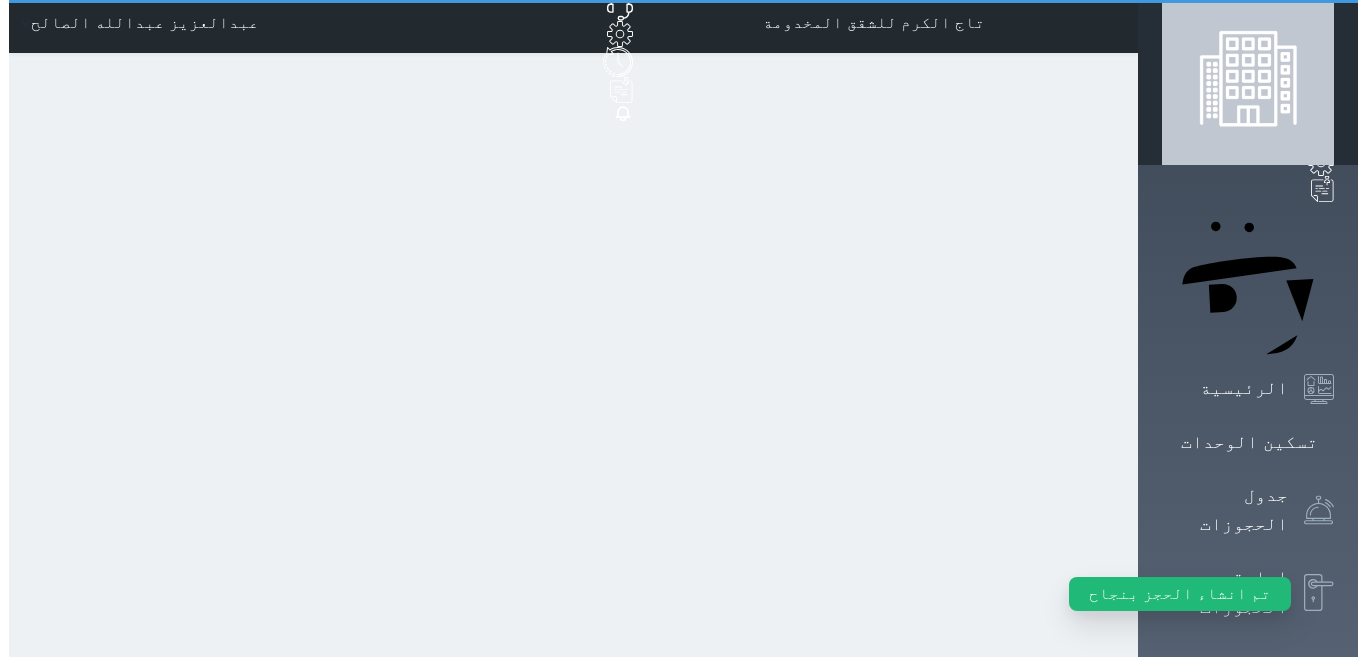 scroll, scrollTop: 0, scrollLeft: 0, axis: both 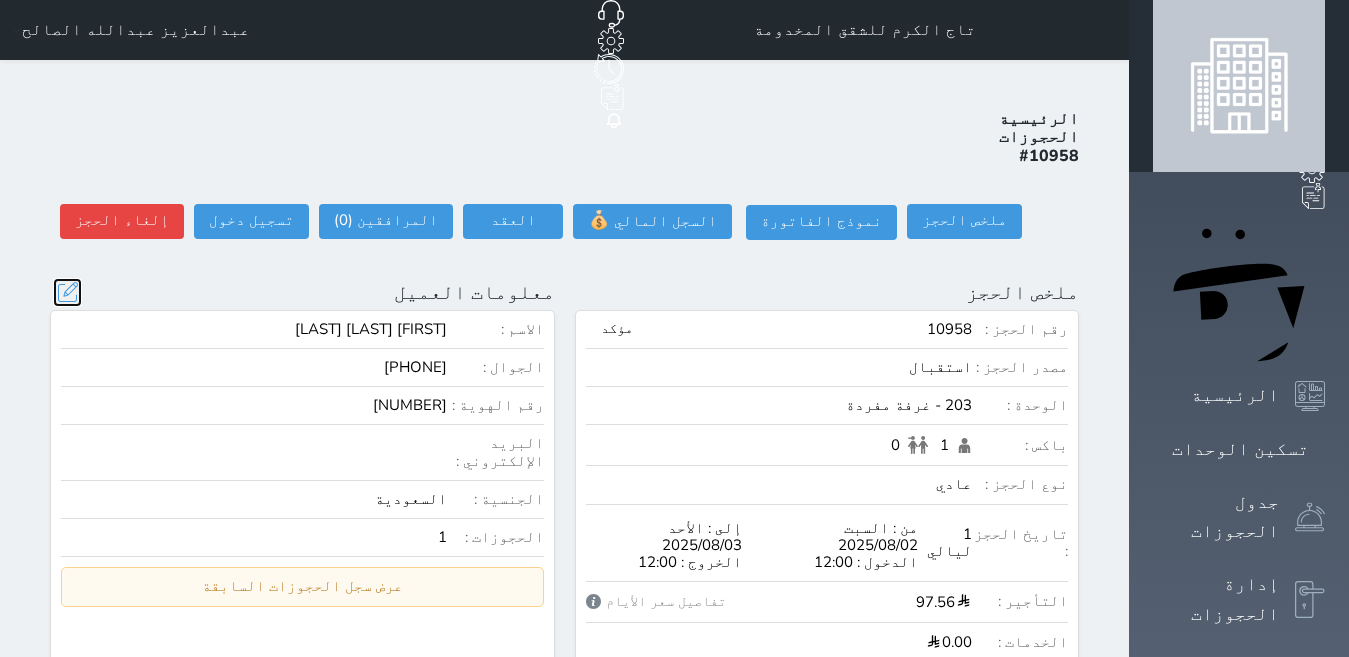 click at bounding box center [67, 292] 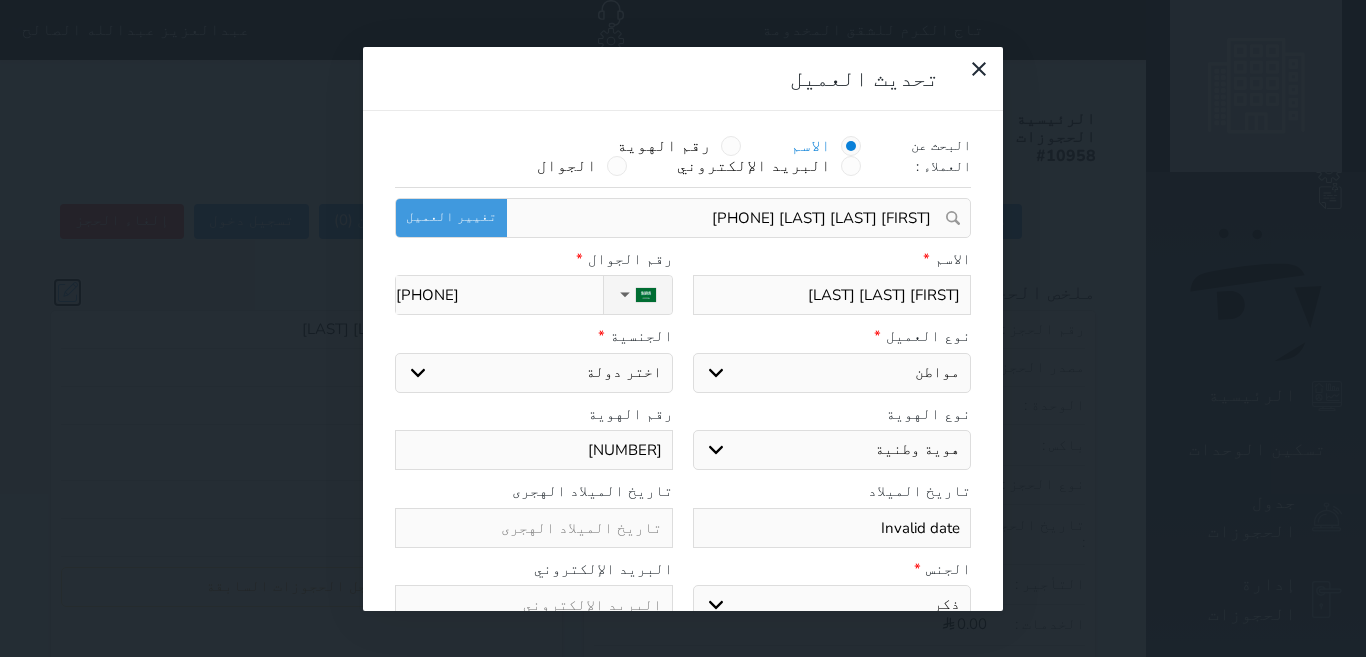select on "113" 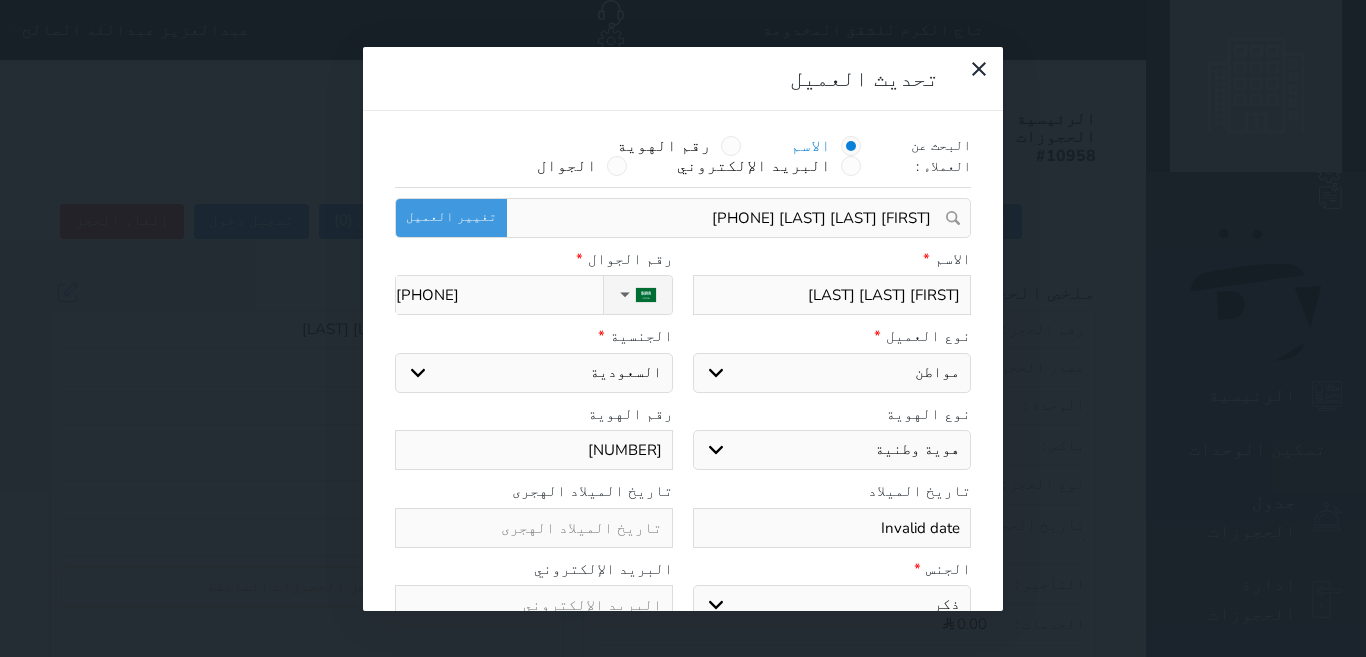 click on "[NUMBER]" at bounding box center [534, 450] 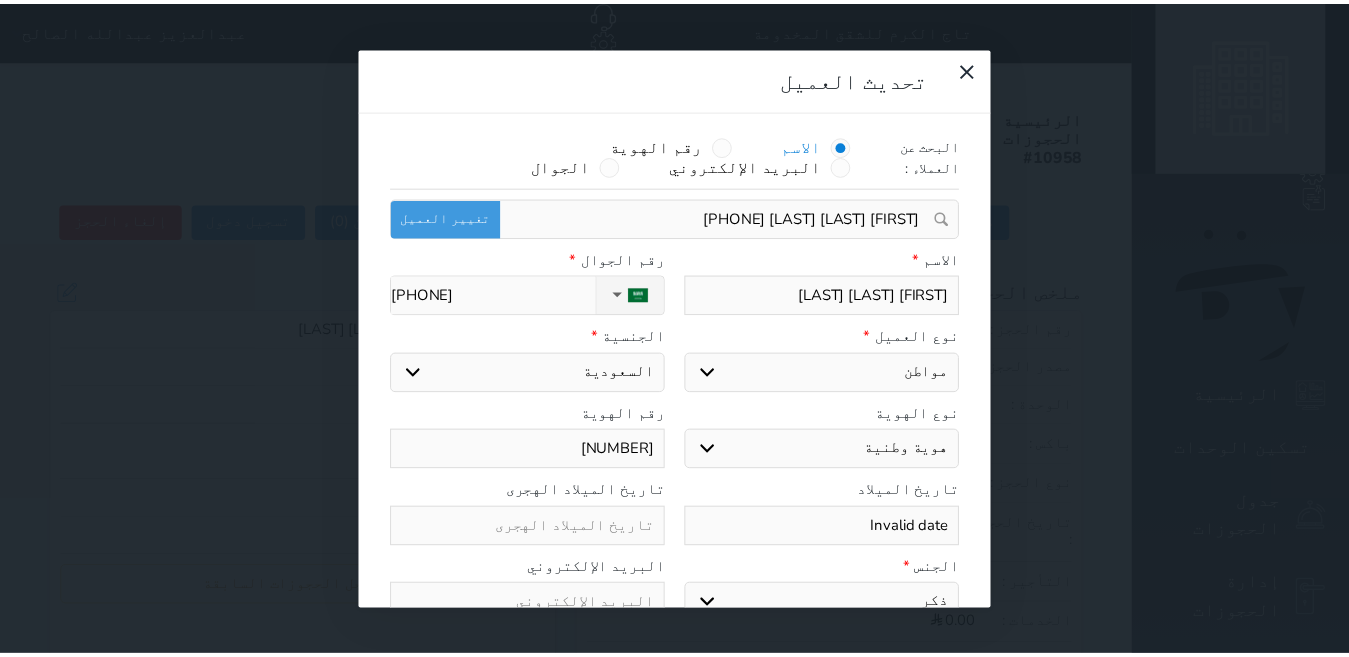 scroll, scrollTop: 45, scrollLeft: 0, axis: vertical 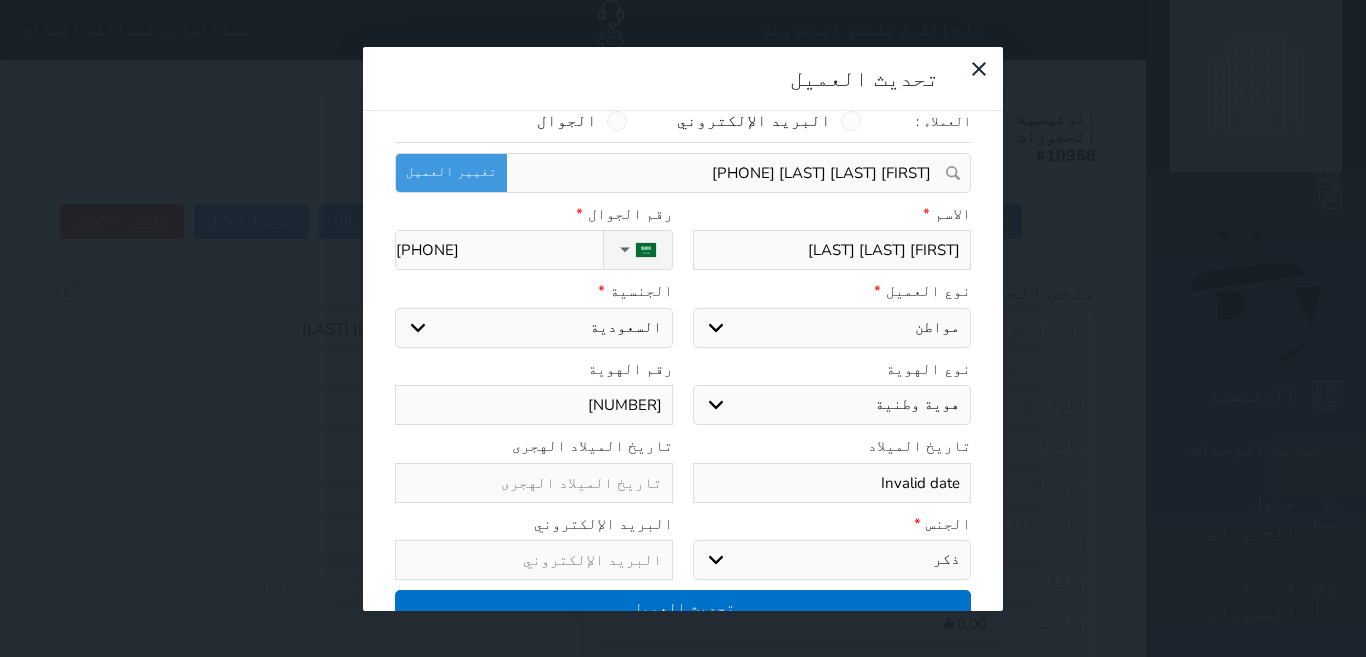 type on "[NUMBER]" 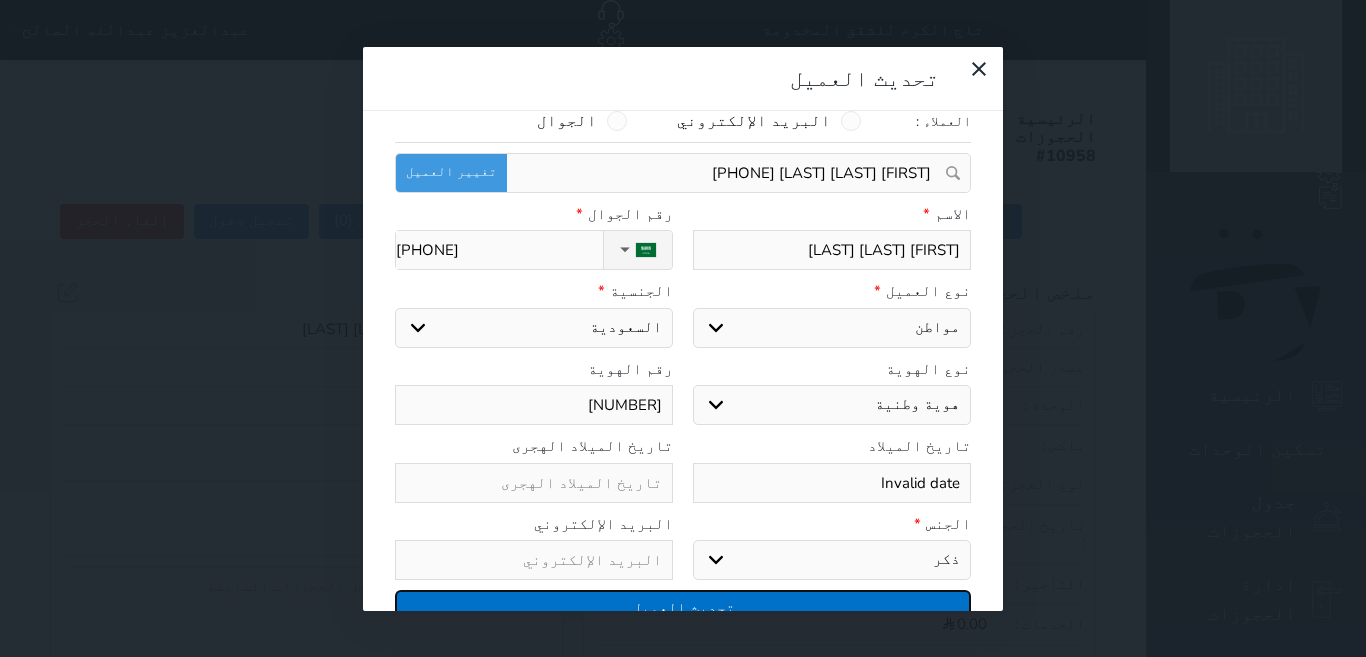click on "تحديث العميل" at bounding box center (683, 607) 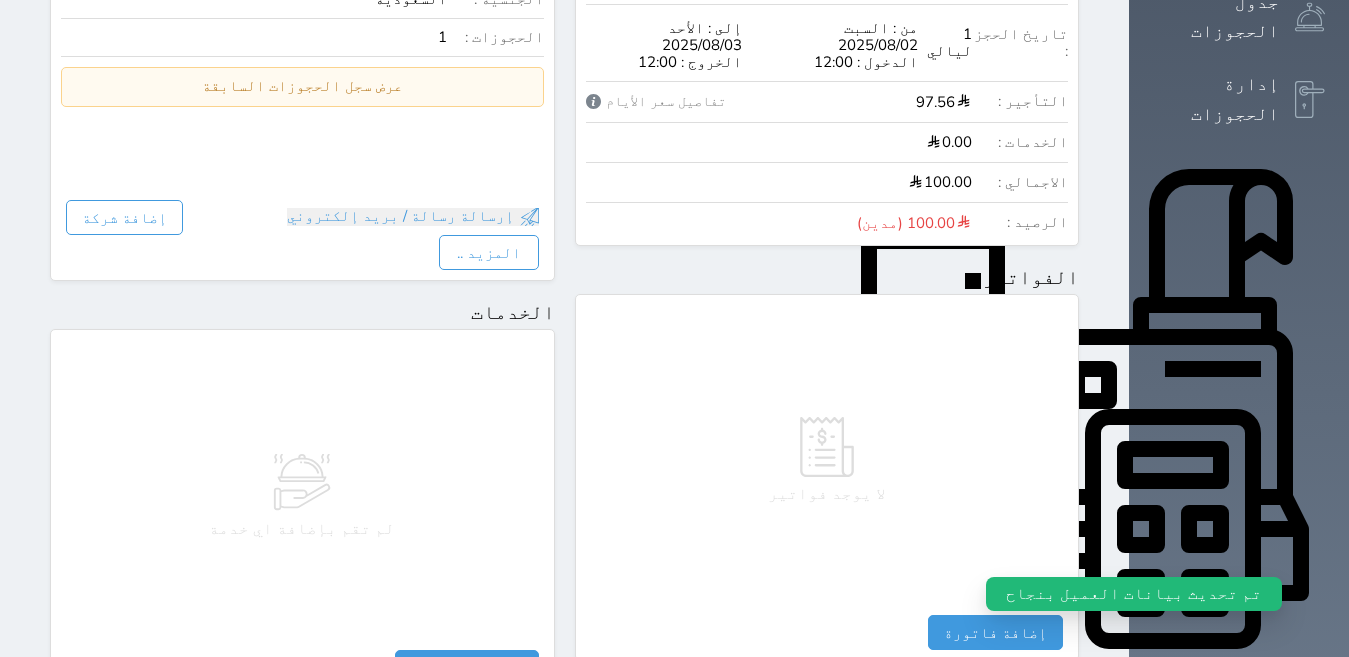 scroll, scrollTop: 900, scrollLeft: 0, axis: vertical 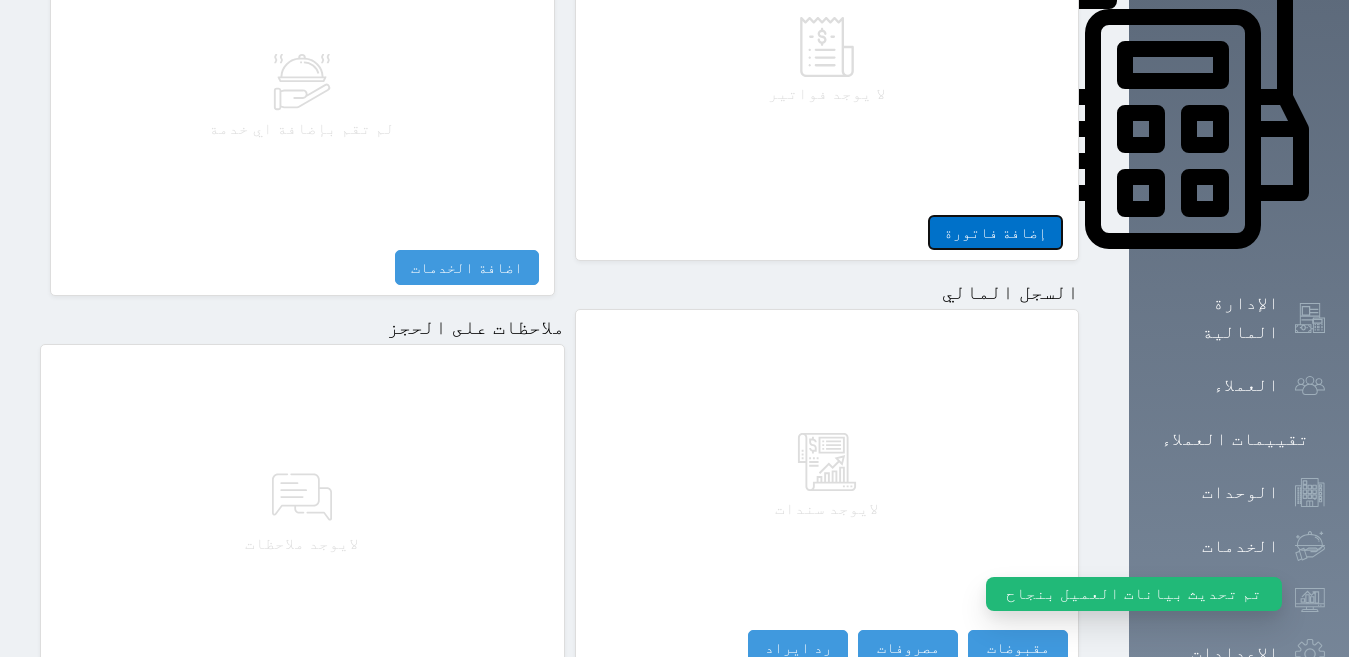 click on "إضافة فاتورة" at bounding box center (995, 232) 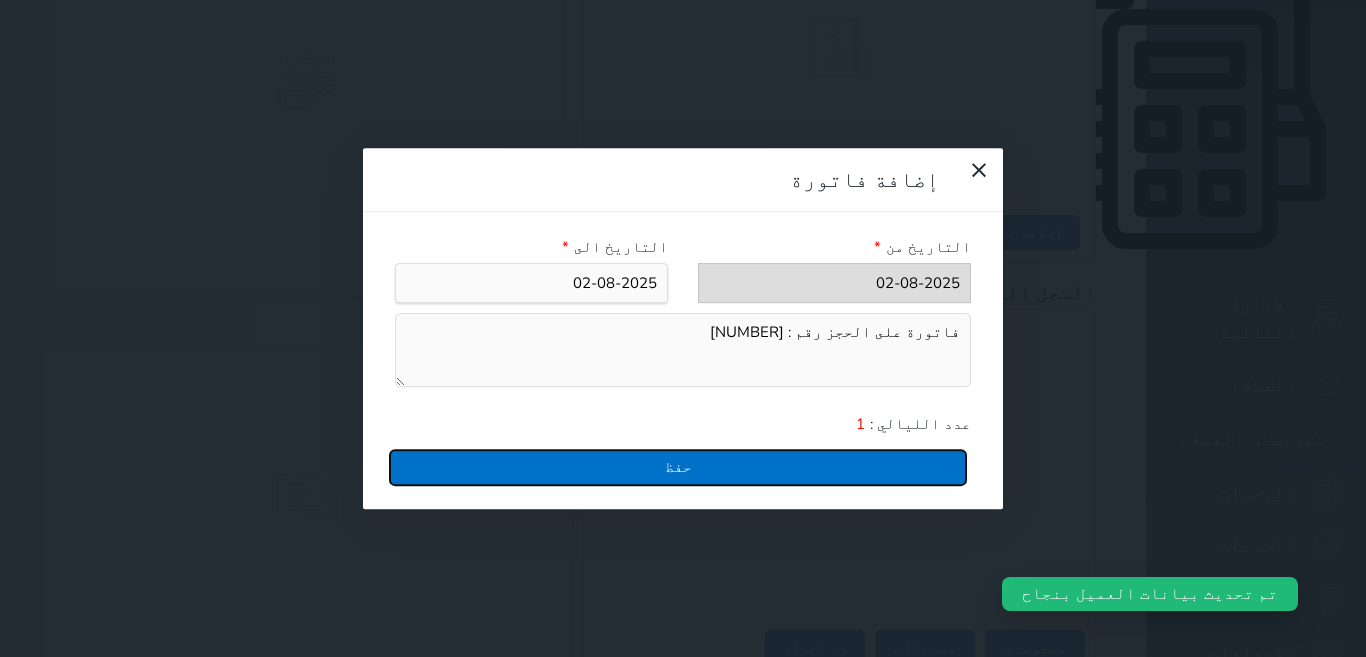 click on "حفظ" at bounding box center (678, 467) 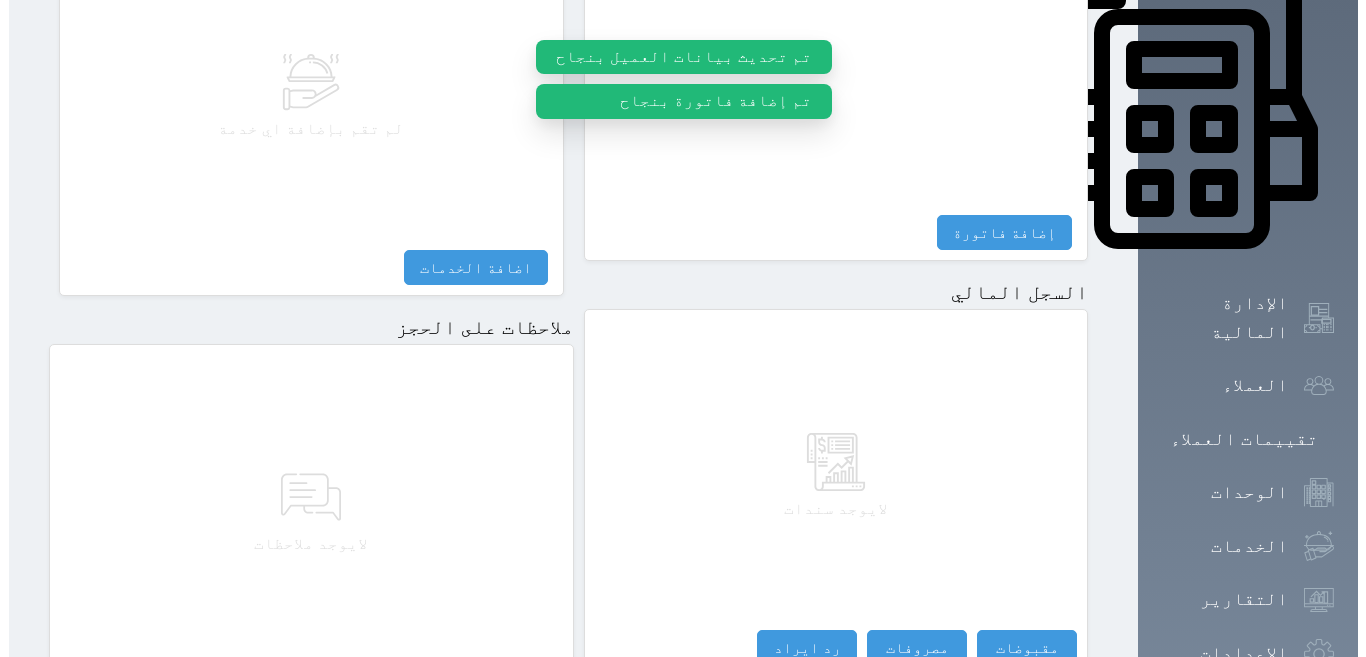 scroll, scrollTop: 600, scrollLeft: 0, axis: vertical 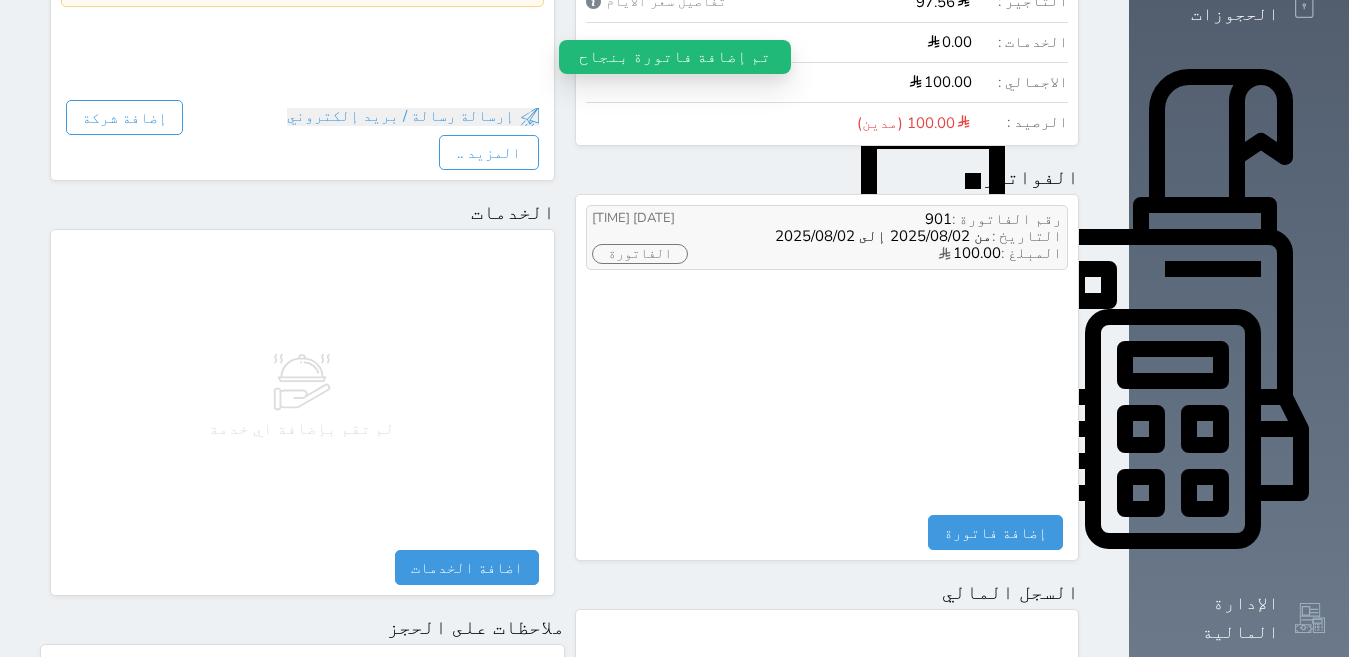 click on "الفاتورة" at bounding box center [640, 254] 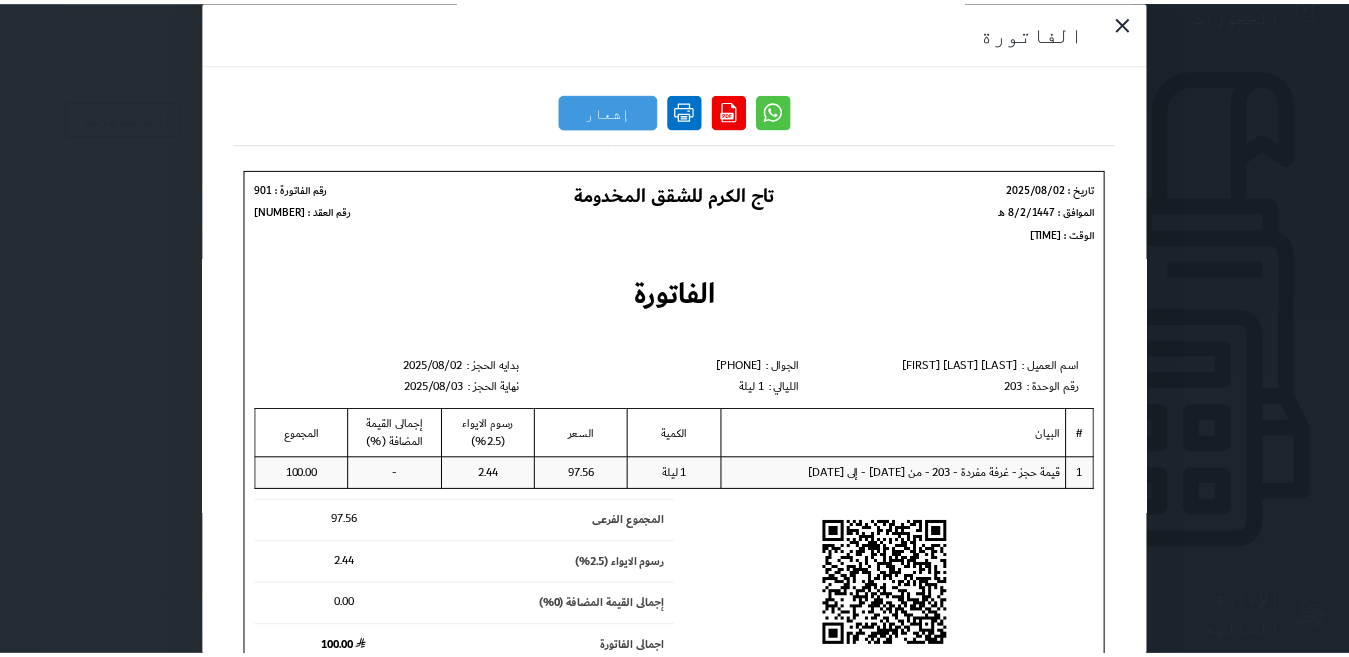 scroll, scrollTop: 0, scrollLeft: 0, axis: both 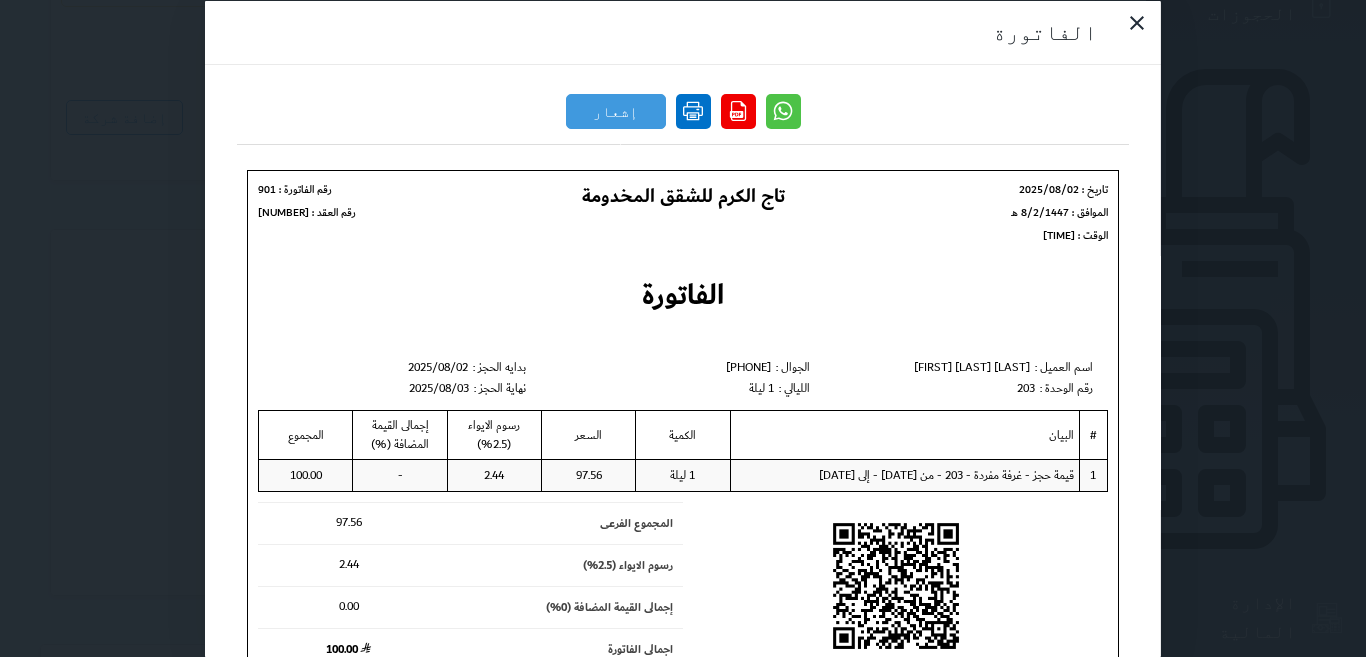 click at bounding box center (693, 110) 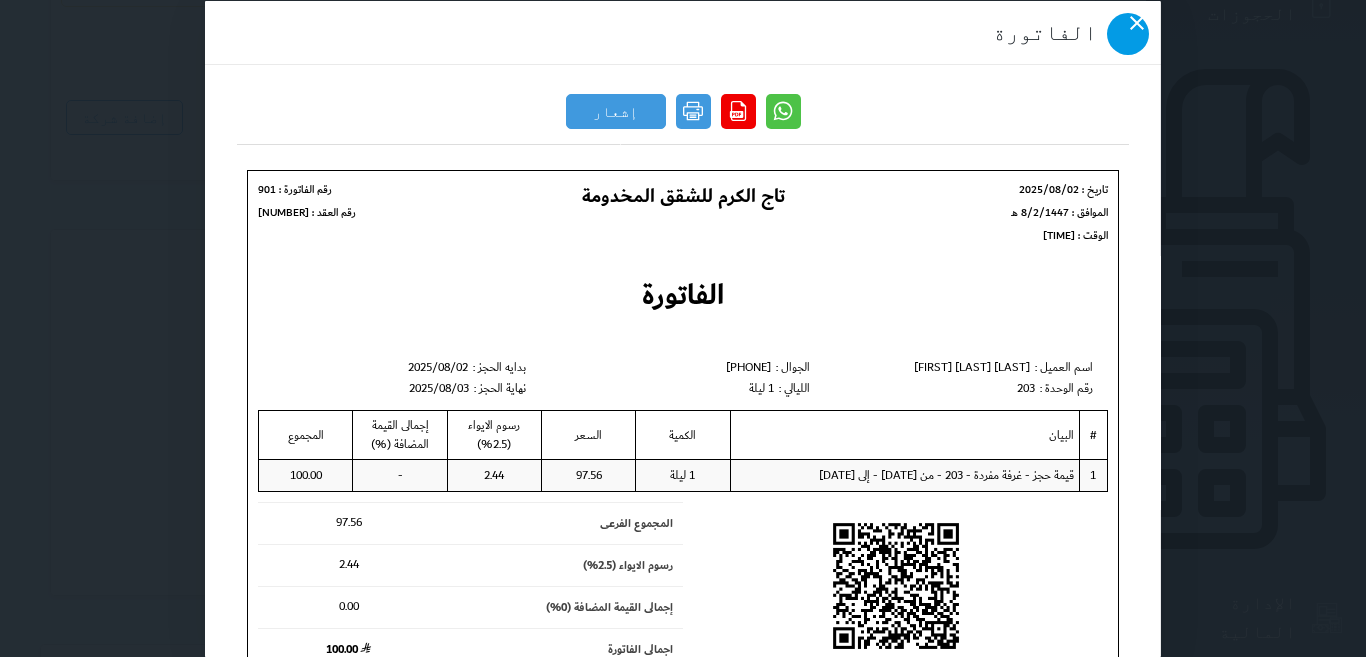 click 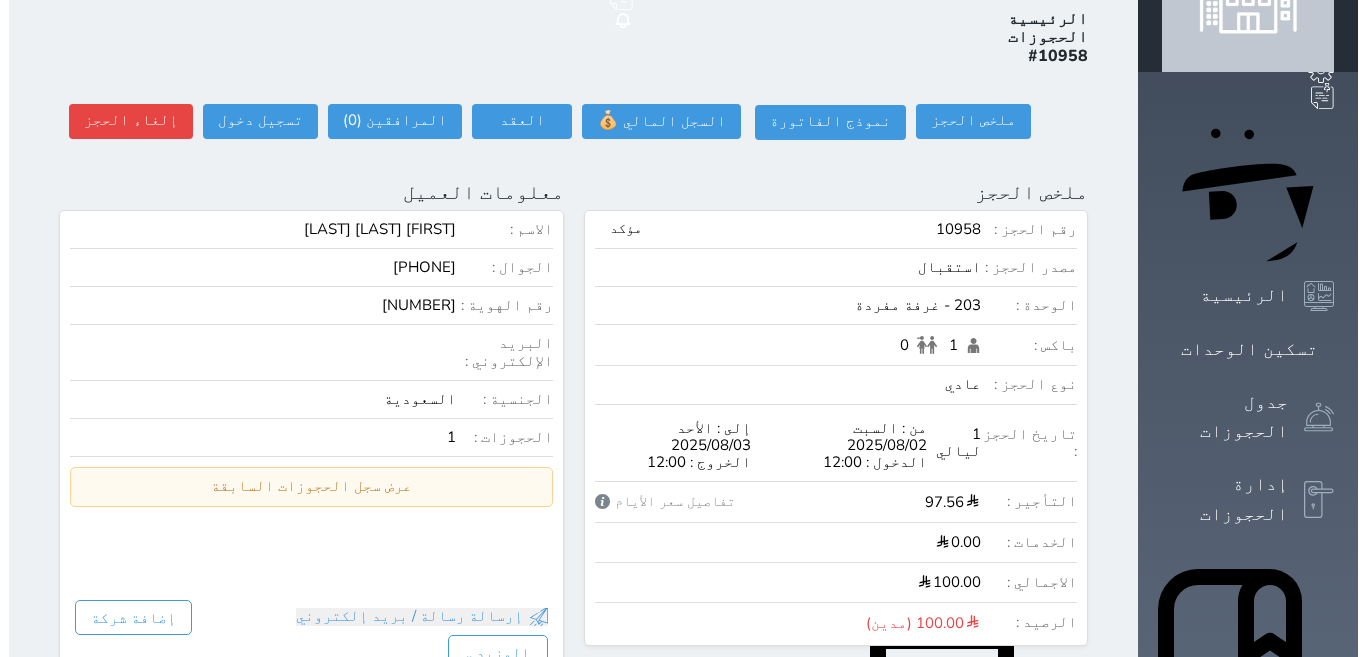 scroll, scrollTop: 0, scrollLeft: 0, axis: both 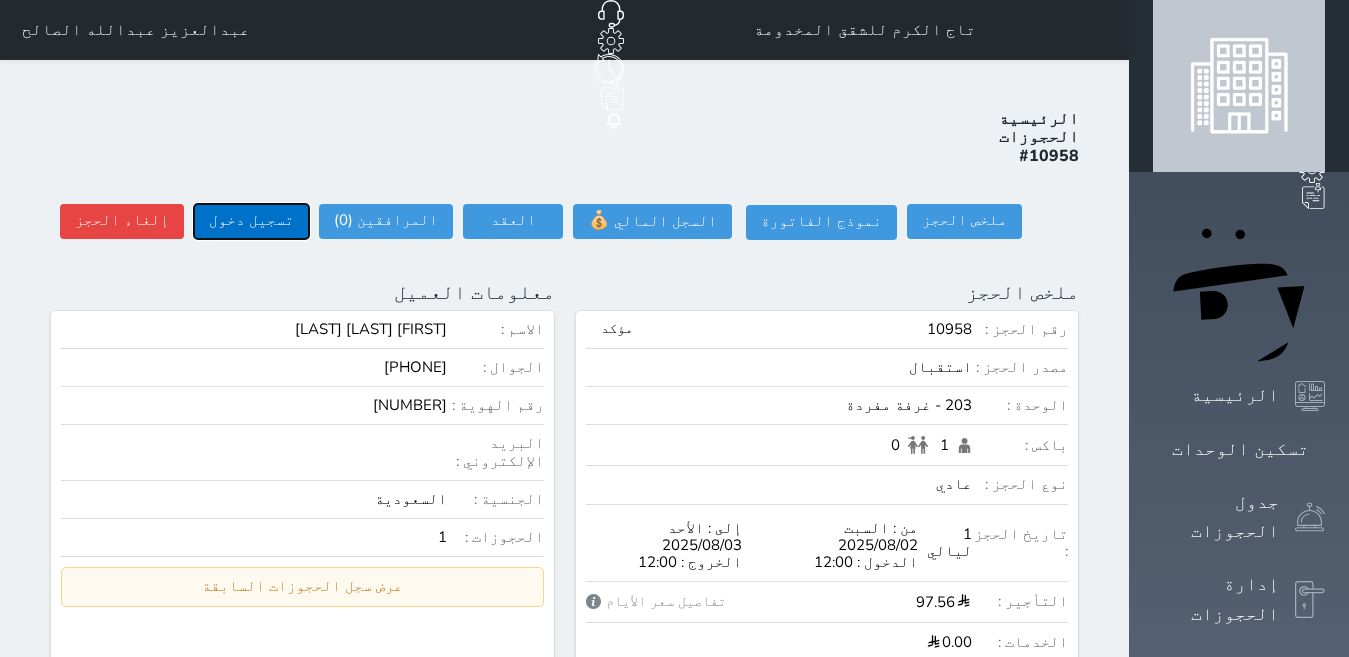 click on "تسجيل دخول" at bounding box center [251, 221] 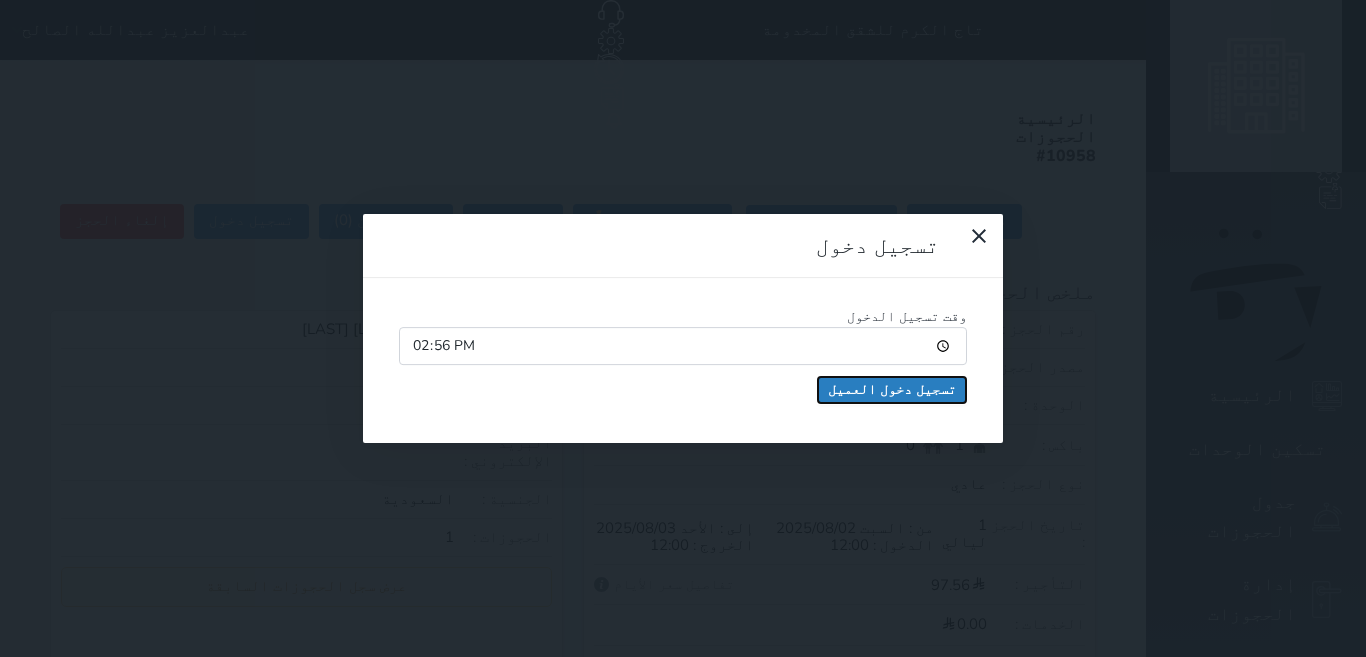click on "تسجيل دخول العميل" at bounding box center (892, 390) 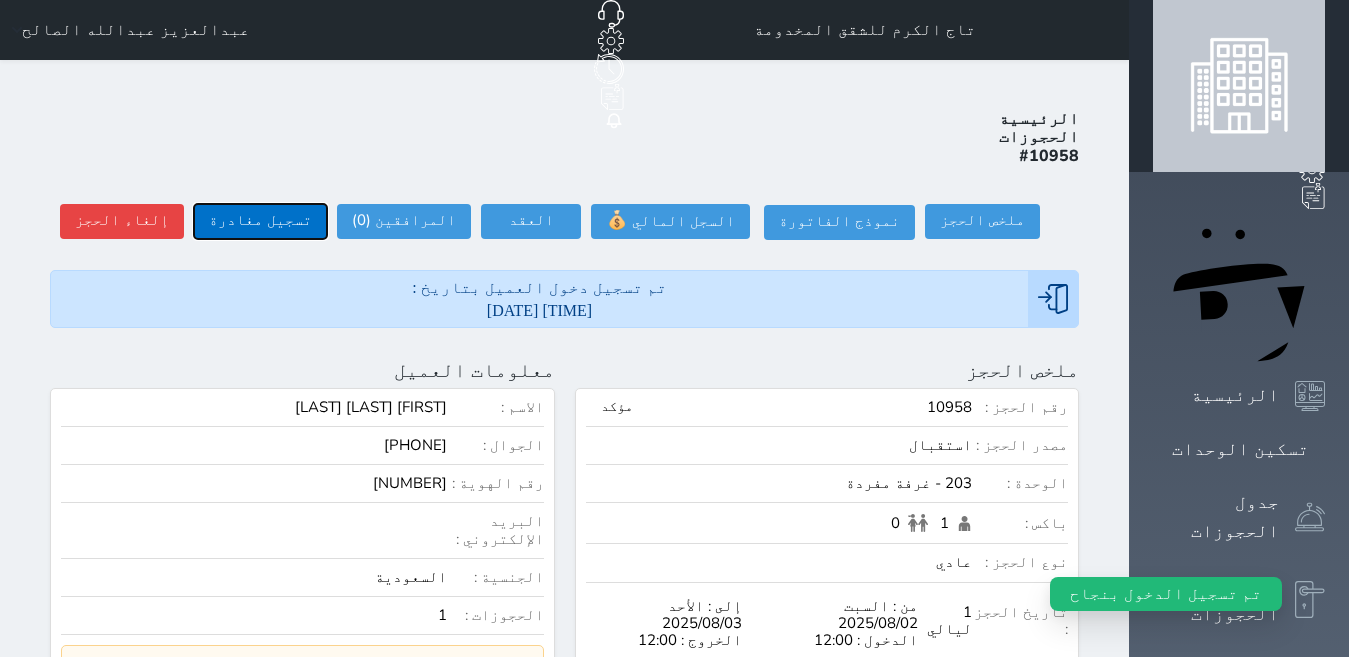 click on "تسجيل مغادرة" at bounding box center (260, 221) 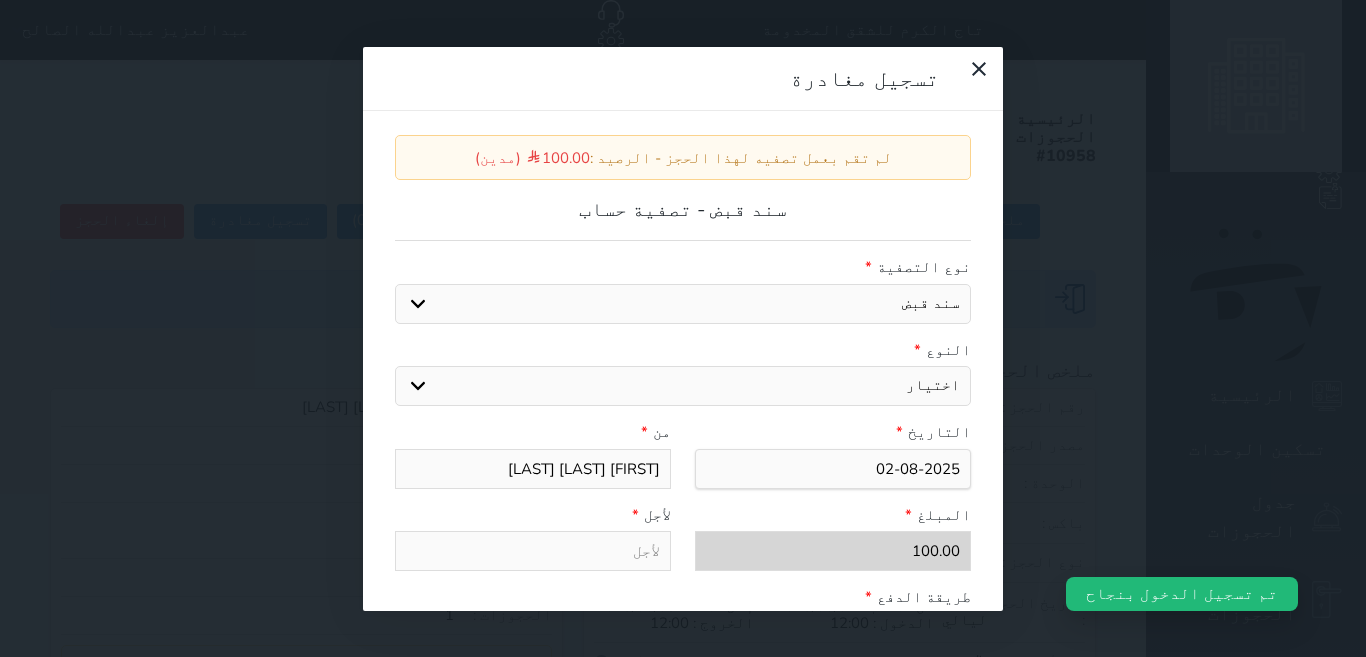 click on "اختيار   مقبوضات عامة
قيمة إيجار
فواتير
عربون
لا ينطبق
آخر
مغسلة
واي فاي - الإنترنت
مواقف السيارات
طعام
الأغذية والمشروبات
مشروبات
المشروبات الباردة
المشروبات الساخنة
الإفطار
غداء
عشاء
مخبز و كعك
حمام سباحة
الصالة الرياضية
سبا و خدمات الجمال
اختيار وإسقاط (خدمات النقل)
ميني بار
كابل - تلفزيون
سرير إضافي
تصفيف الشعر
التسوق" at bounding box center (683, 386) 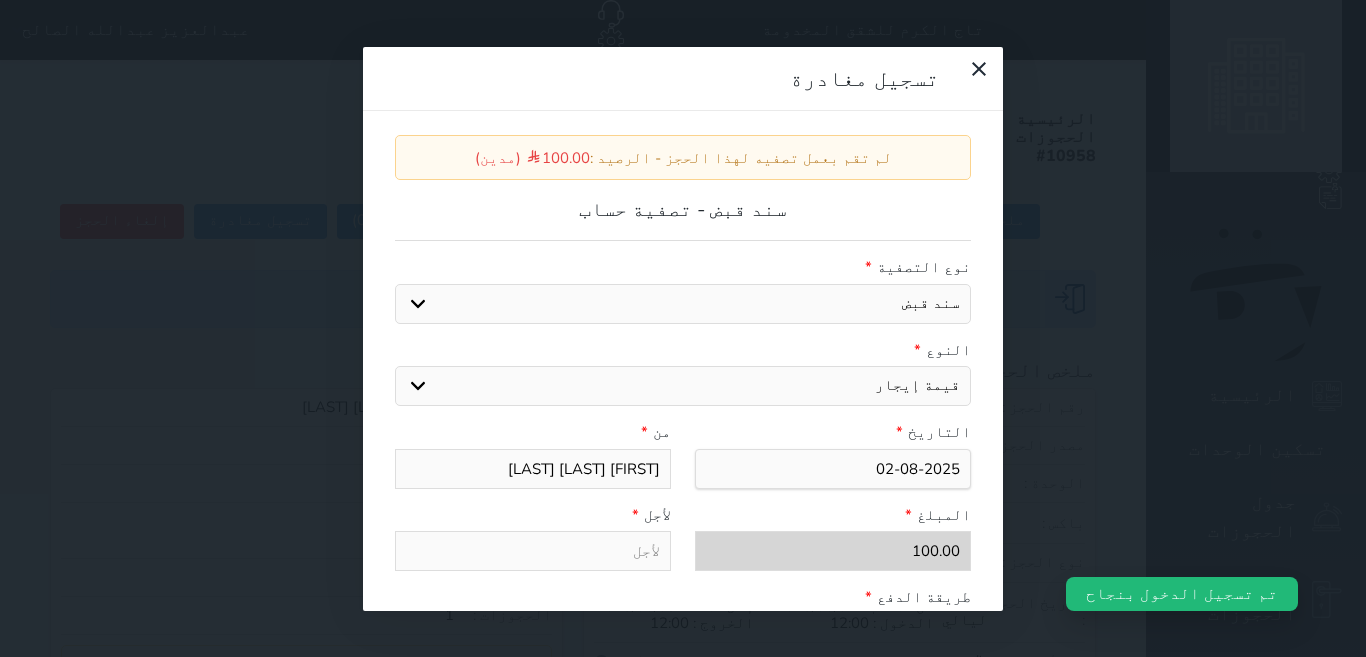 click on "اختيار   مقبوضات عامة
قيمة إيجار
فواتير
عربون
لا ينطبق
آخر
مغسلة
واي فاي - الإنترنت
مواقف السيارات
طعام
الأغذية والمشروبات
مشروبات
المشروبات الباردة
المشروبات الساخنة
الإفطار
غداء
عشاء
مخبز و كعك
حمام سباحة
الصالة الرياضية
سبا و خدمات الجمال
اختيار وإسقاط (خدمات النقل)
ميني بار
كابل - تلفزيون
سرير إضافي
تصفيف الشعر
التسوق" at bounding box center [683, 386] 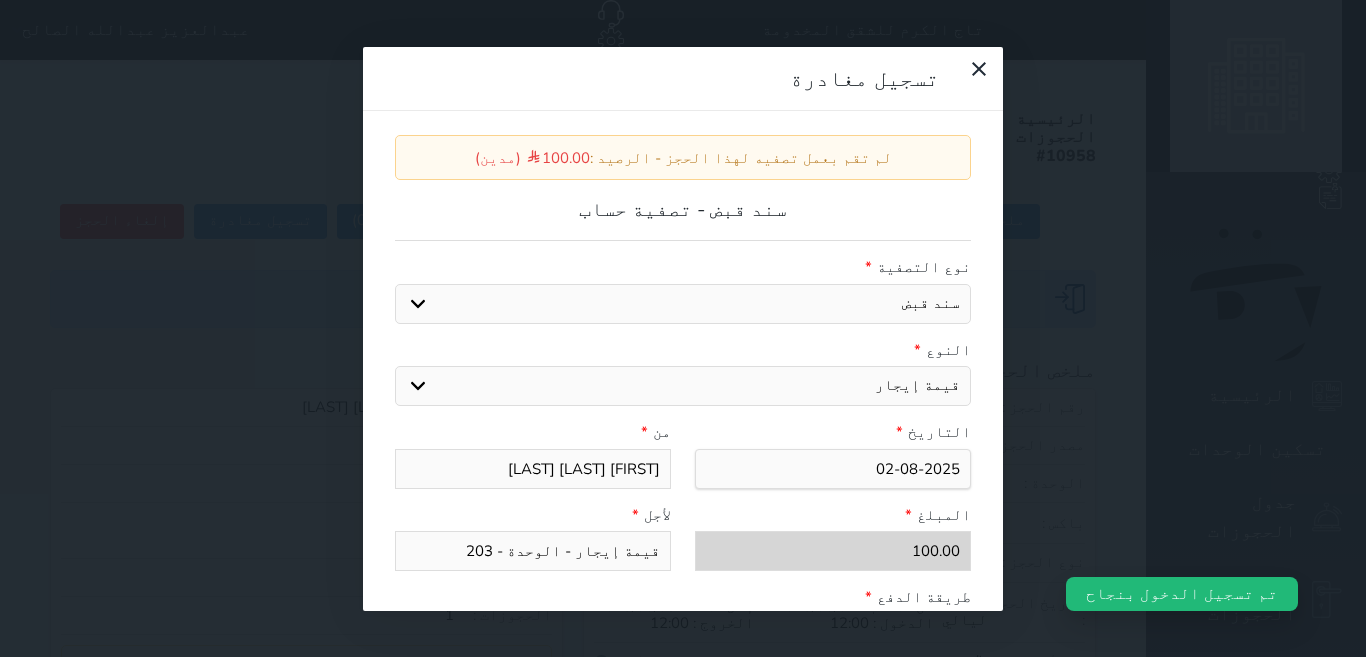 click on "قيمة إيجار - الوحدة - 203" at bounding box center (533, 551) 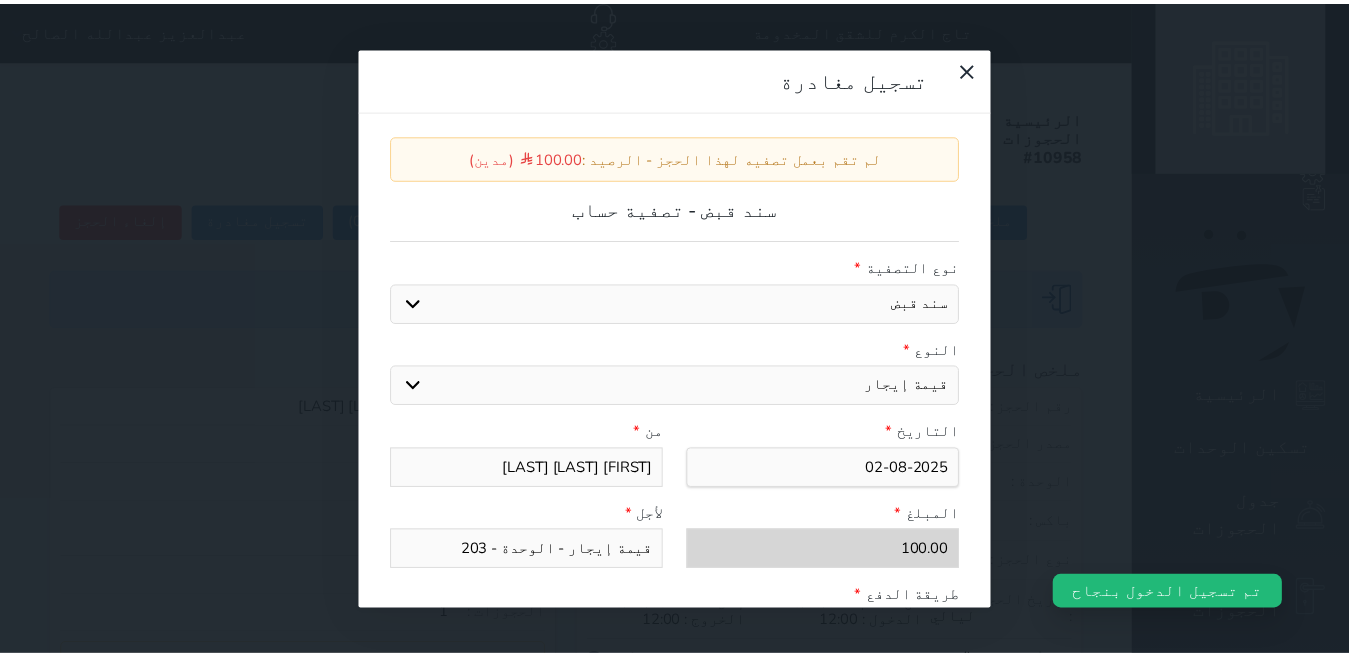 scroll, scrollTop: 309, scrollLeft: 0, axis: vertical 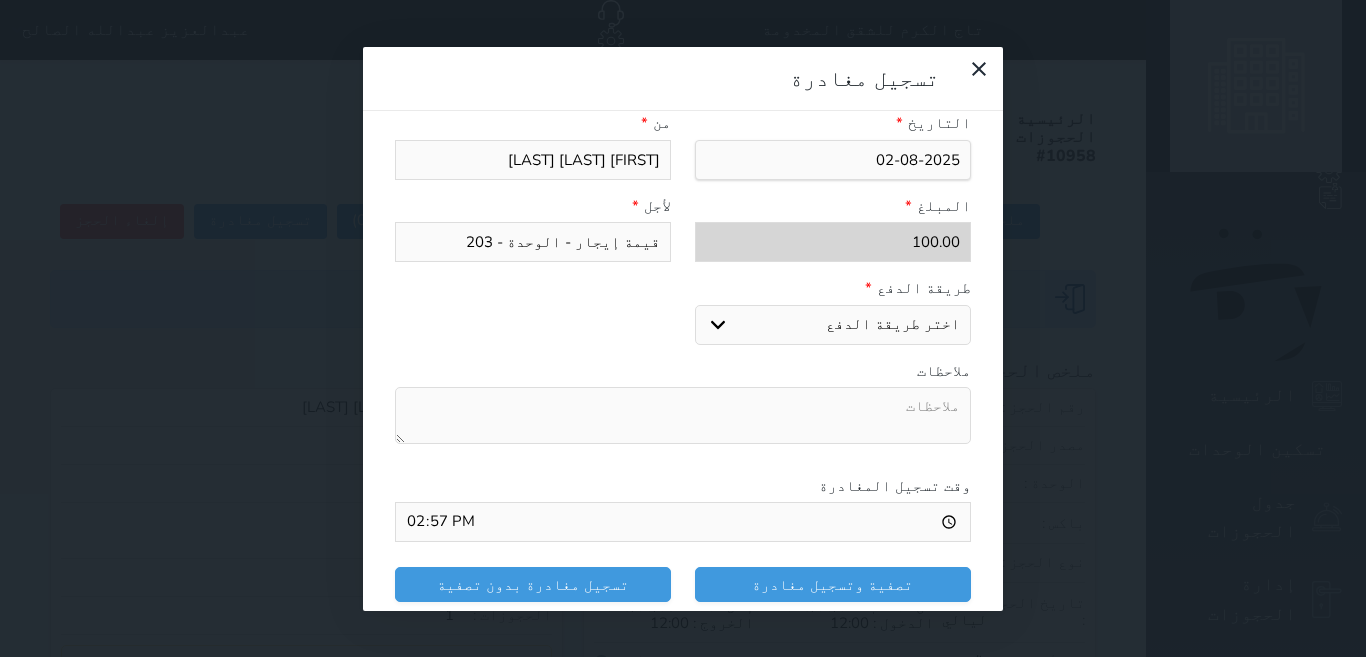 click on "اختر طريقة الدفع   دفع نقدى   تحويل بنكى   مدى   بطاقة ائتمان" at bounding box center [833, 325] 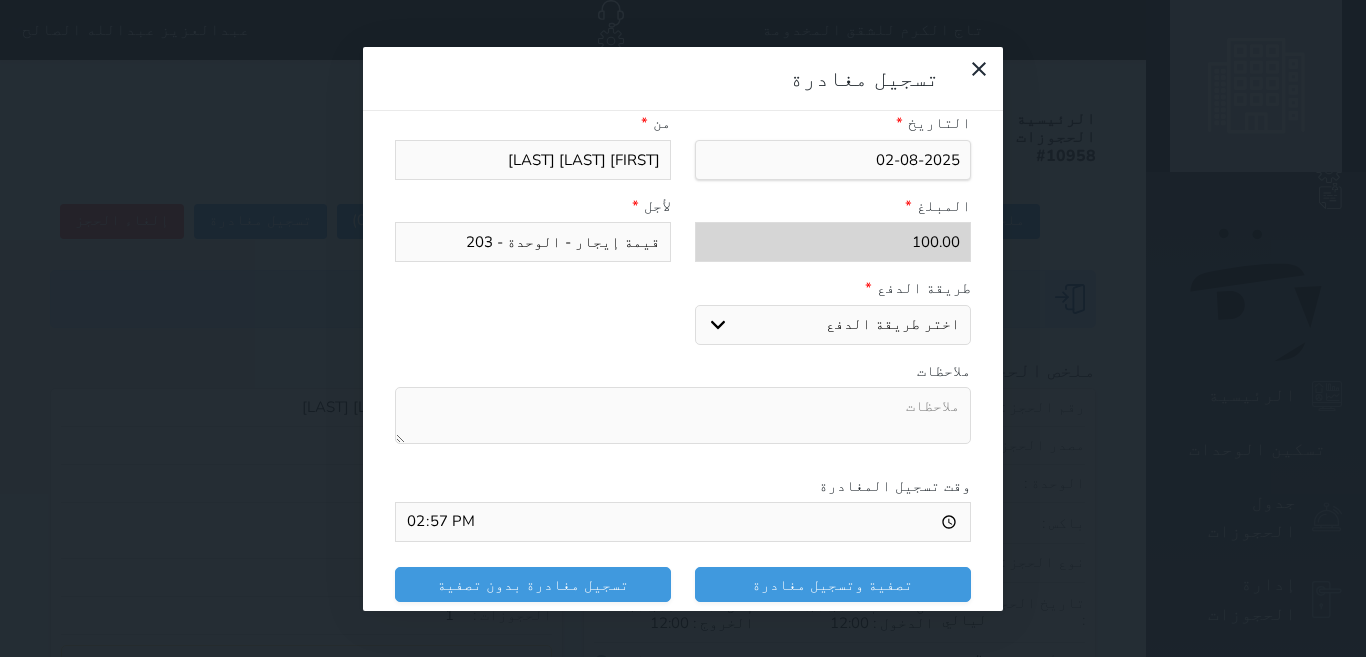 select on "mada" 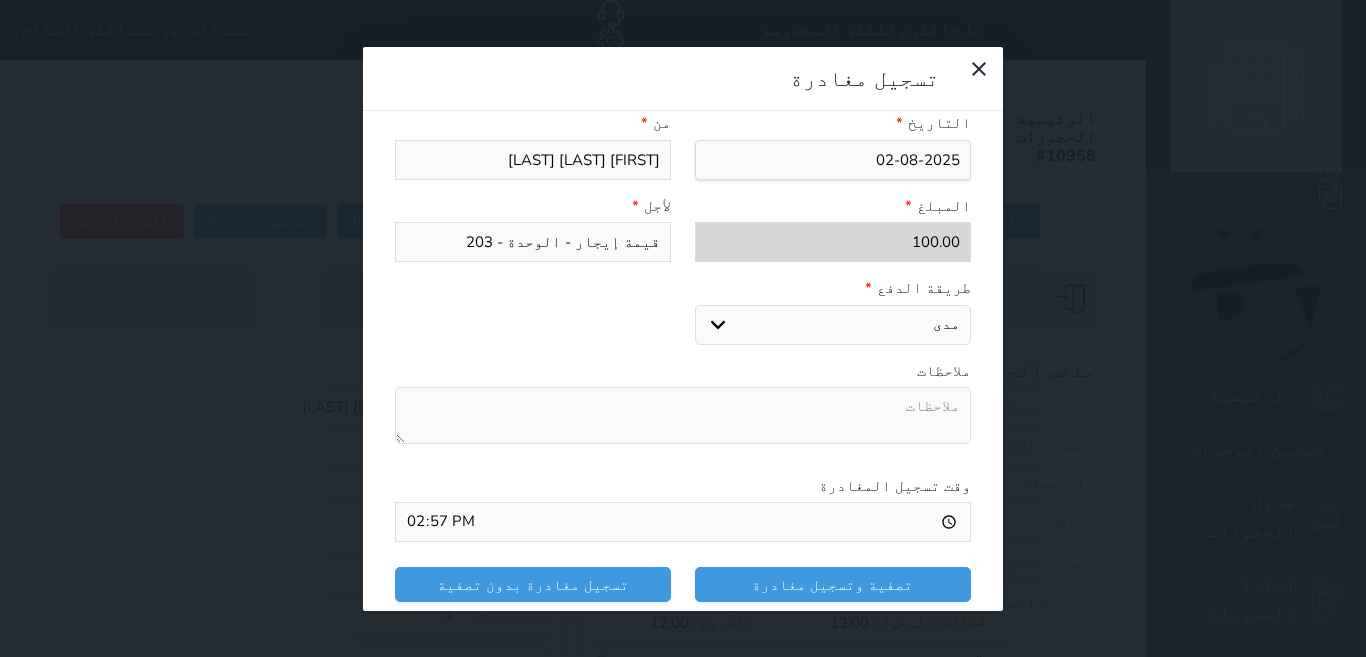 click on "اختر طريقة الدفع   دفع نقدى   تحويل بنكى   مدى   بطاقة ائتمان" at bounding box center (833, 325) 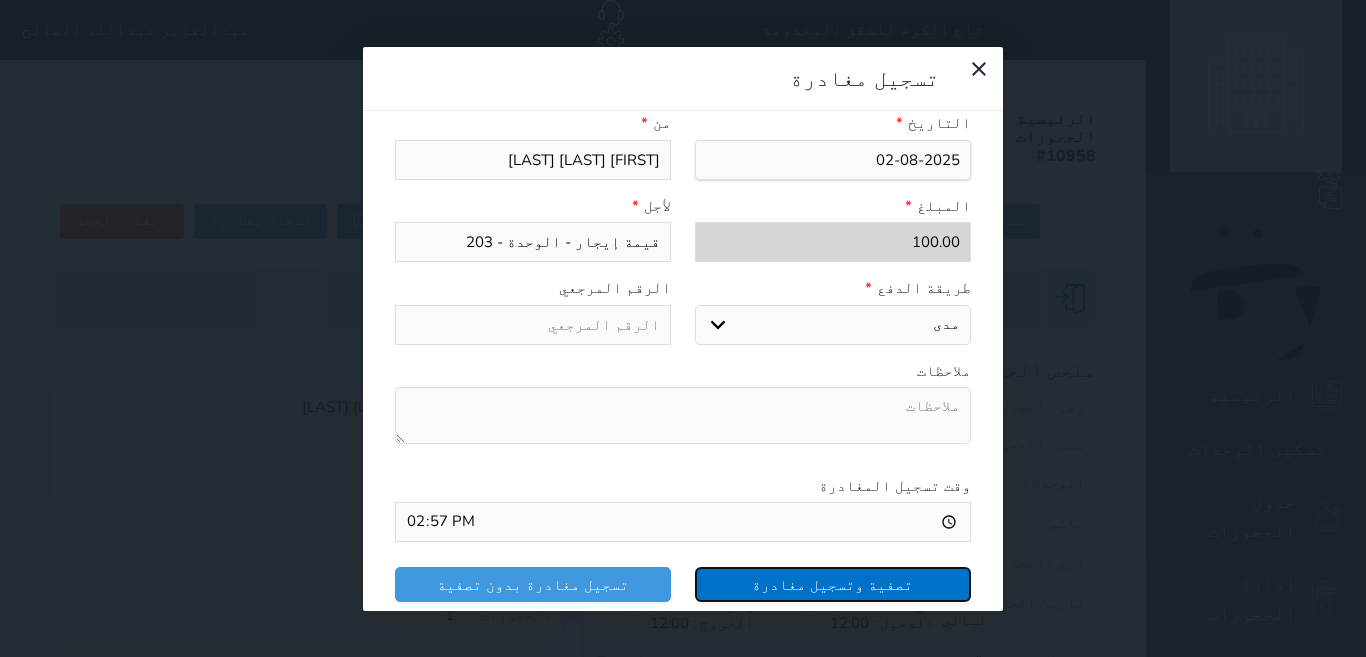 click on "تصفية وتسجيل مغادرة" at bounding box center [833, 584] 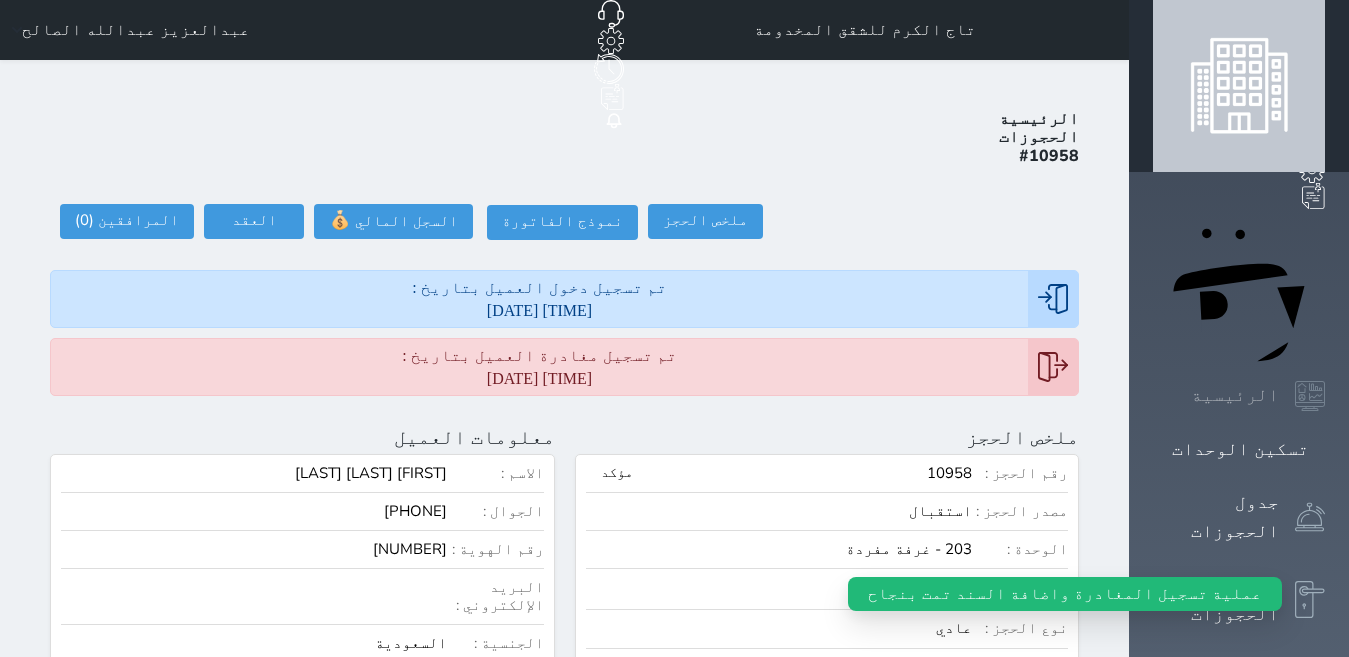 click on "الرئيسية" at bounding box center (1239, 396) 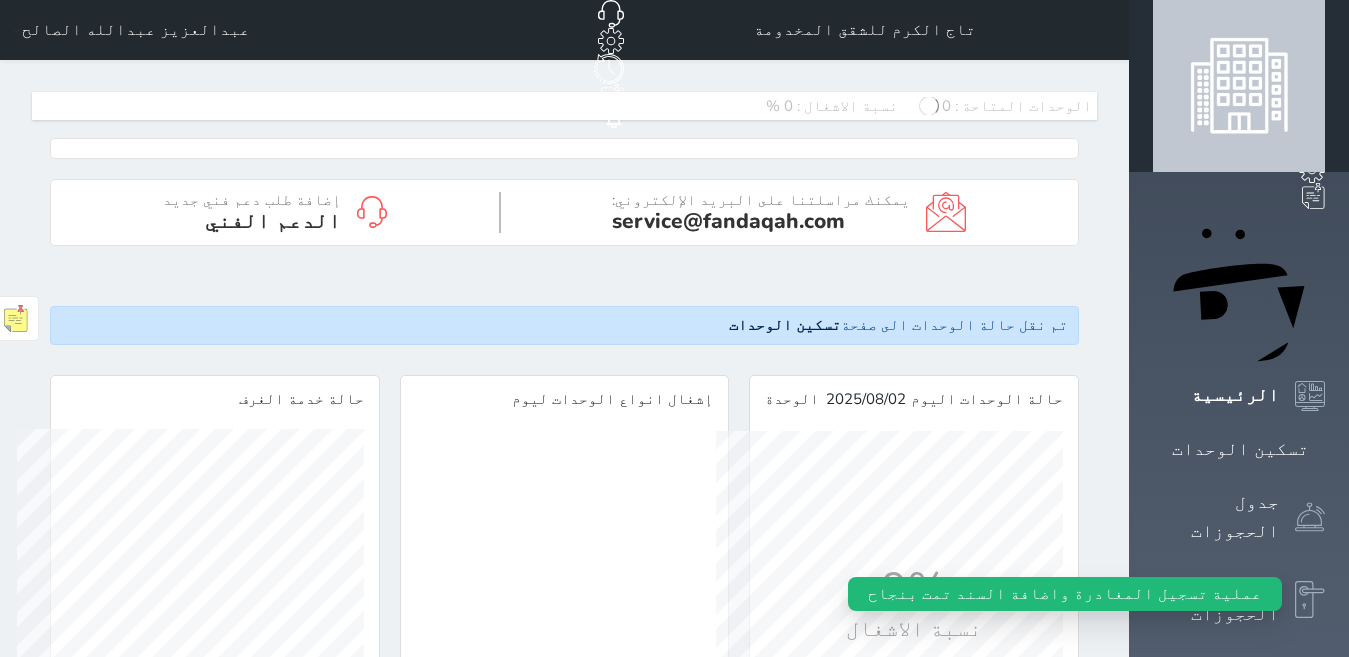 scroll, scrollTop: 999653, scrollLeft: 999653, axis: both 